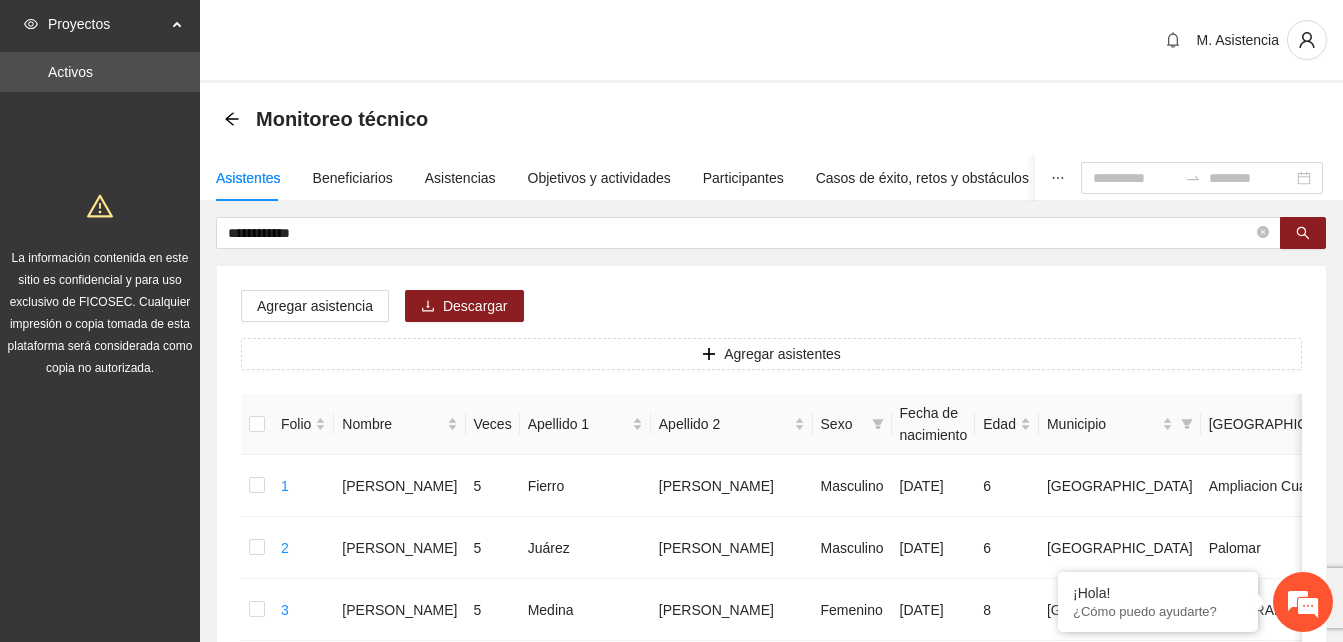 scroll, scrollTop: 0, scrollLeft: 0, axis: both 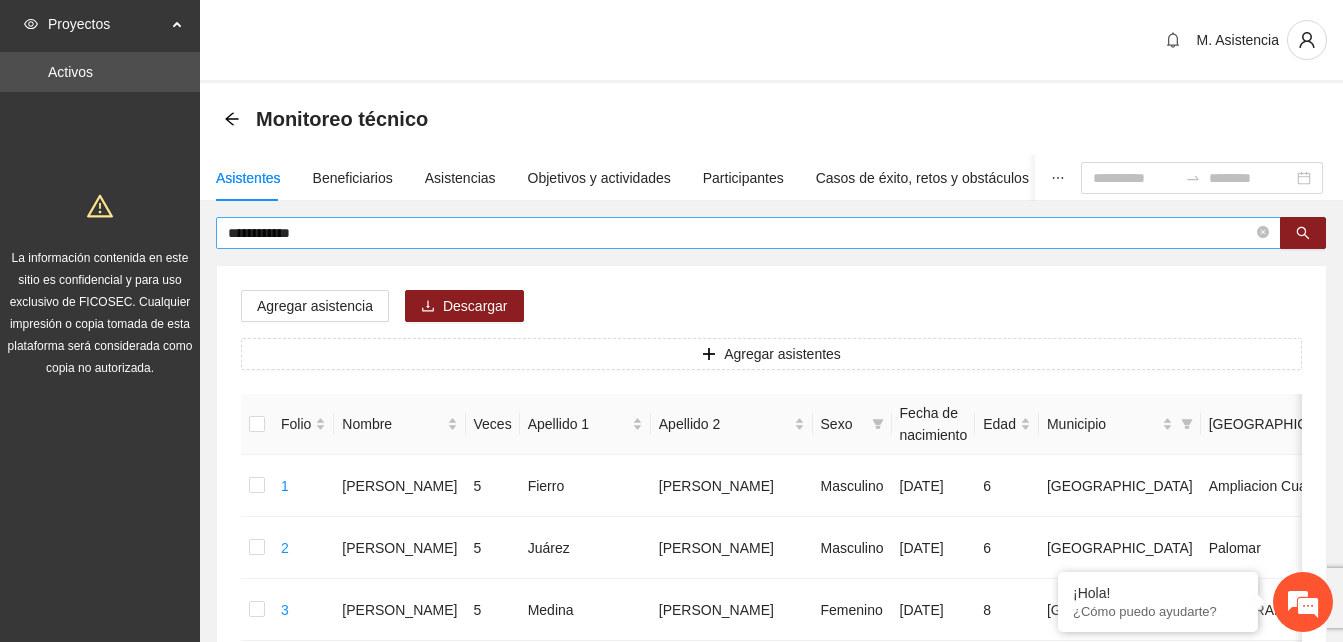 click on "**********" at bounding box center (740, 233) 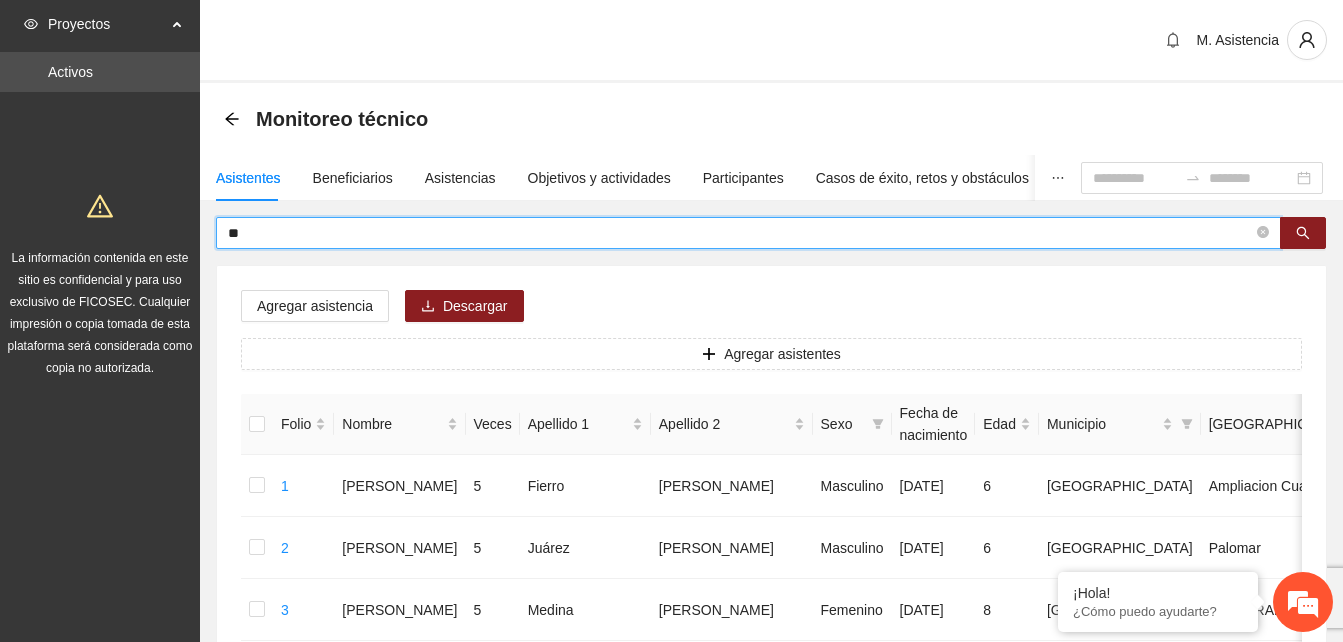 type on "*" 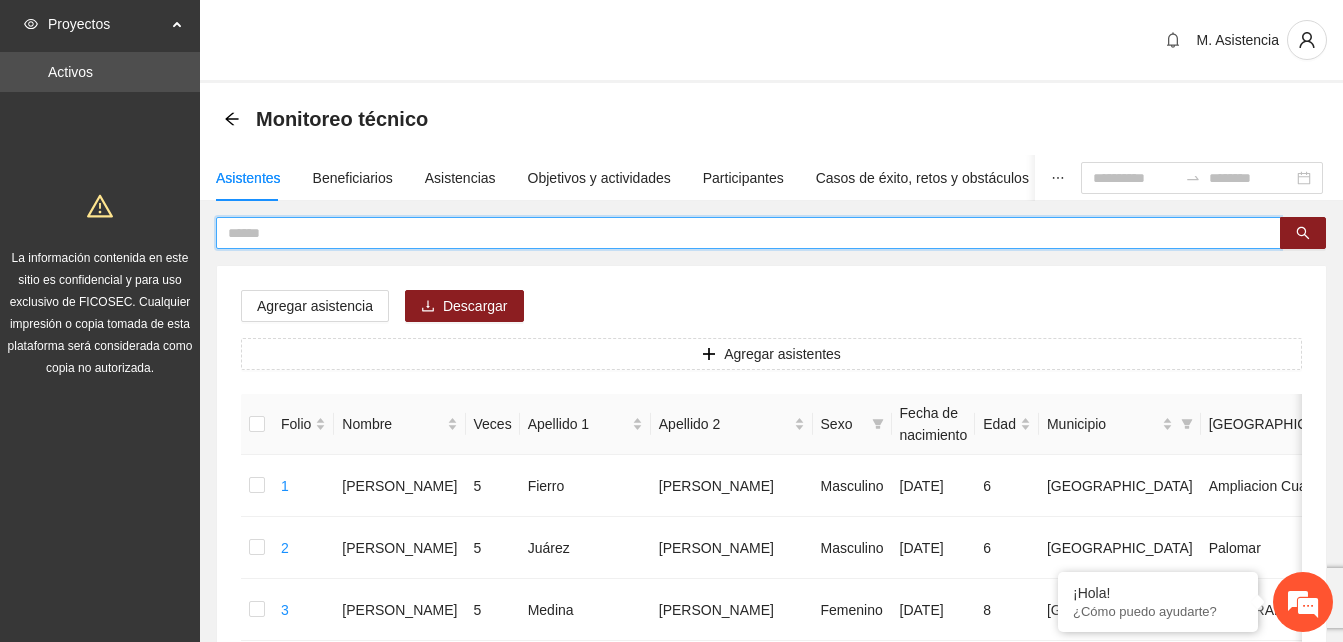 paste on "**********" 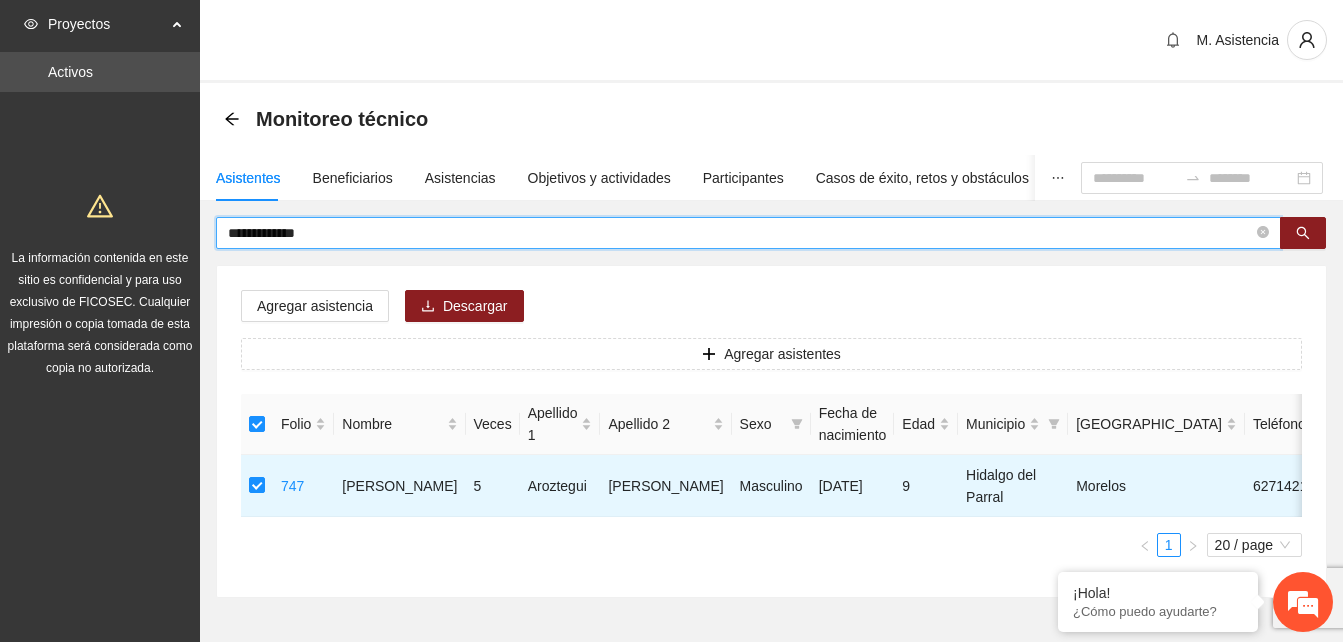 click on "**********" at bounding box center (740, 233) 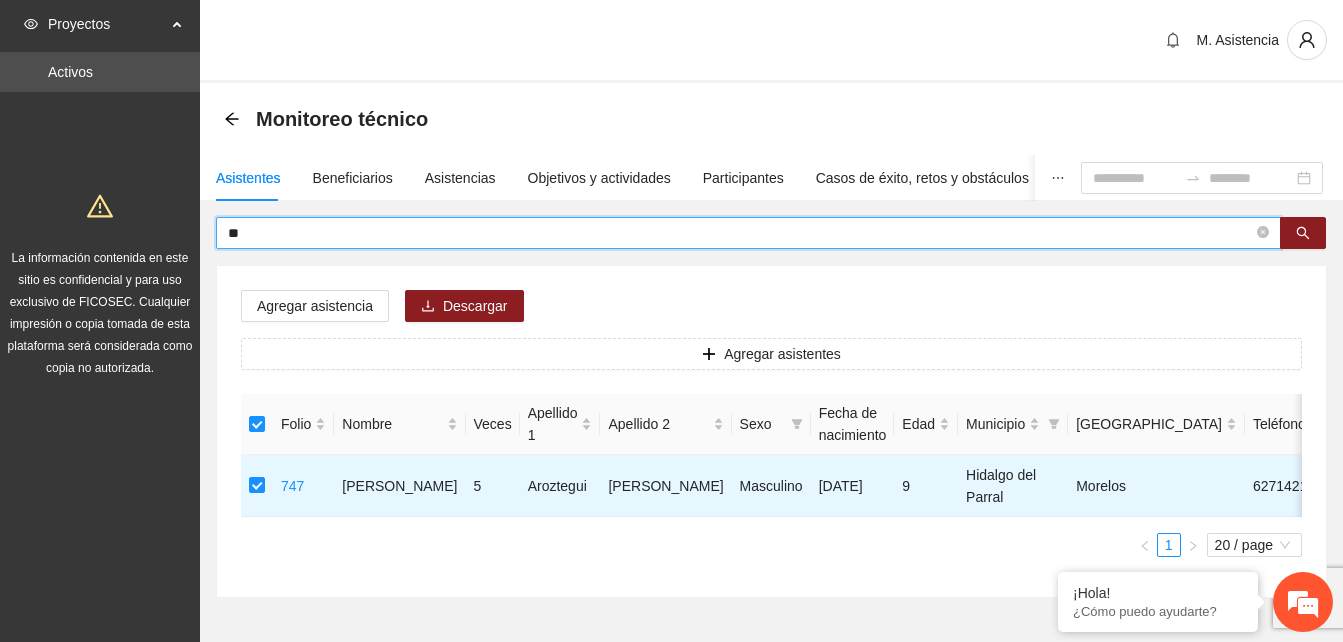 type on "*" 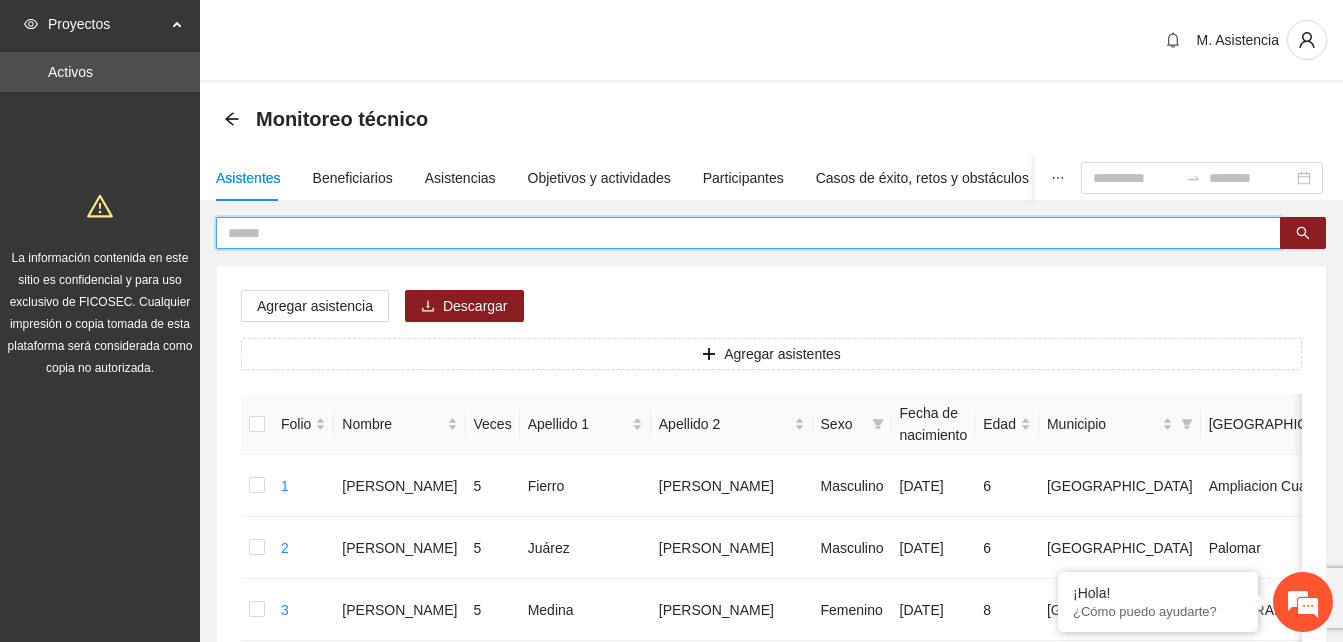 click at bounding box center (740, 233) 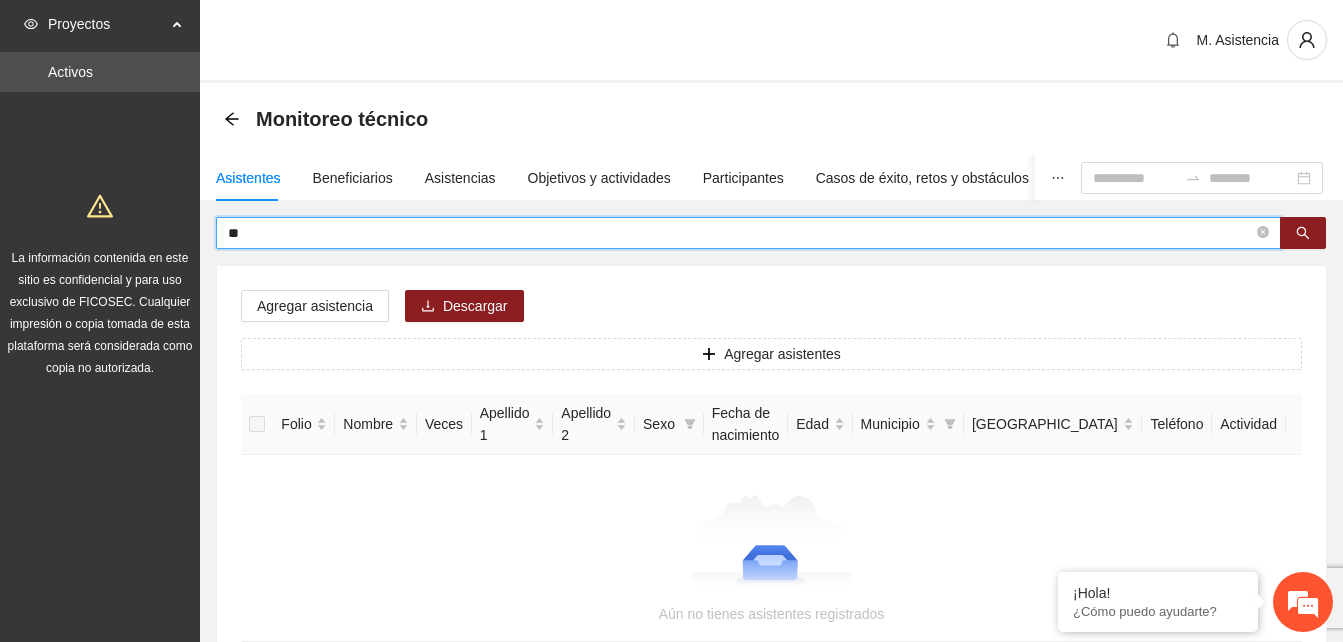 type on "*" 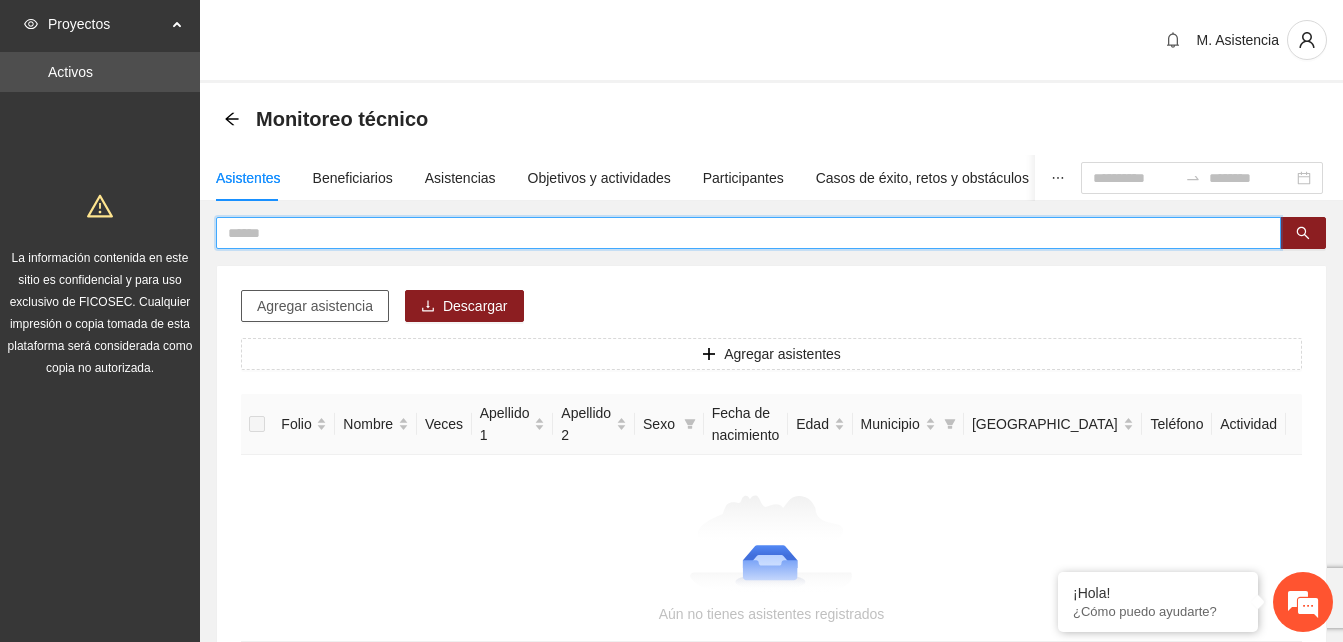click on "Agregar asistencia" at bounding box center [315, 306] 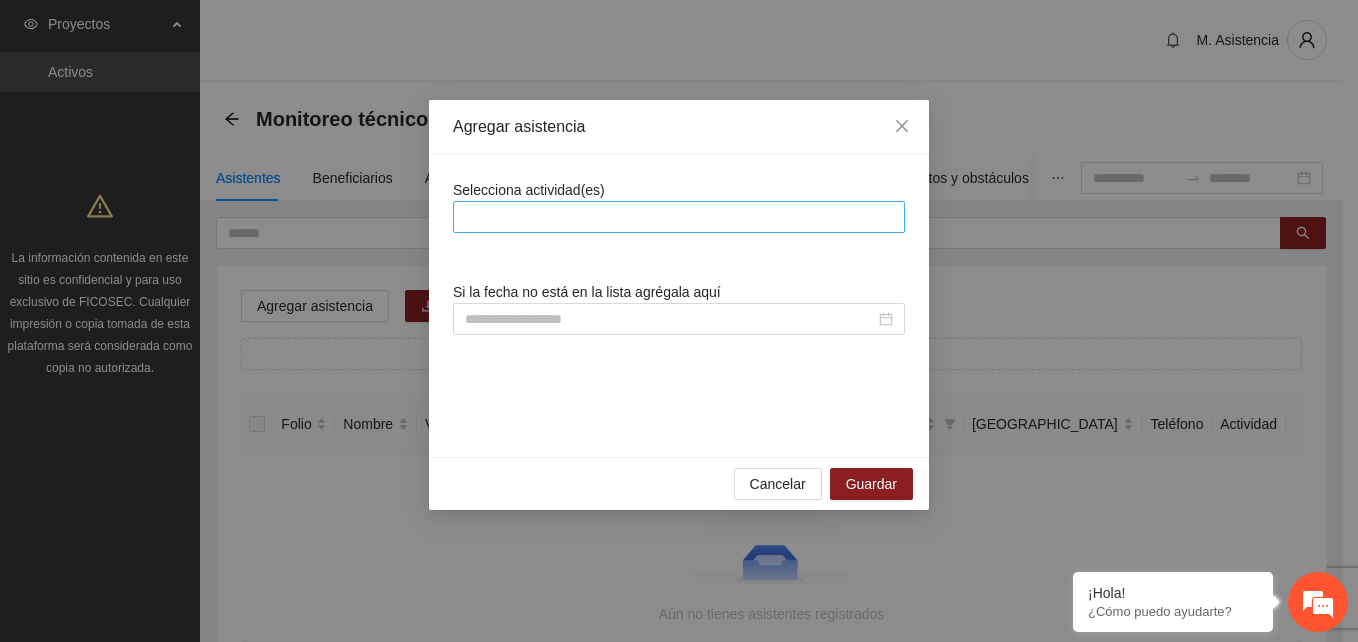 click at bounding box center (679, 217) 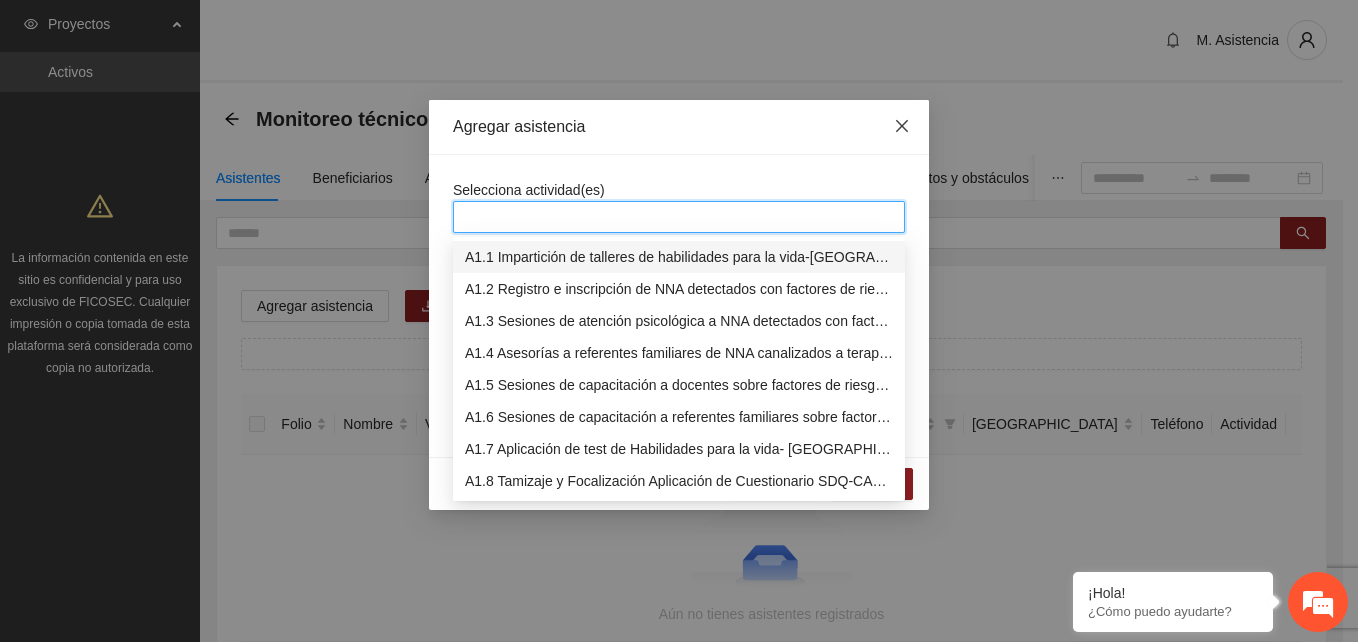 click 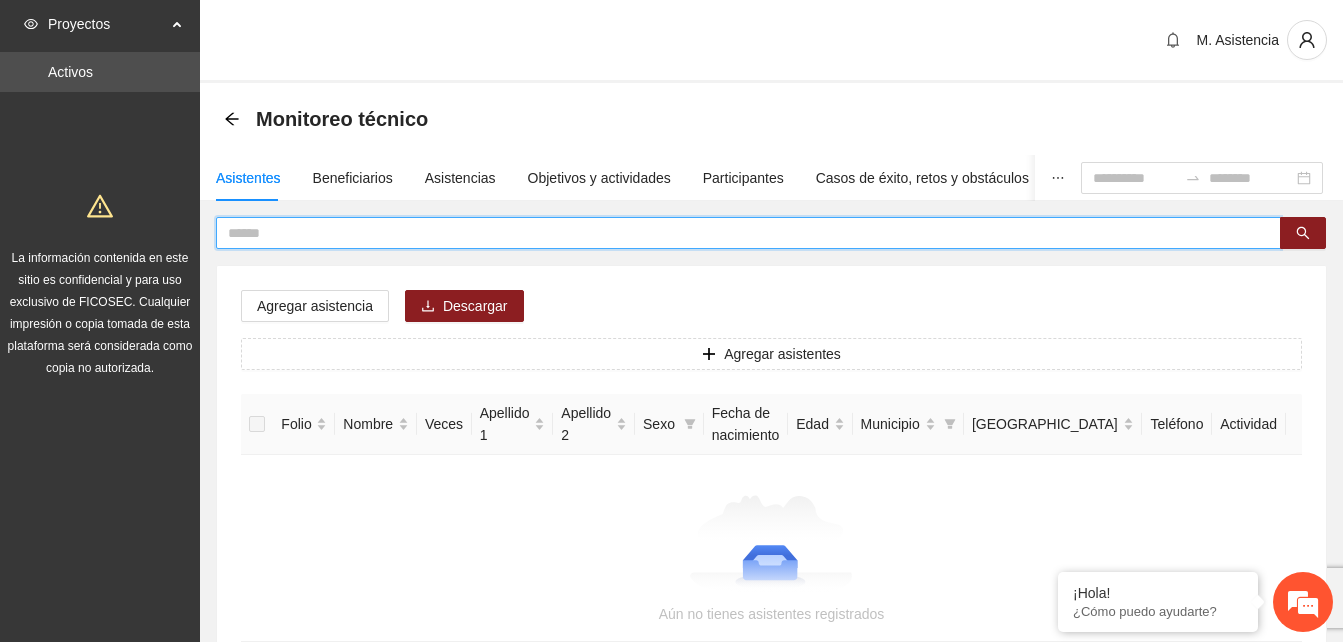 click at bounding box center (740, 233) 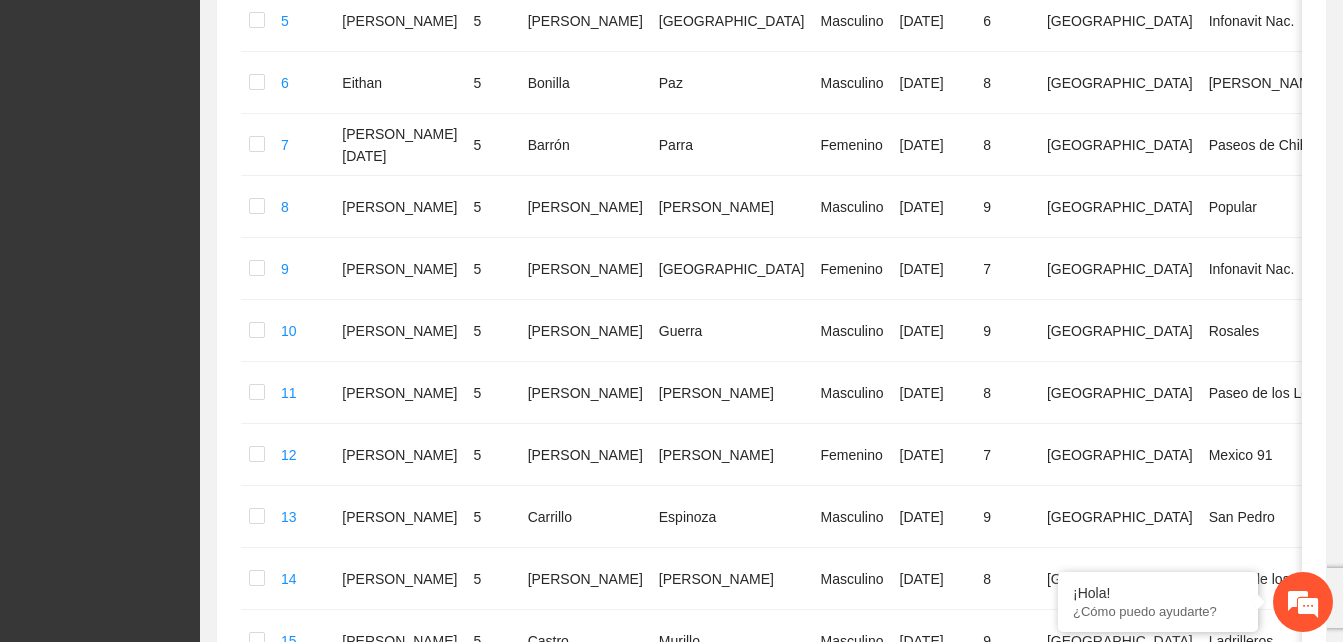 scroll, scrollTop: 1246, scrollLeft: 0, axis: vertical 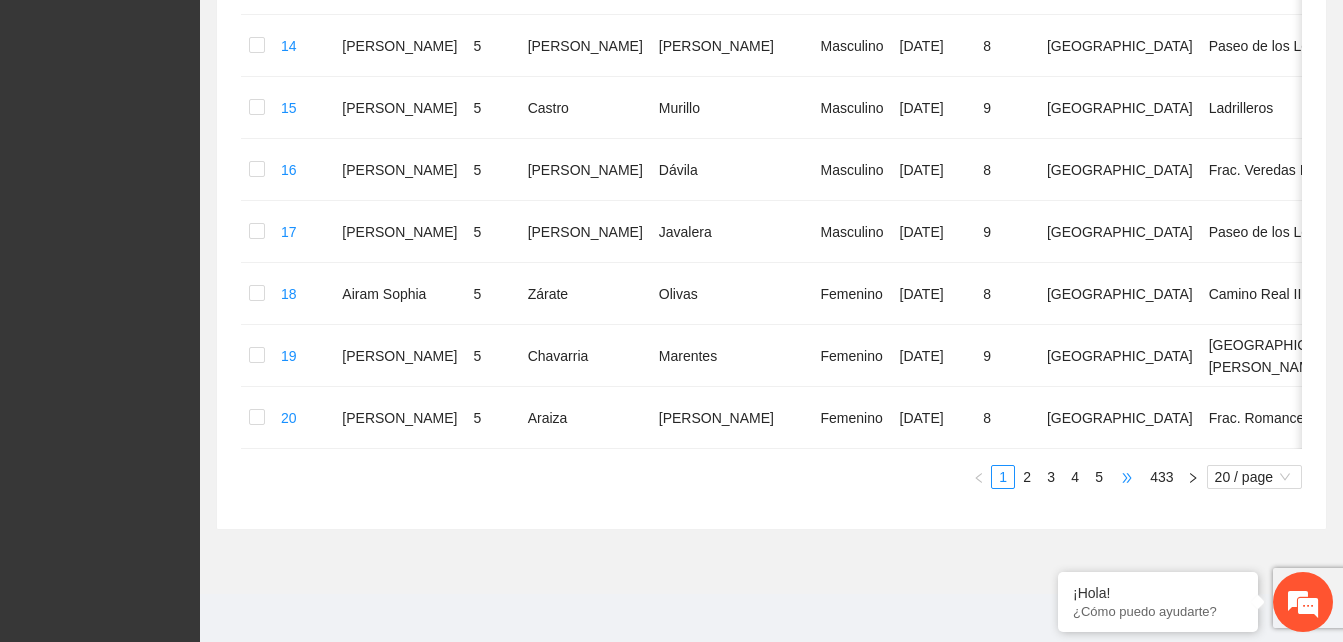 click on "•••" at bounding box center [1127, 477] 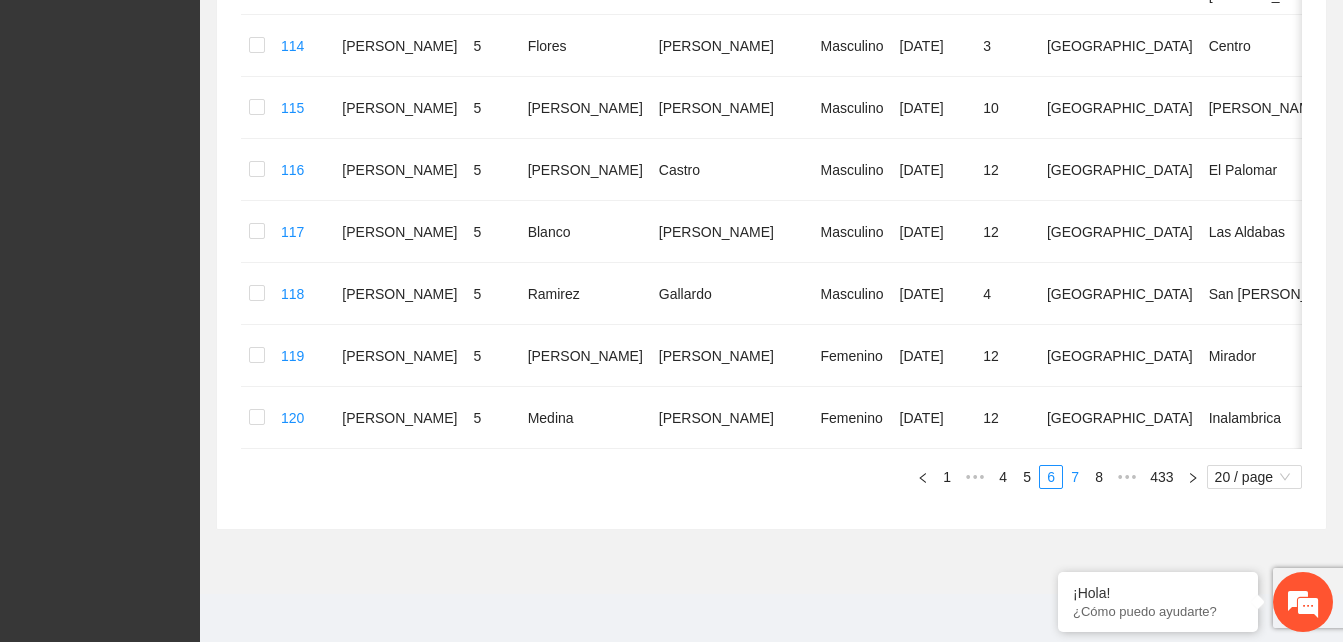 click on "7" at bounding box center (1075, 477) 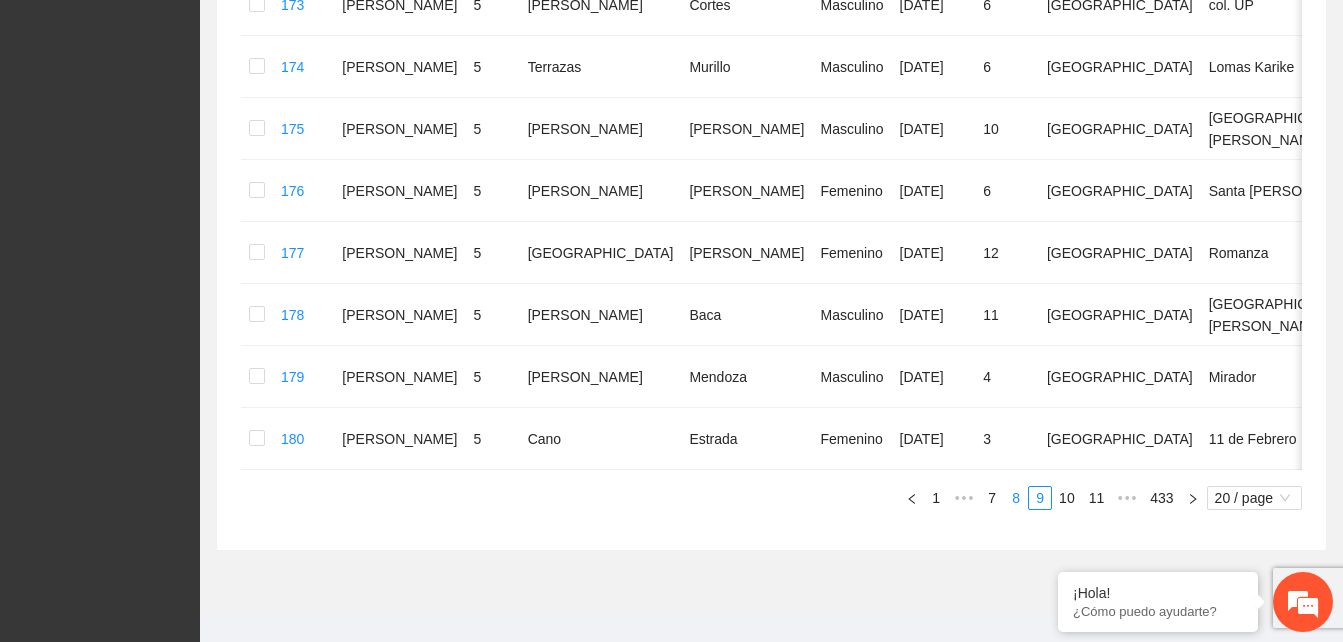 click on "8" at bounding box center (1016, 498) 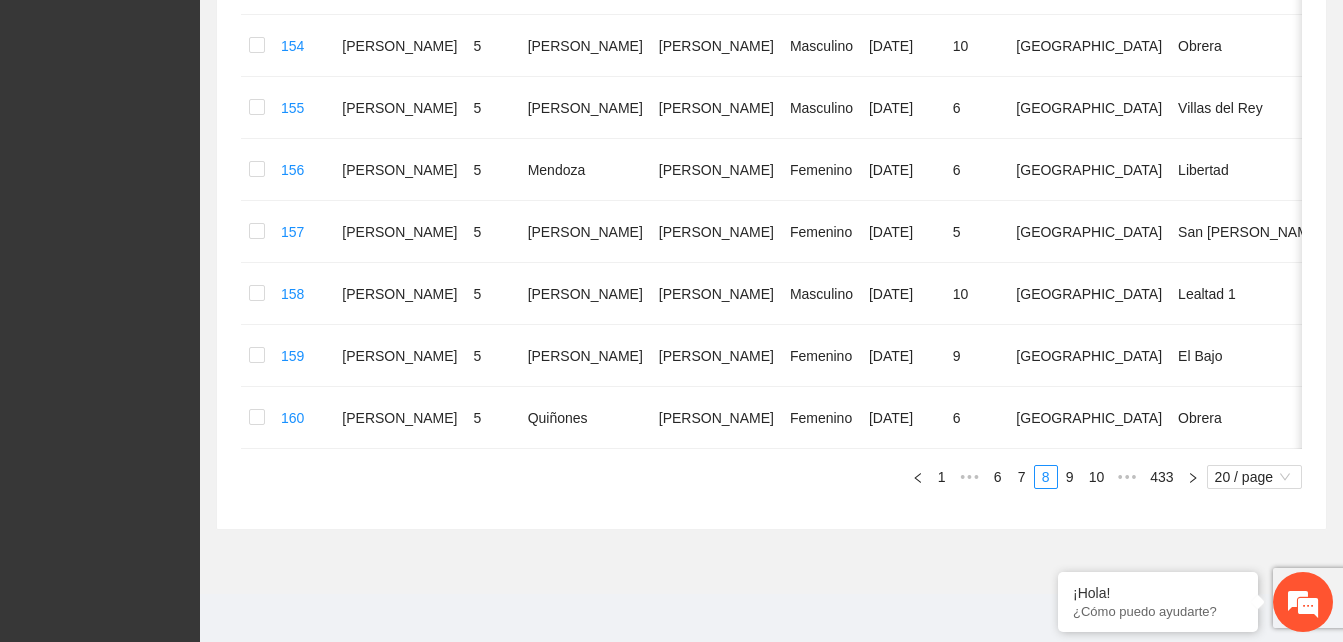 scroll, scrollTop: 1249, scrollLeft: 0, axis: vertical 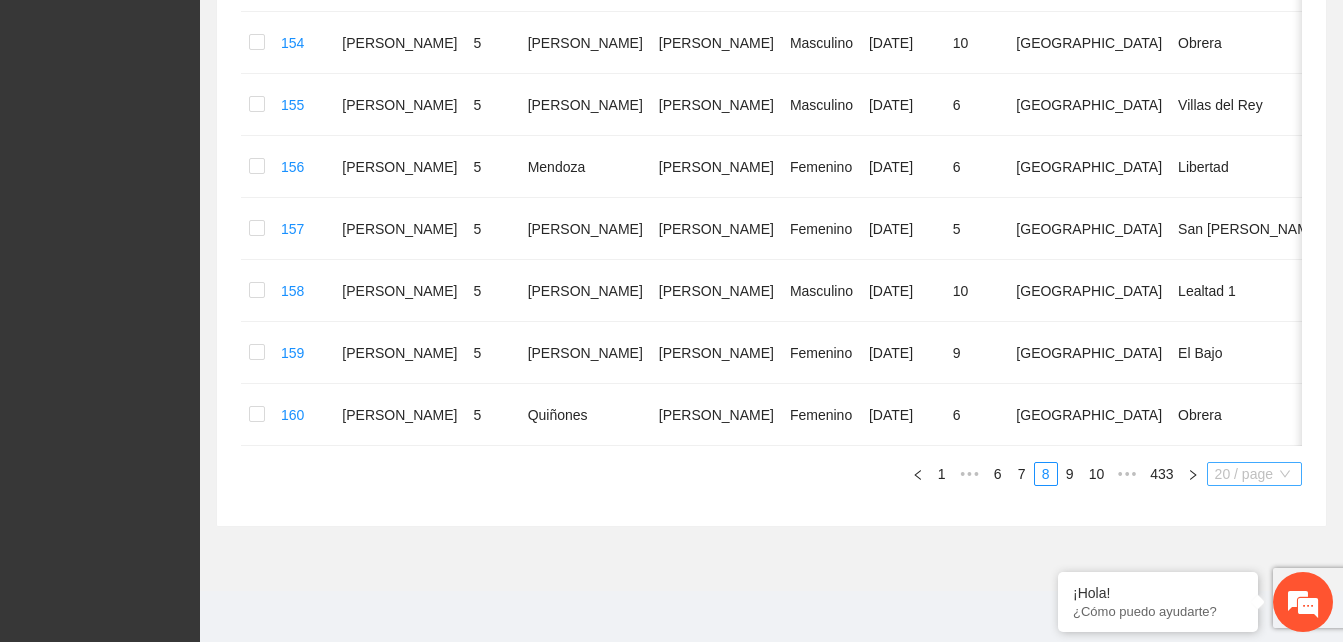 click on "20 / page" at bounding box center [1254, 474] 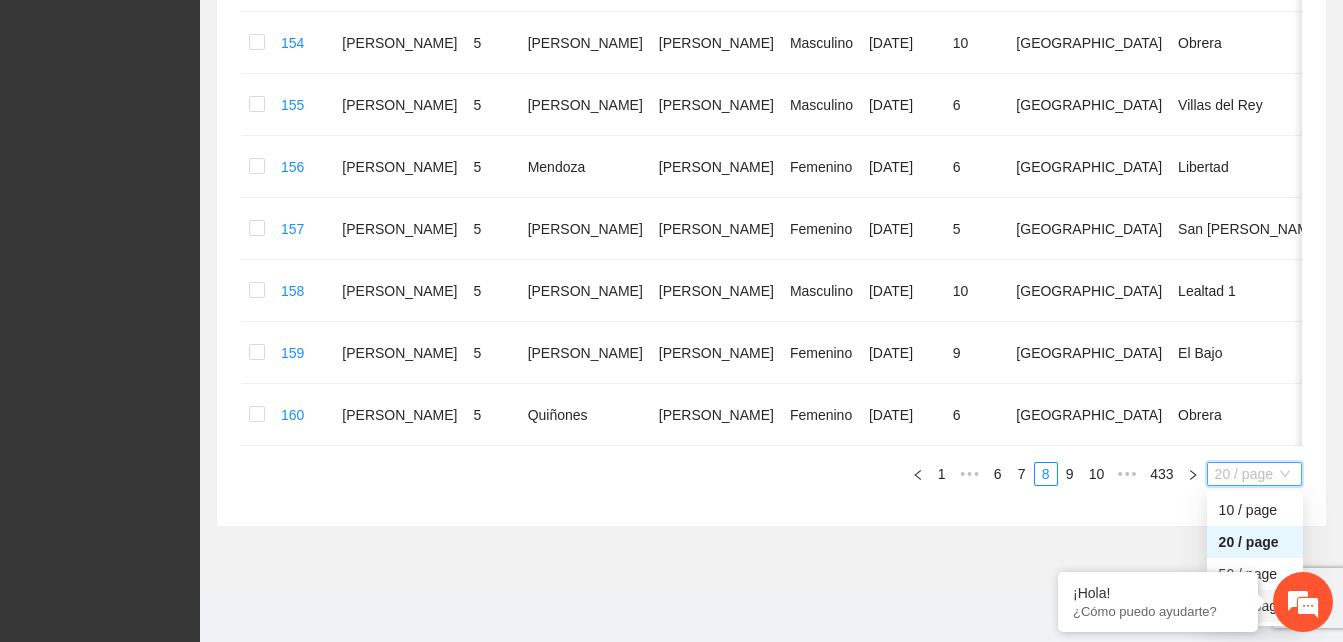 click on "100 / page" at bounding box center (1255, 606) 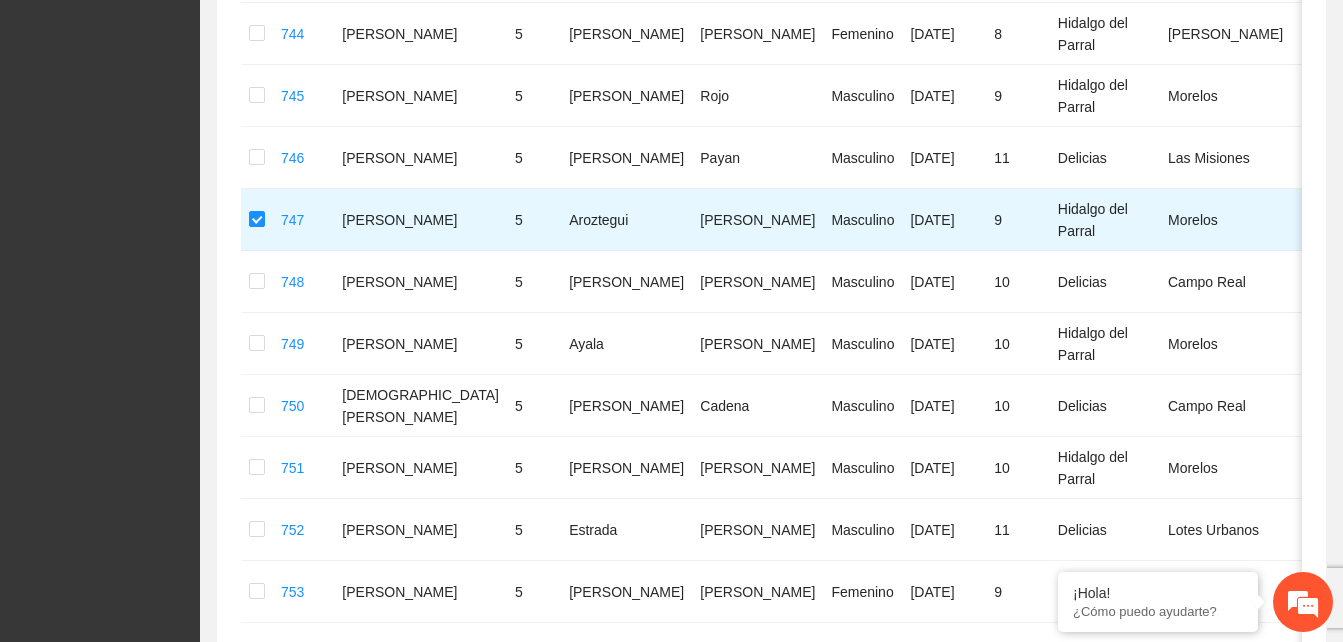 scroll, scrollTop: 2955, scrollLeft: 0, axis: vertical 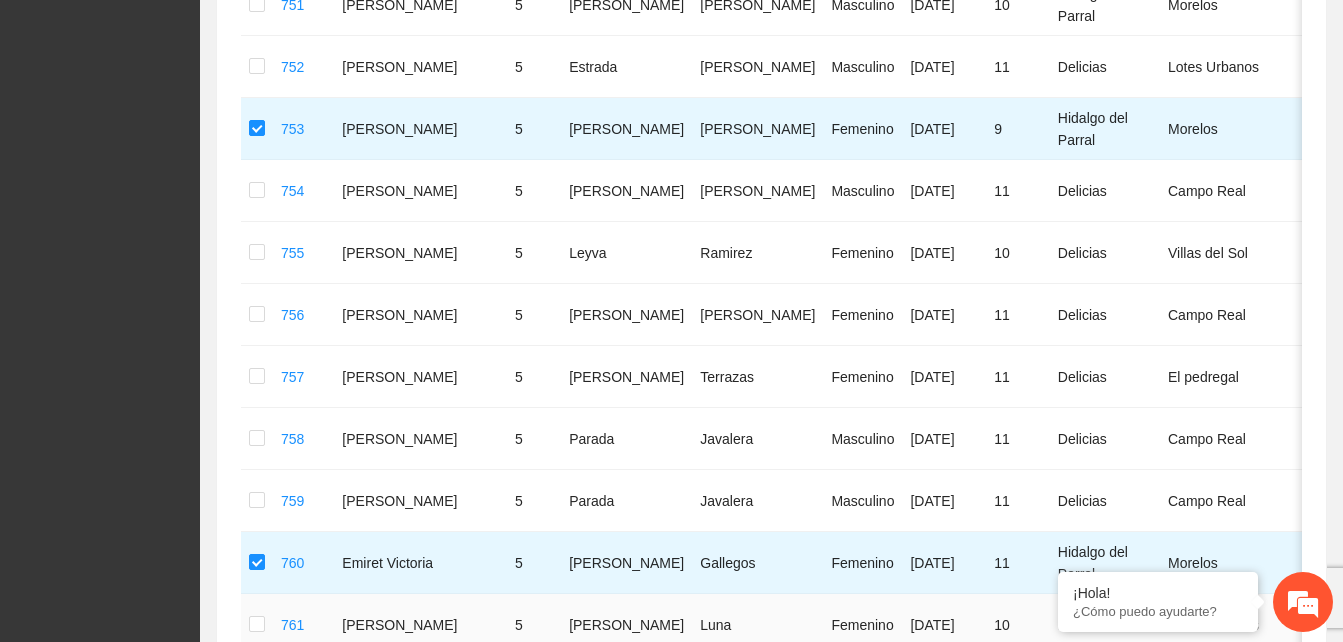 click at bounding box center [257, 625] 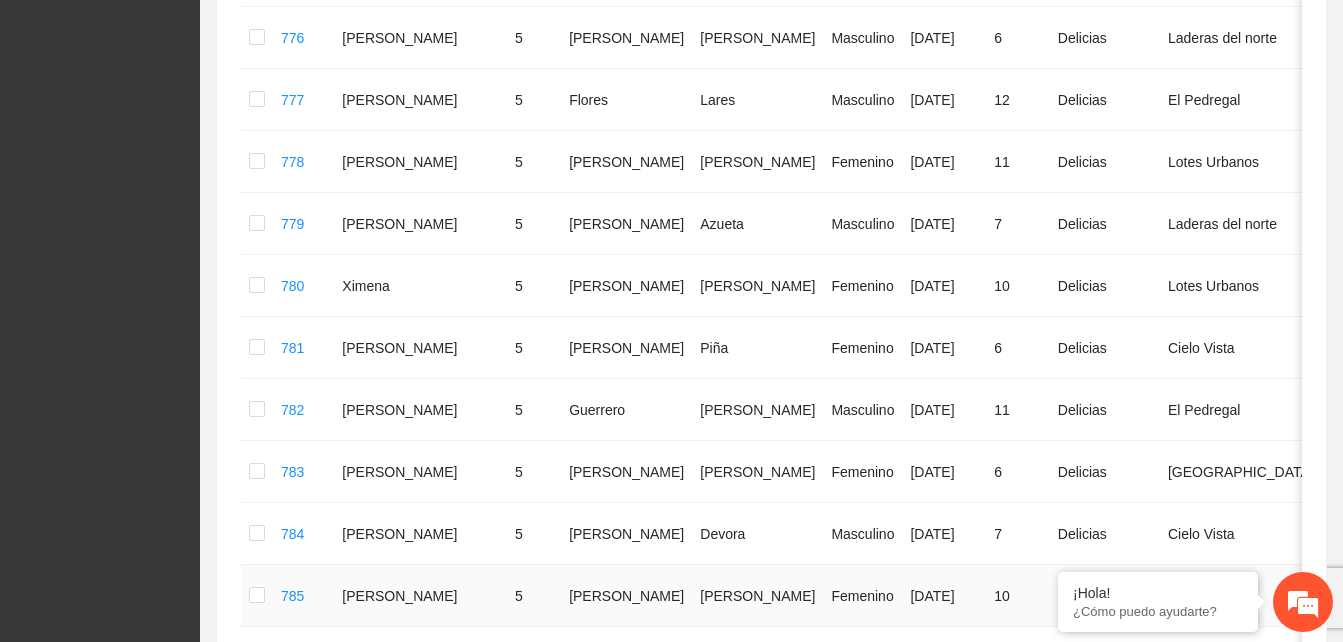 scroll, scrollTop: 4995, scrollLeft: 0, axis: vertical 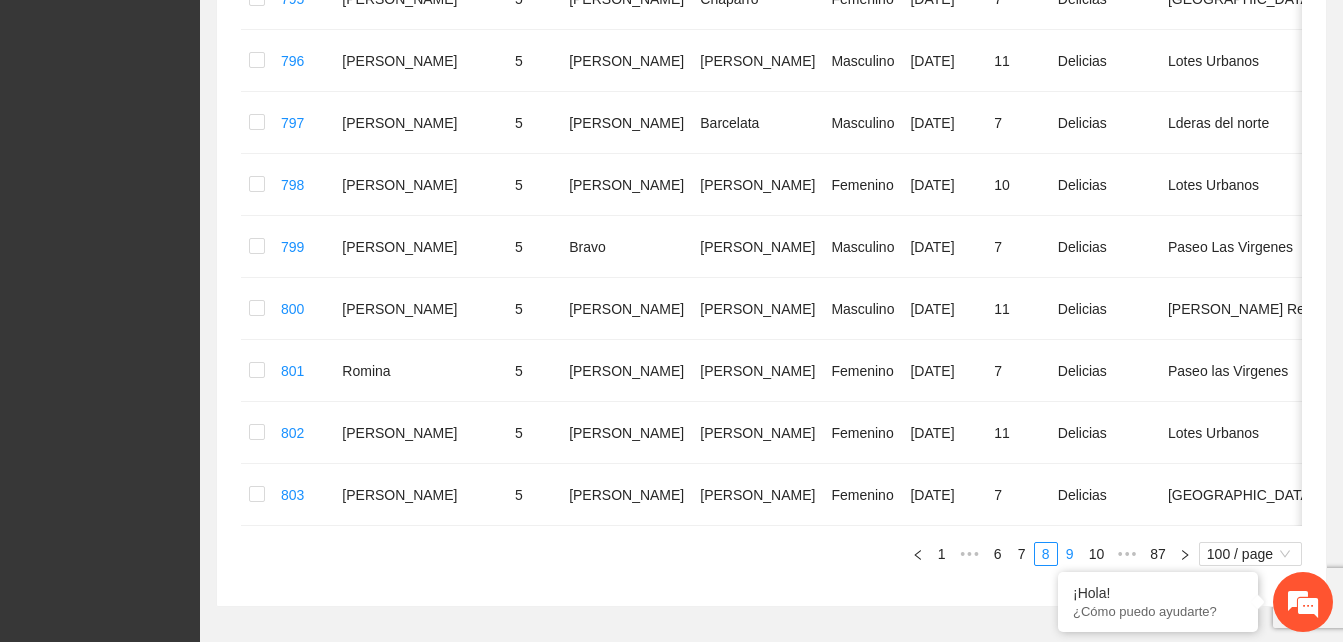 click on "9" at bounding box center [1070, 554] 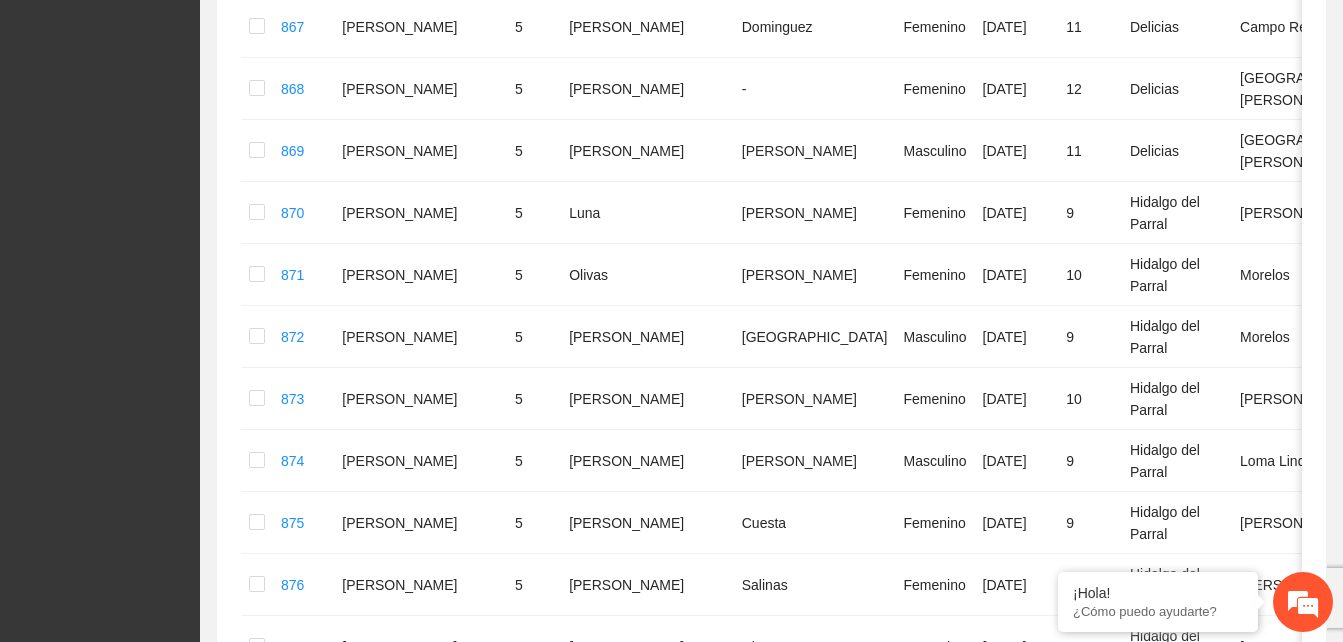 scroll, scrollTop: 4420, scrollLeft: 0, axis: vertical 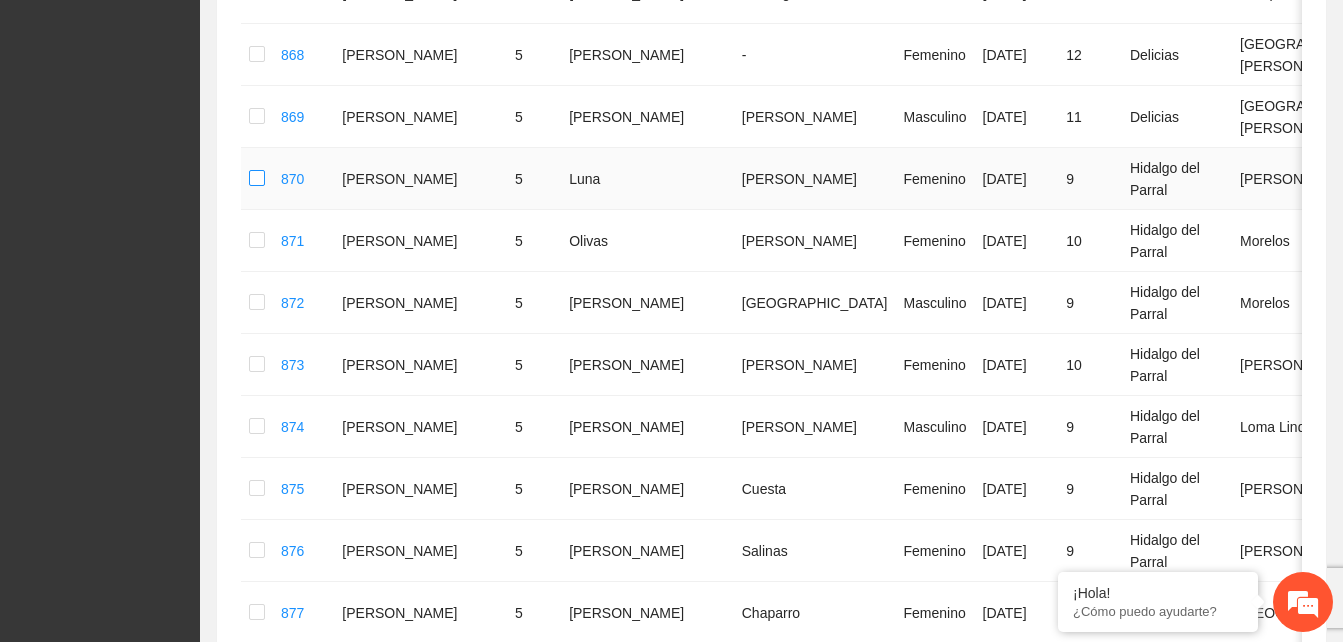 click at bounding box center [257, 179] 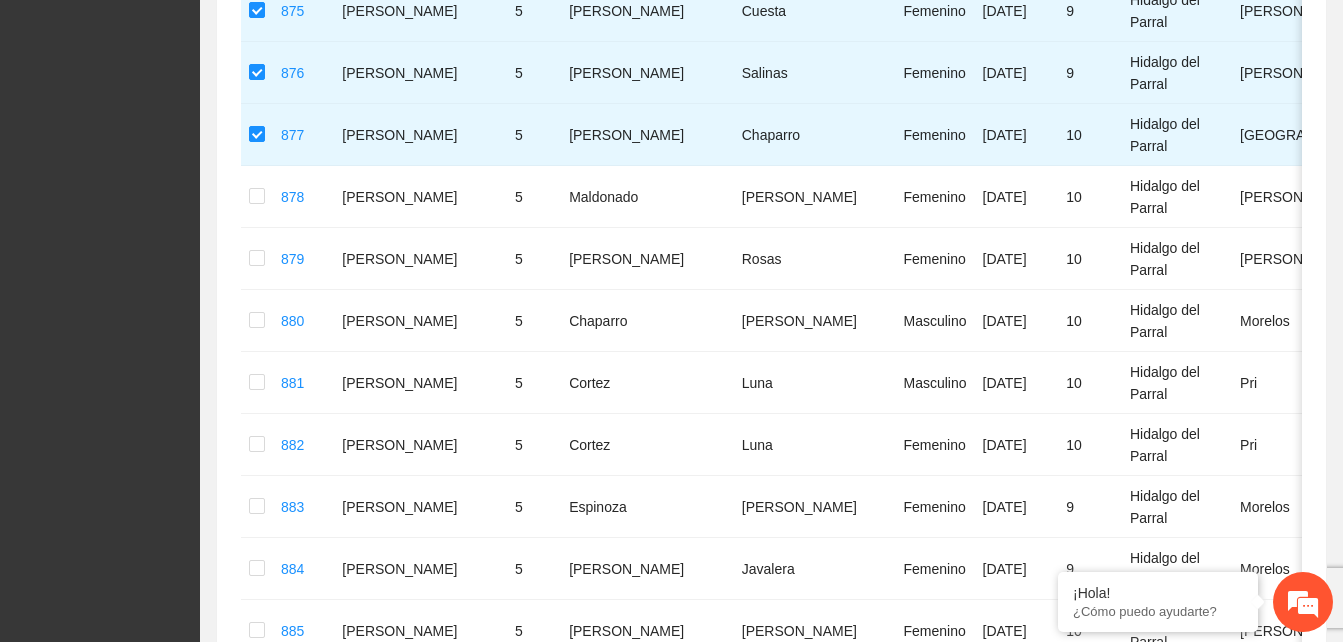 scroll, scrollTop: 4900, scrollLeft: 0, axis: vertical 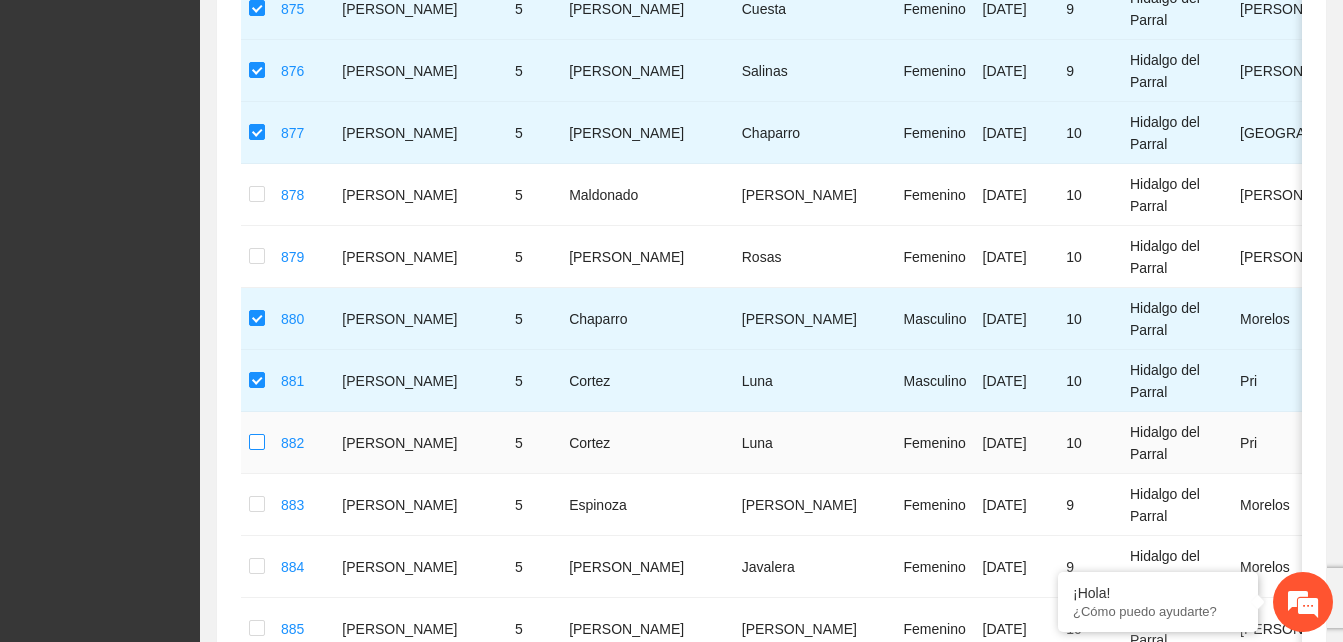click at bounding box center [257, 443] 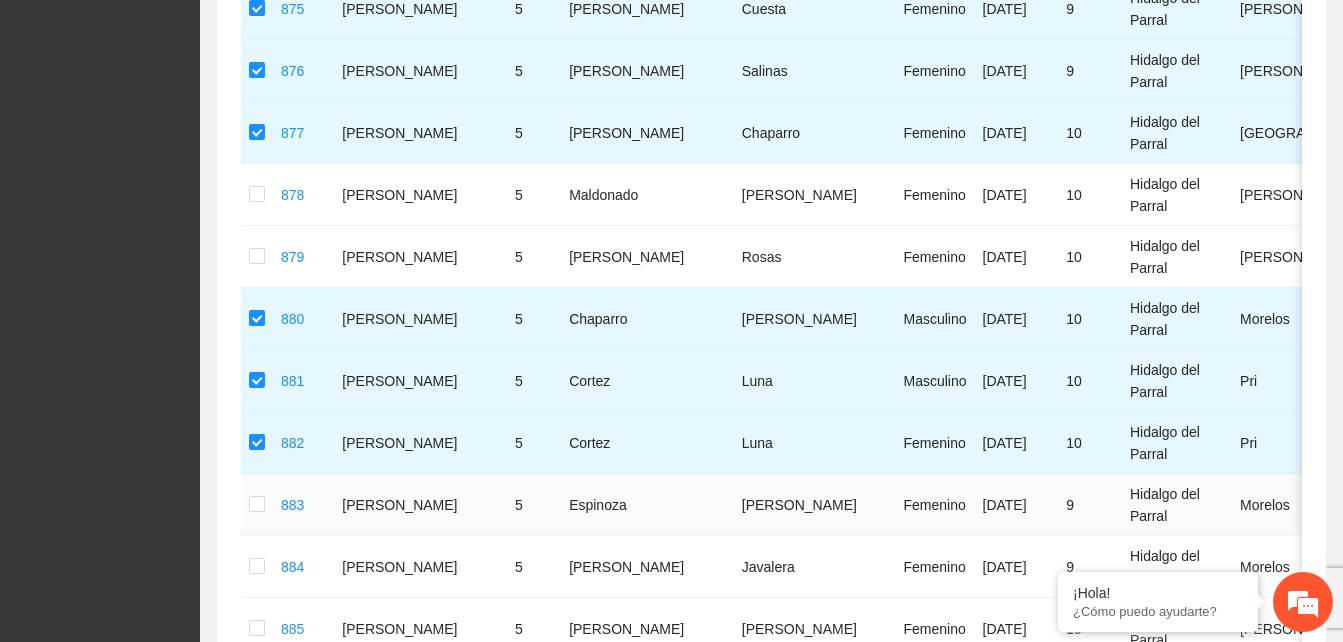 click at bounding box center (257, 505) 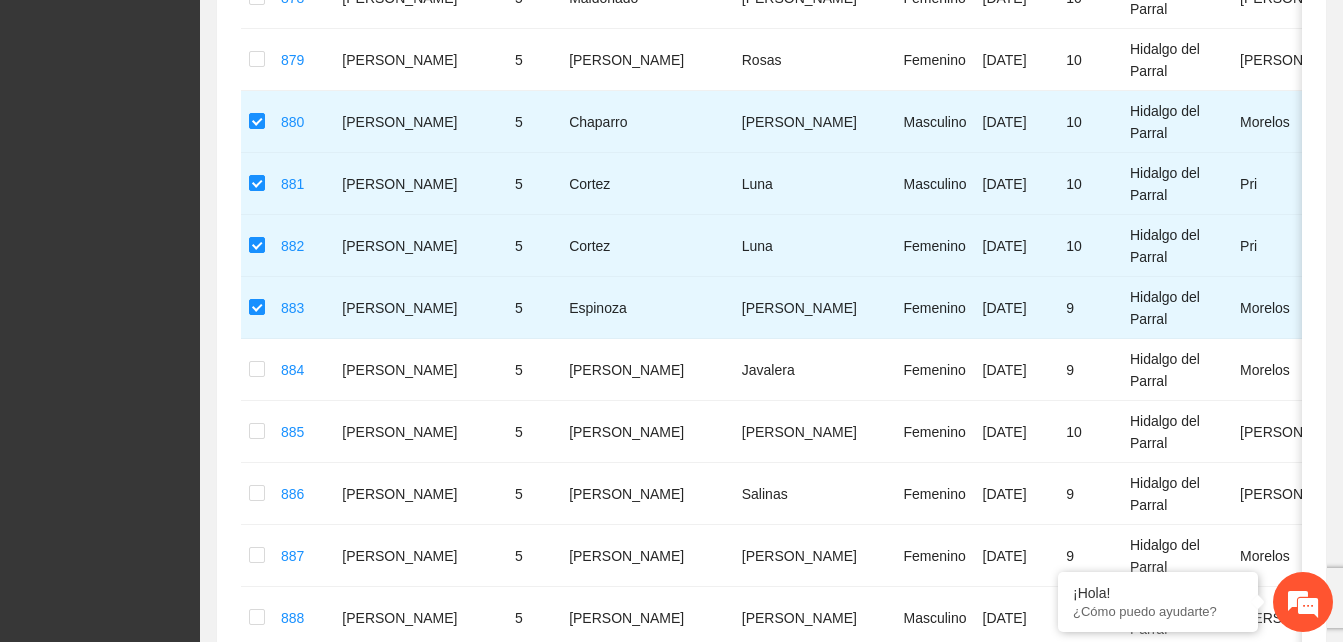 scroll, scrollTop: 5140, scrollLeft: 0, axis: vertical 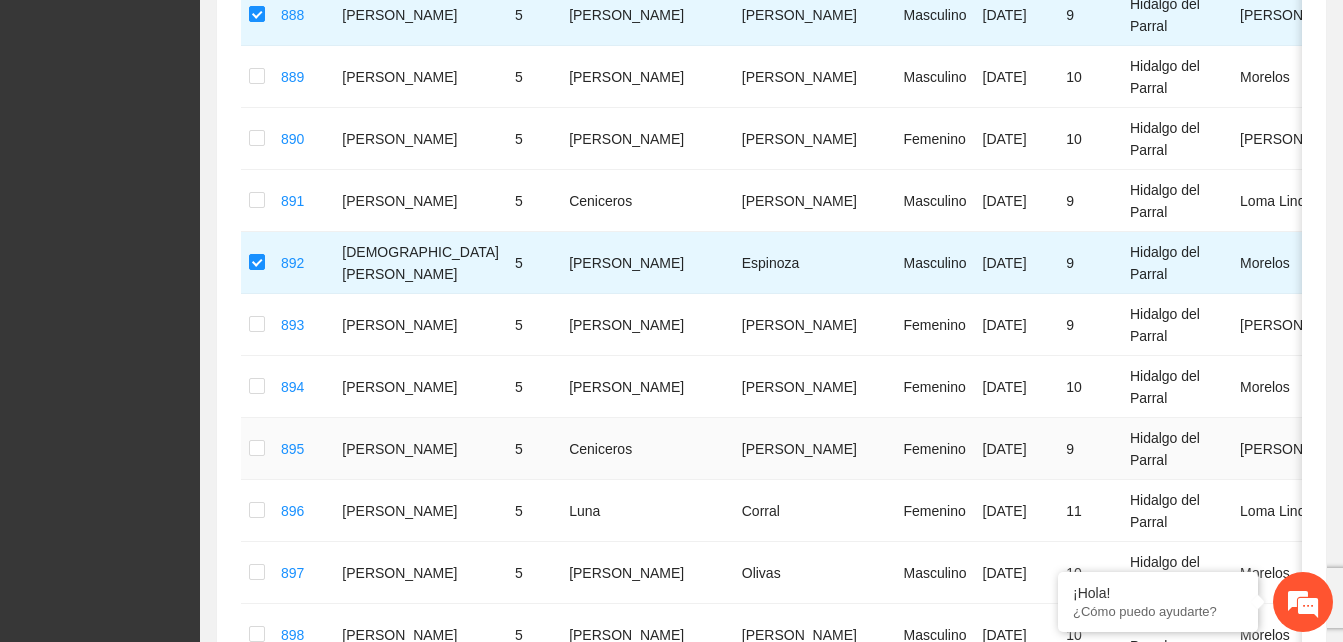 click on "895" at bounding box center (303, 449) 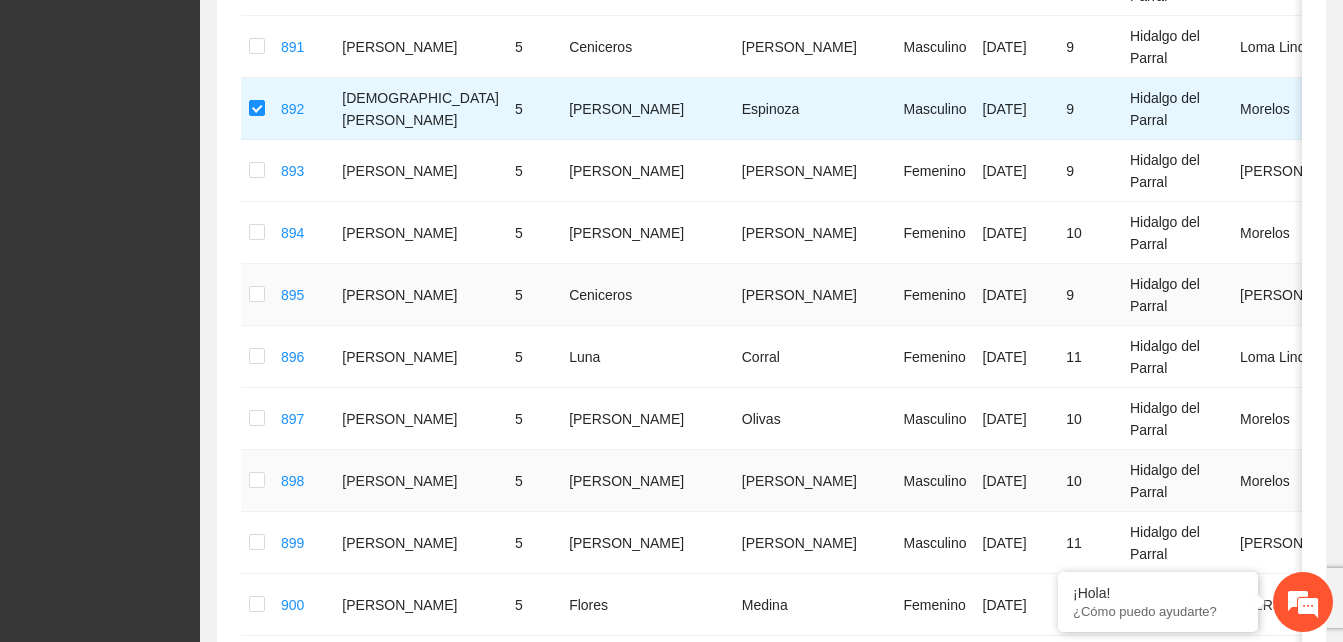 scroll, scrollTop: 5820, scrollLeft: 0, axis: vertical 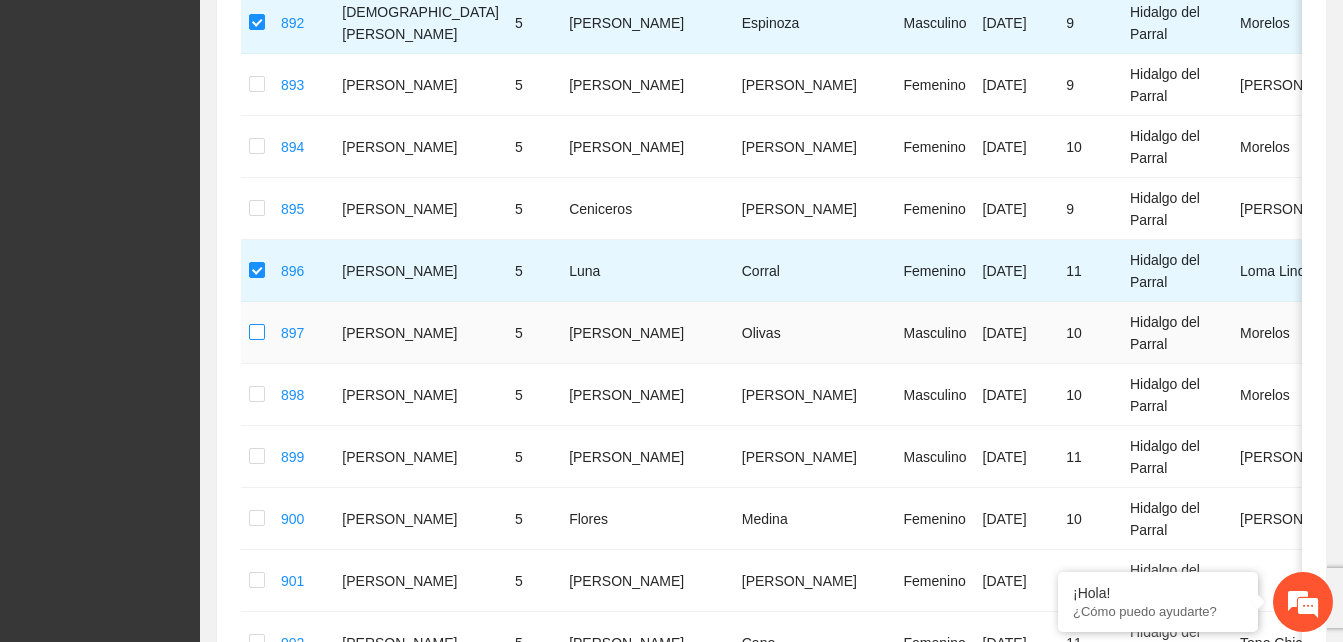 click at bounding box center [257, 333] 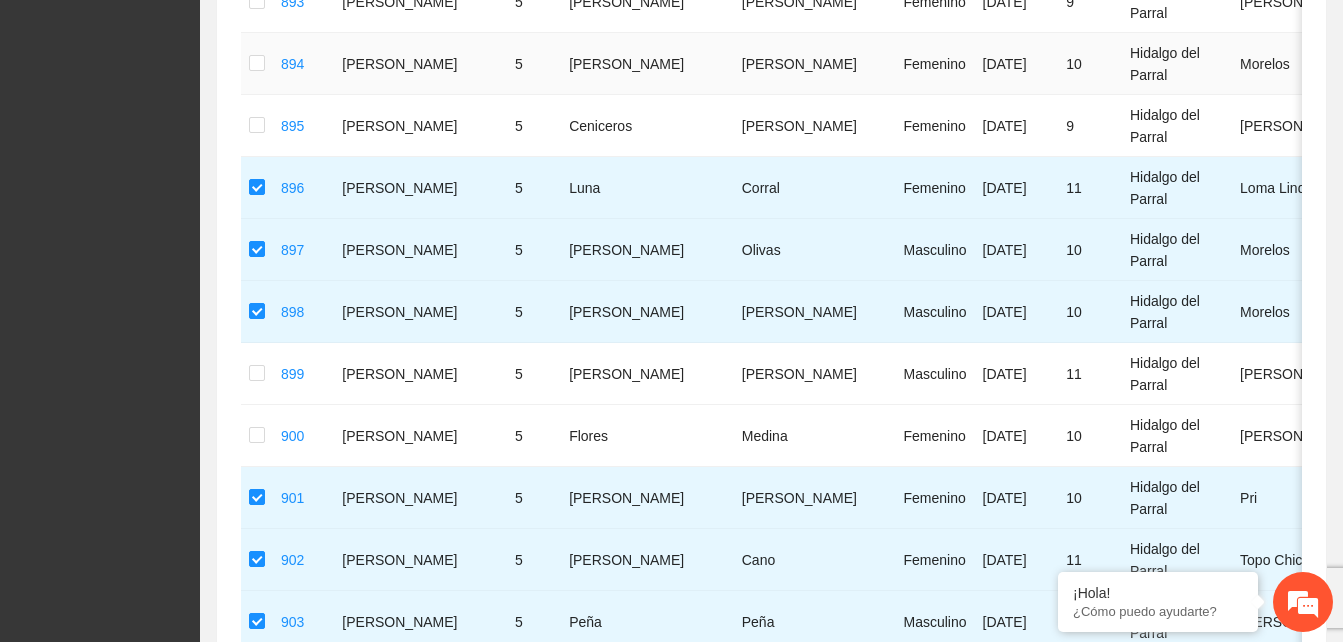 scroll, scrollTop: 6060, scrollLeft: 0, axis: vertical 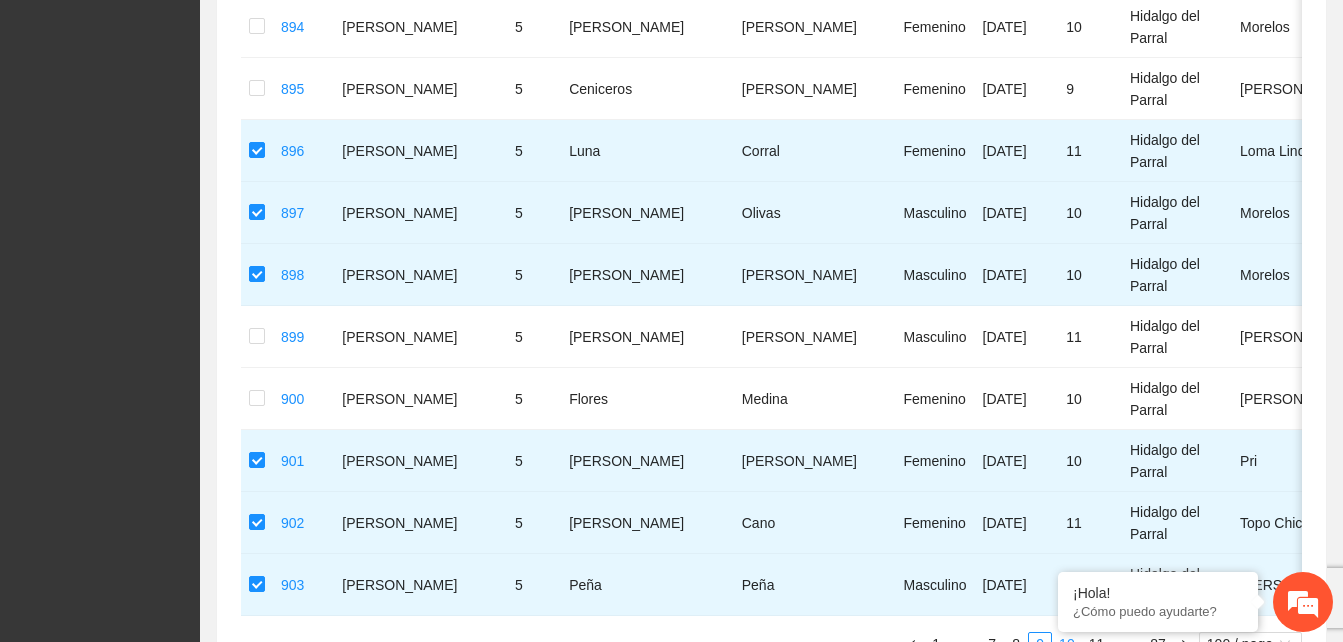 click on "10" at bounding box center (1067, 644) 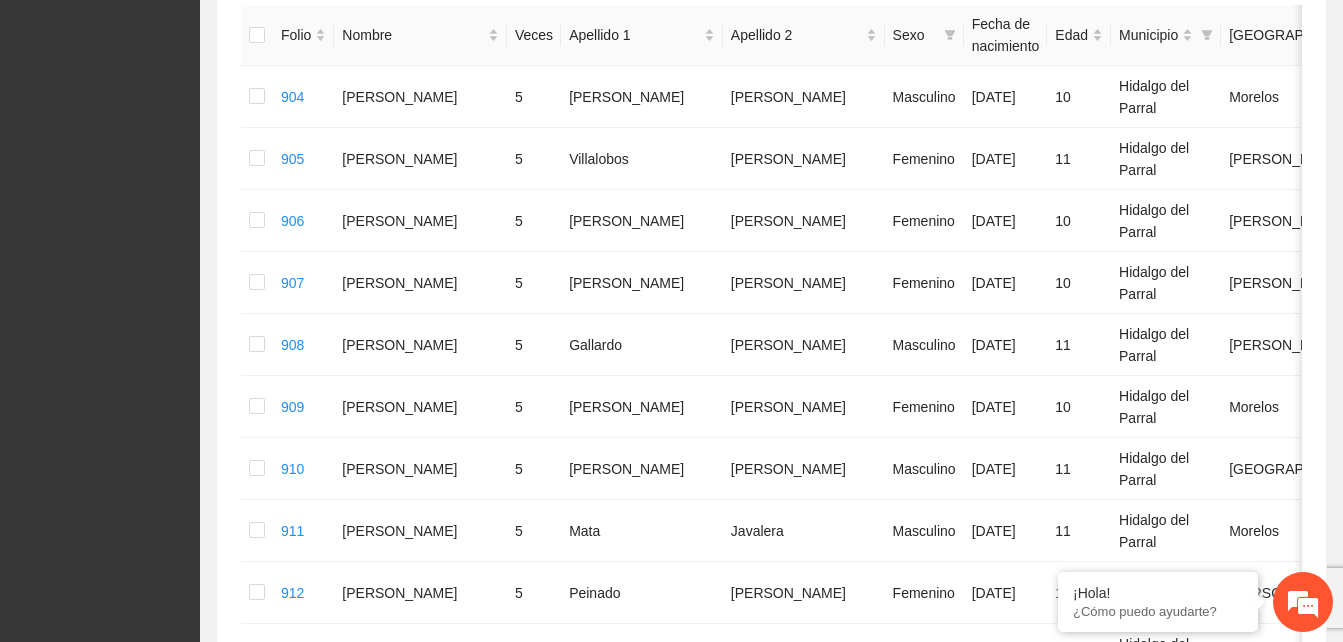 scroll, scrollTop: 424, scrollLeft: 0, axis: vertical 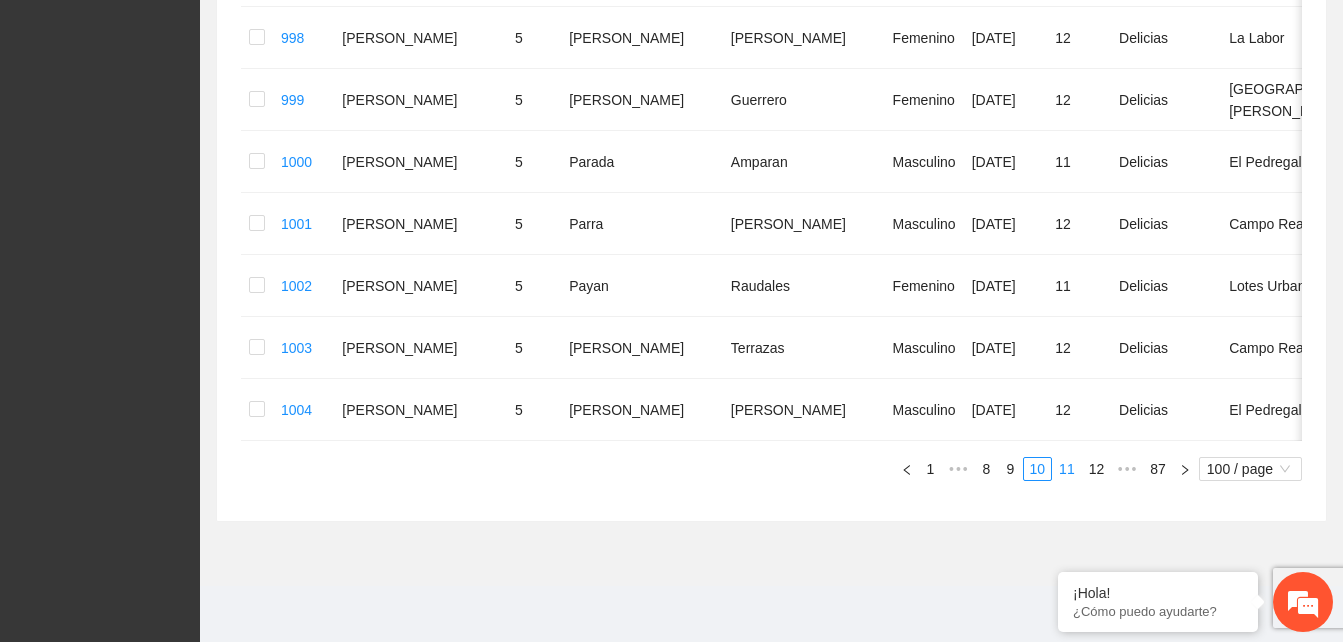 click on "11" at bounding box center [1067, 469] 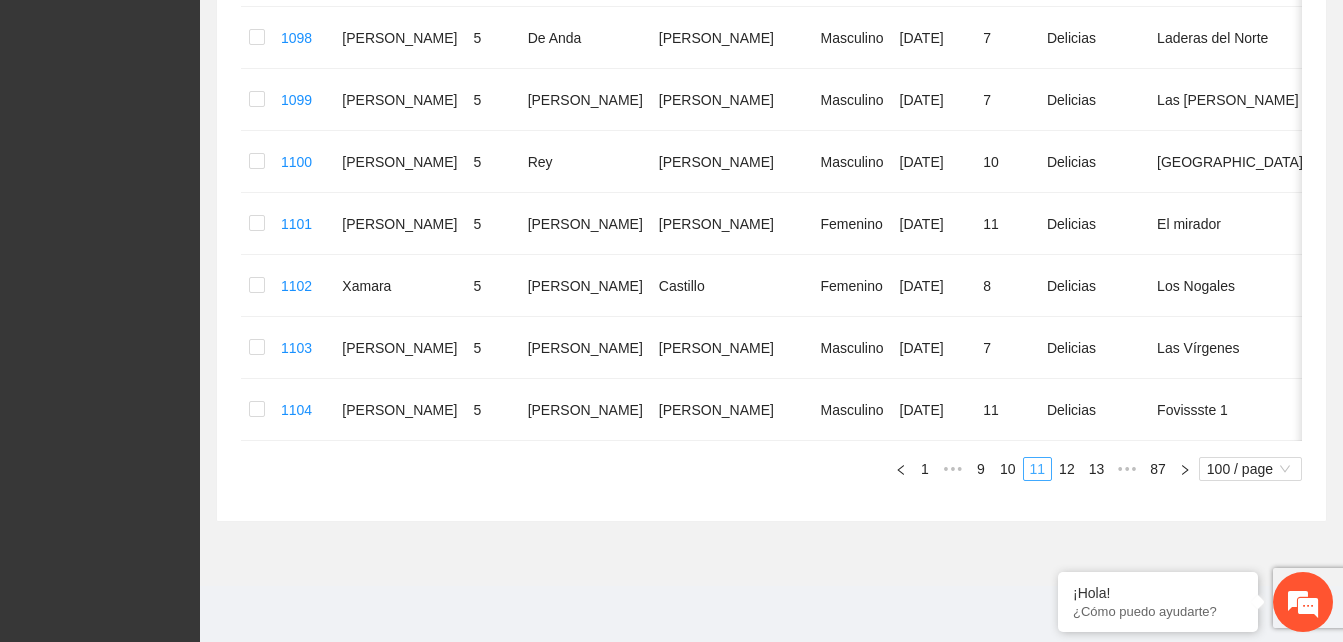 scroll, scrollTop: 6239, scrollLeft: 0, axis: vertical 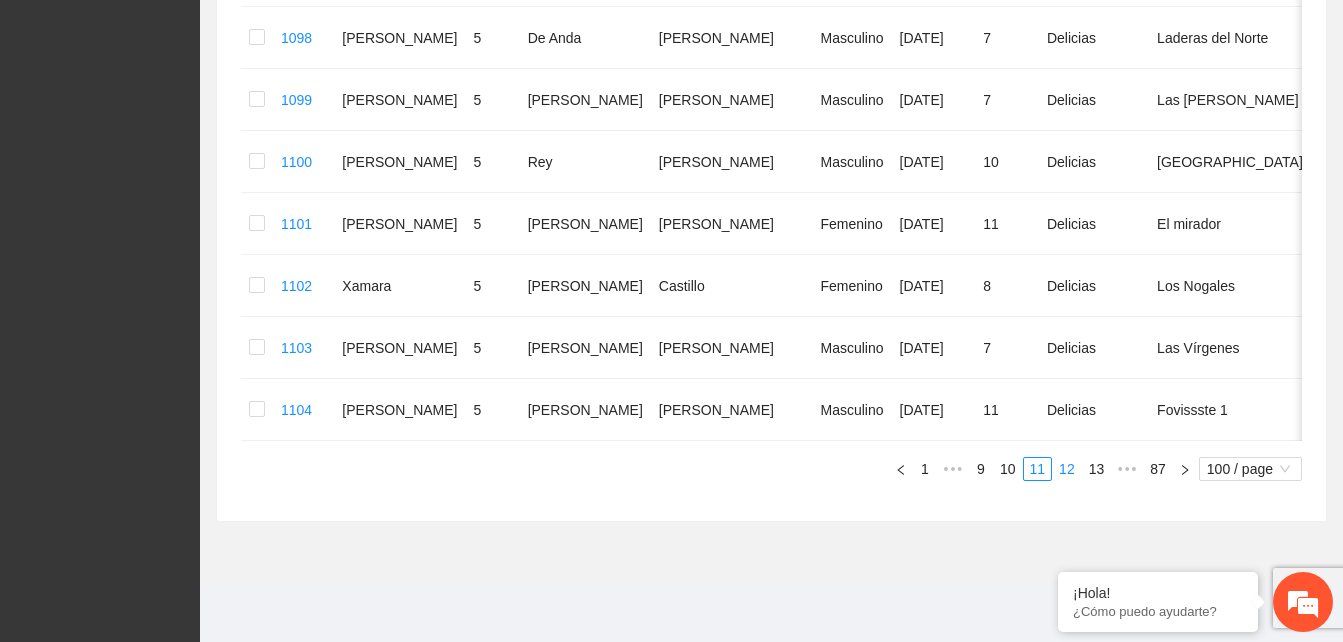 click on "12" at bounding box center [1067, 469] 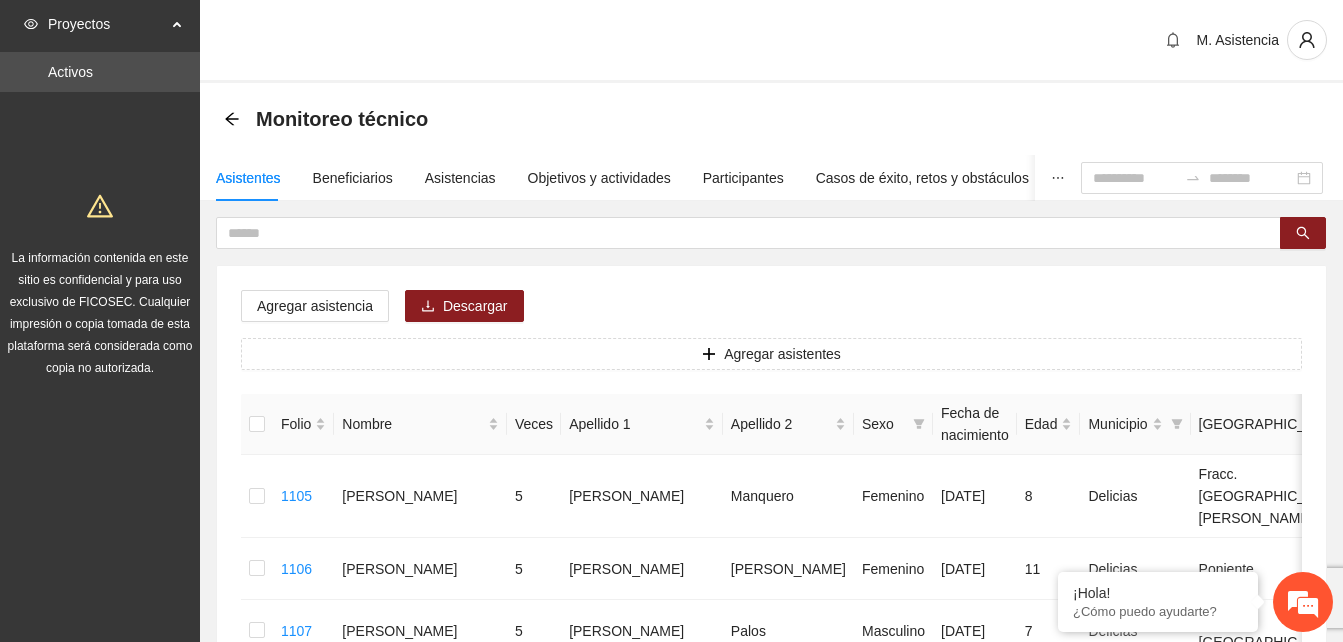 scroll, scrollTop: 6305, scrollLeft: 0, axis: vertical 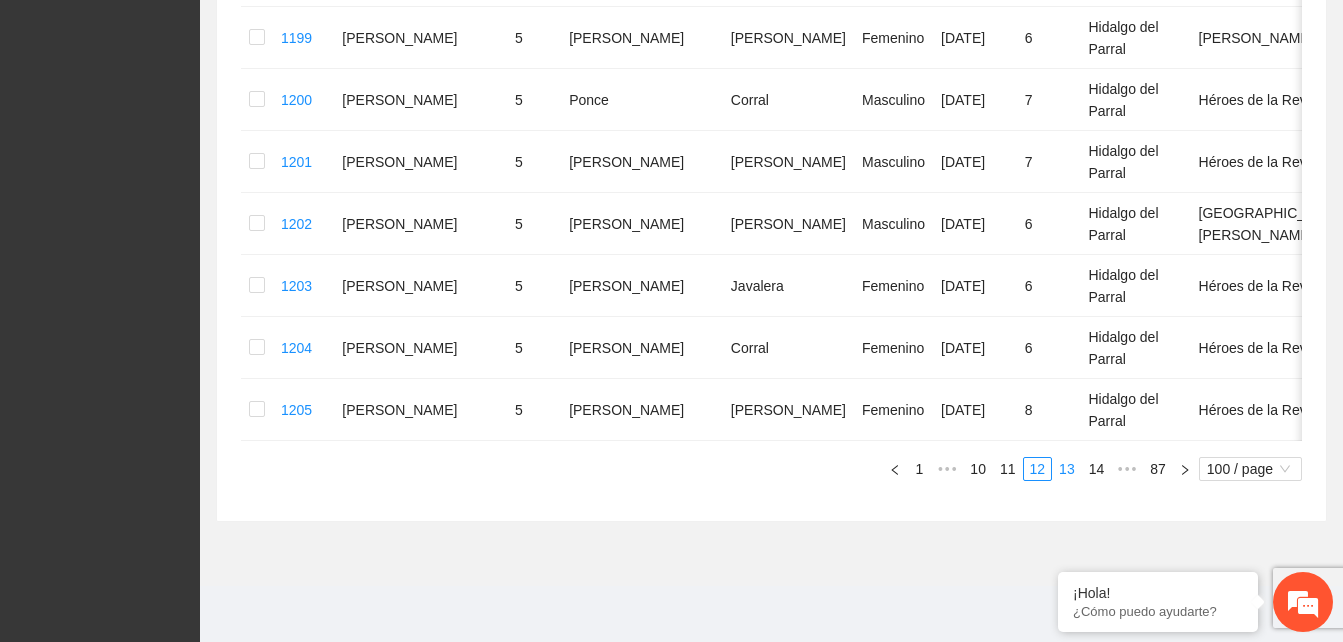 click on "13" at bounding box center [1067, 469] 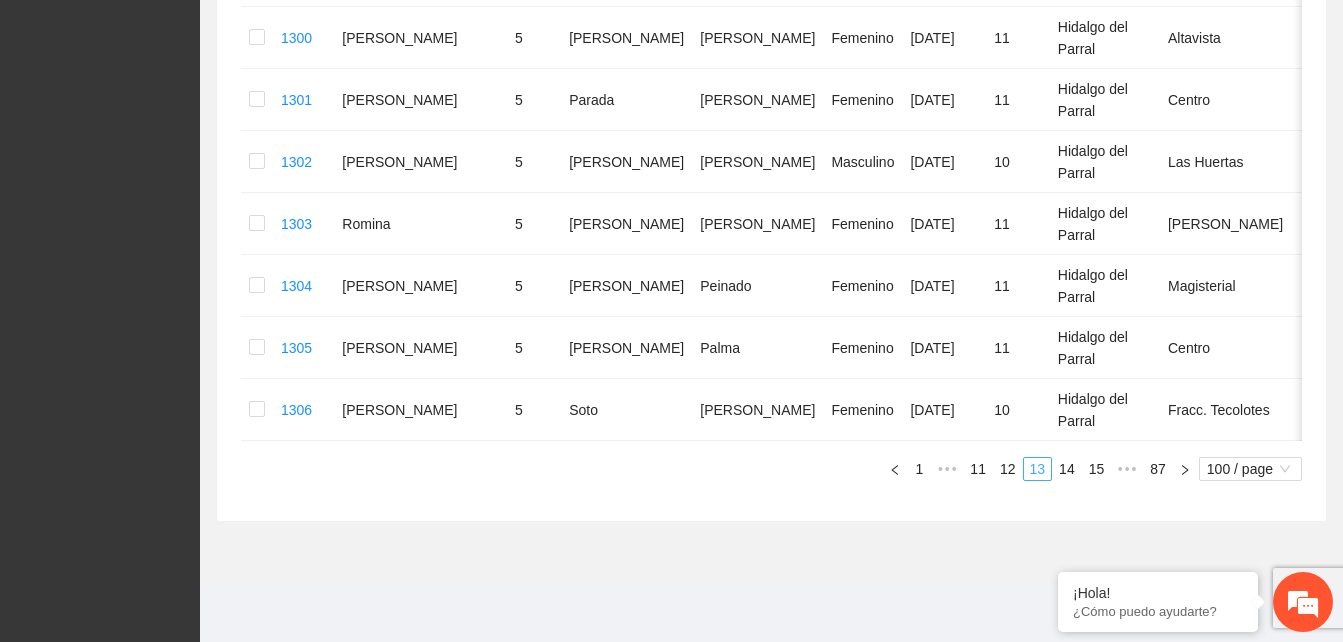 scroll, scrollTop: 6239, scrollLeft: 0, axis: vertical 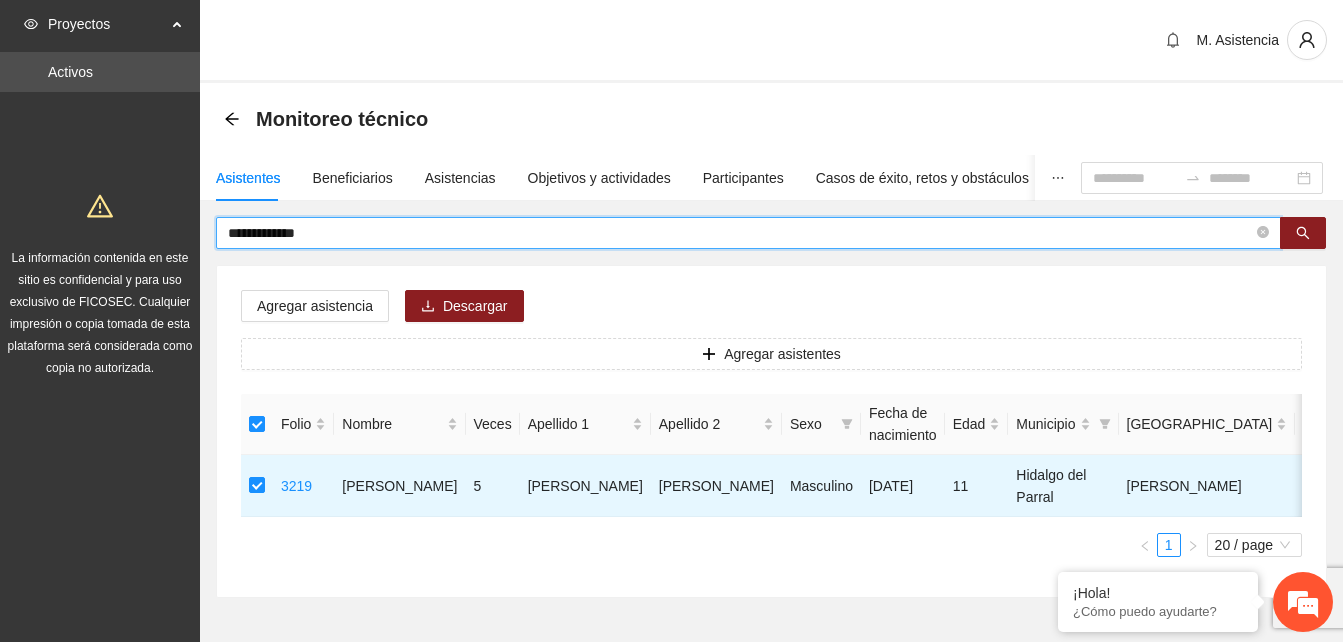 click on "**********" at bounding box center [740, 233] 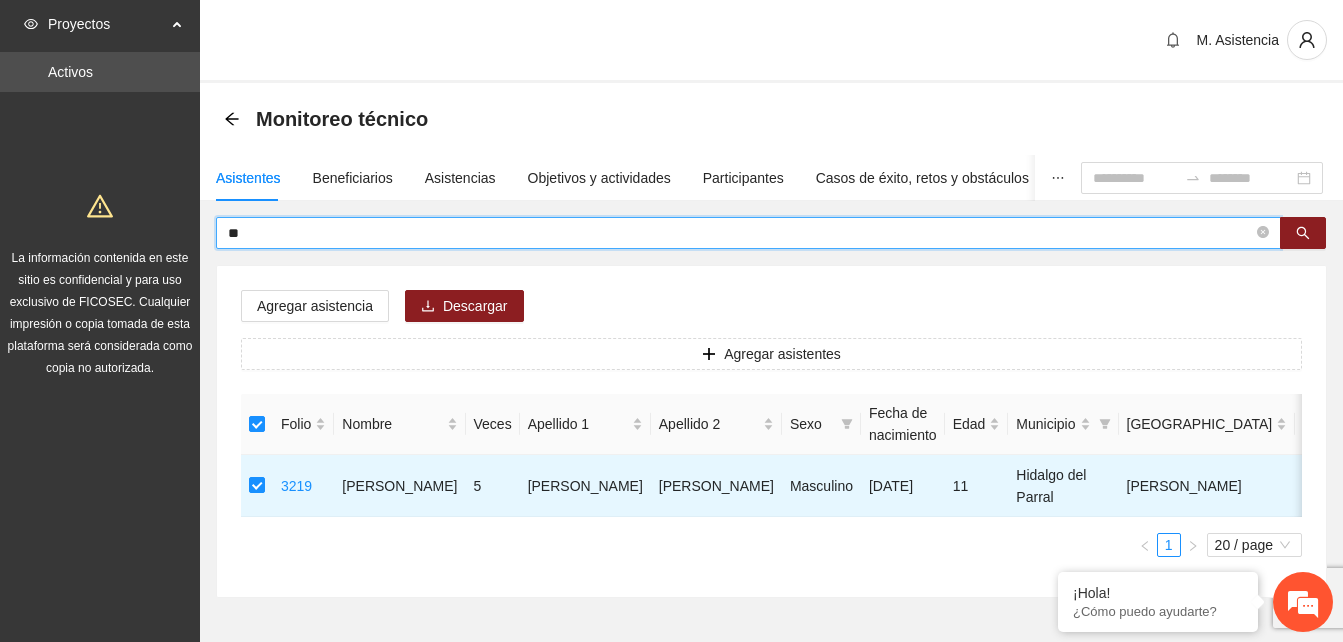 type on "*" 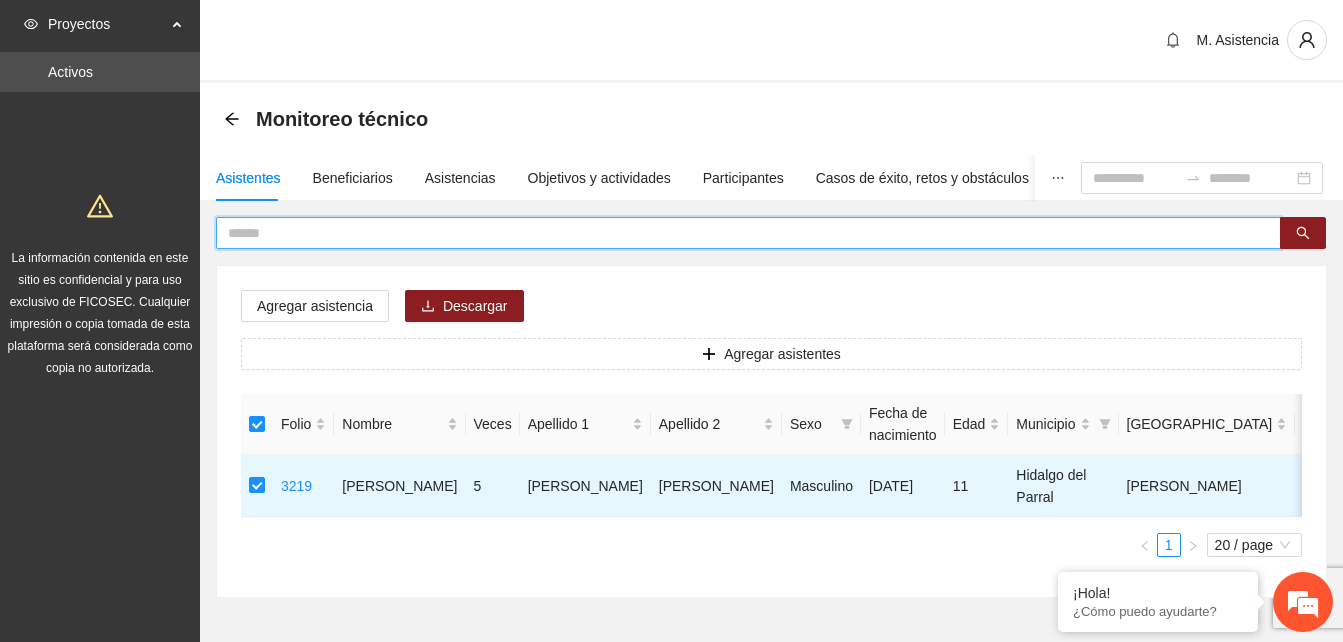 paste on "**********" 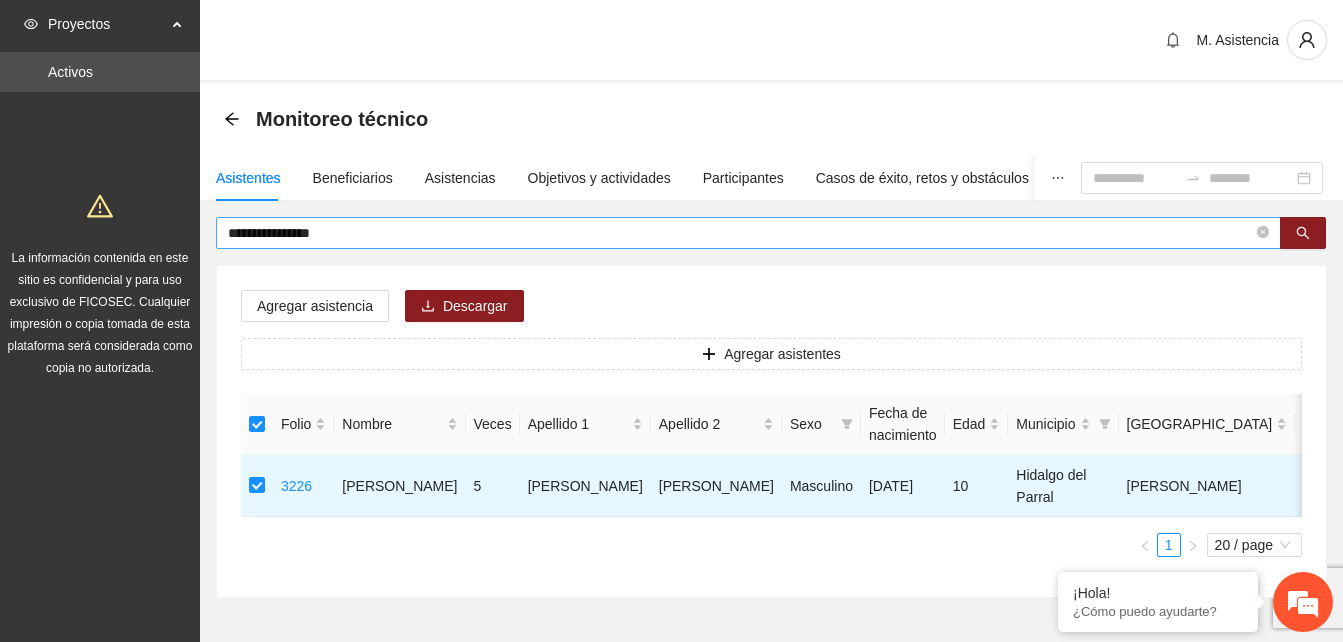 click on "**********" at bounding box center (740, 233) 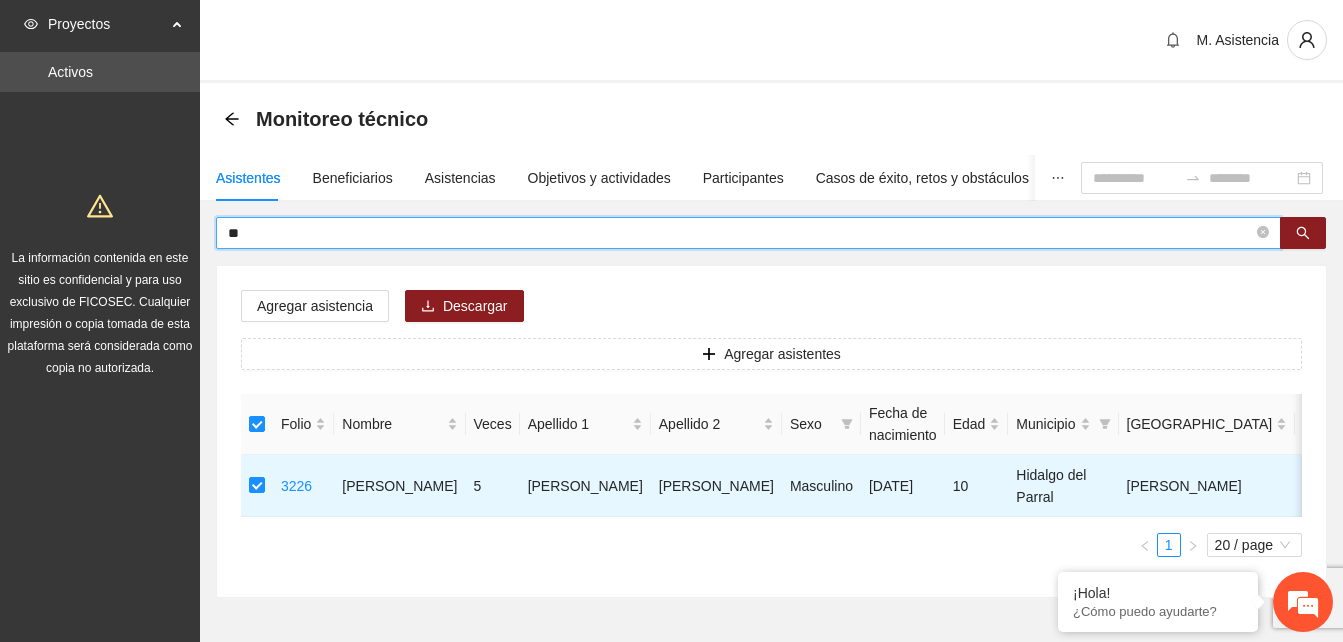 type on "*" 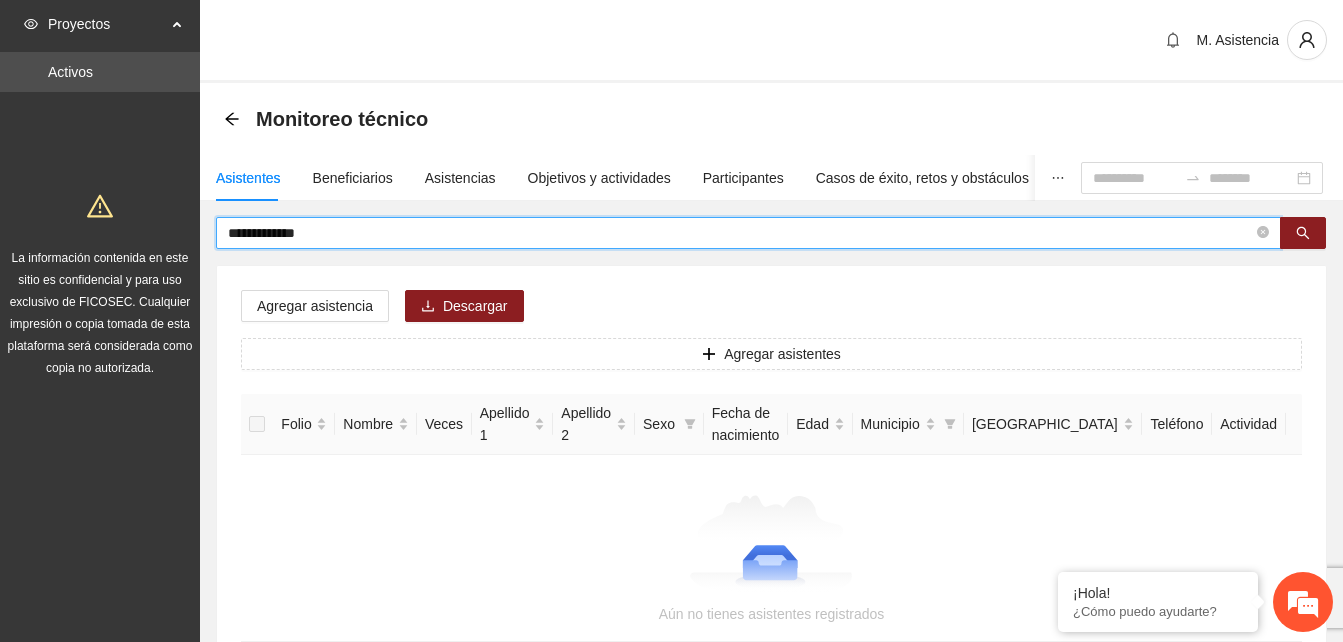 click on "**********" at bounding box center (740, 233) 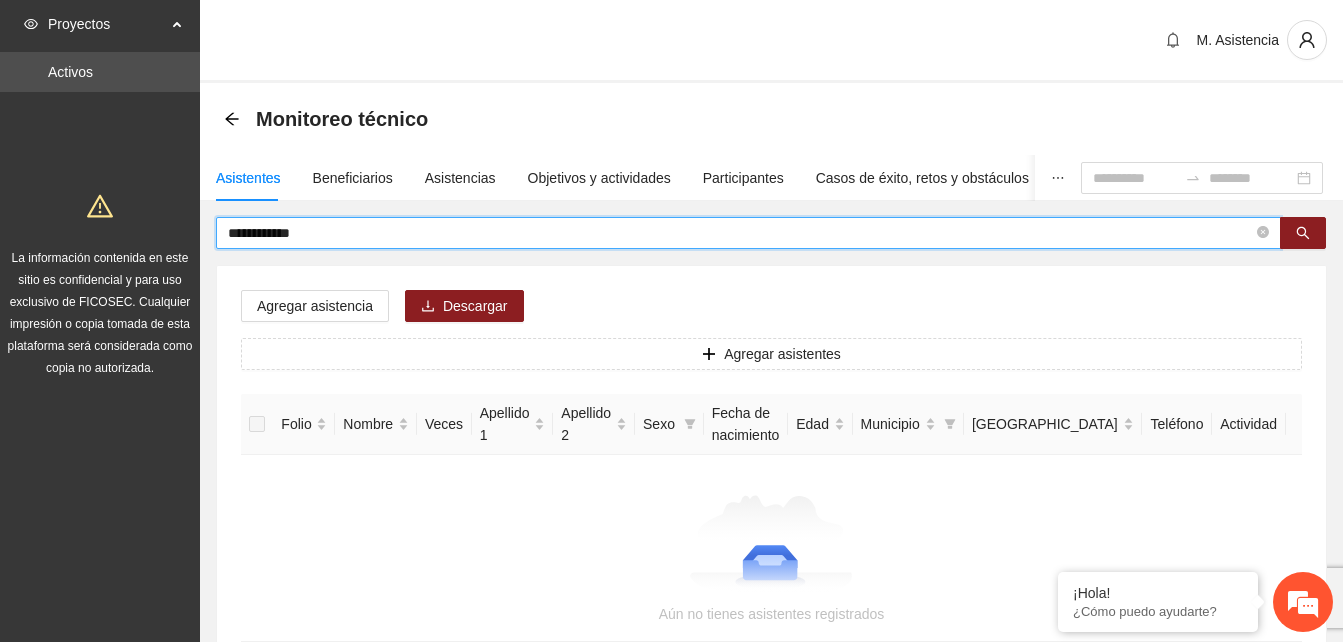 click on "**********" at bounding box center [740, 233] 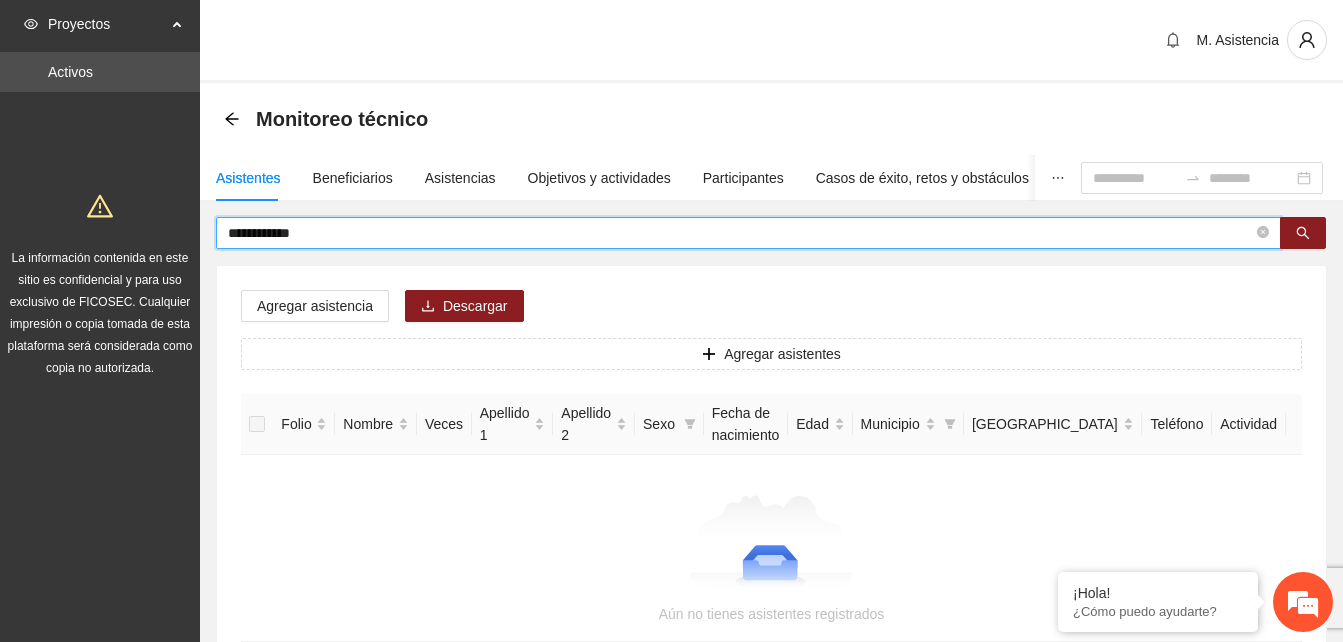 click on "**********" at bounding box center [740, 233] 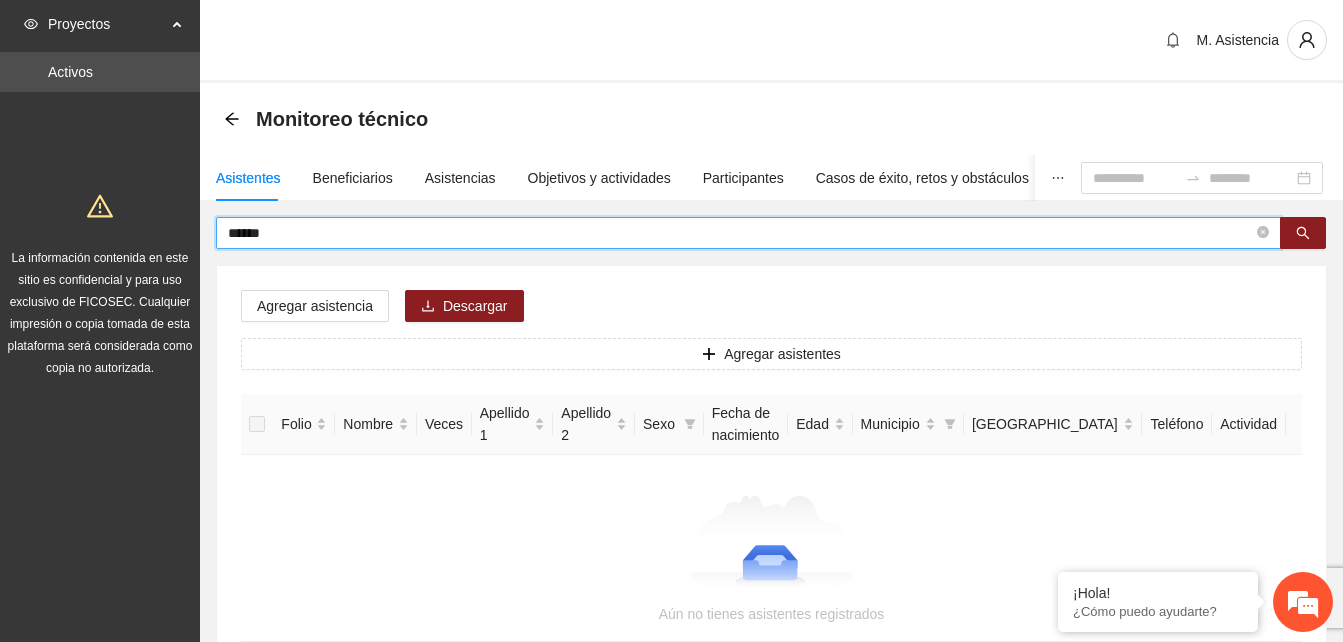 click on "*****" at bounding box center (748, 233) 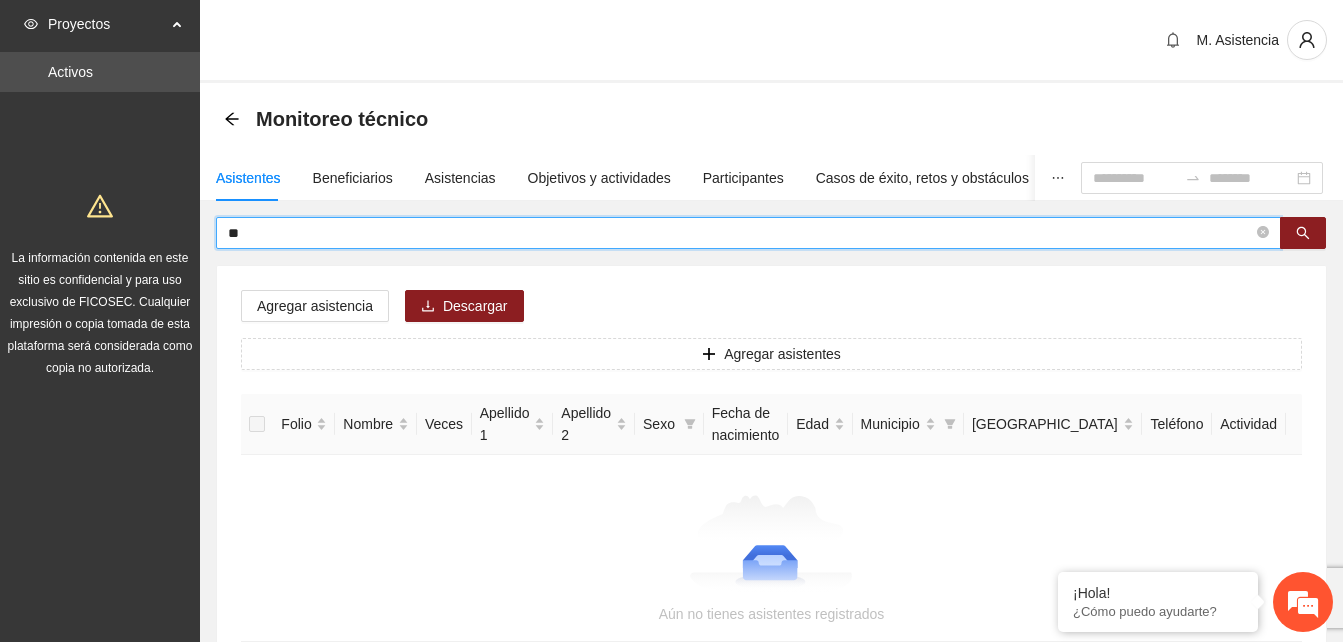 type on "*" 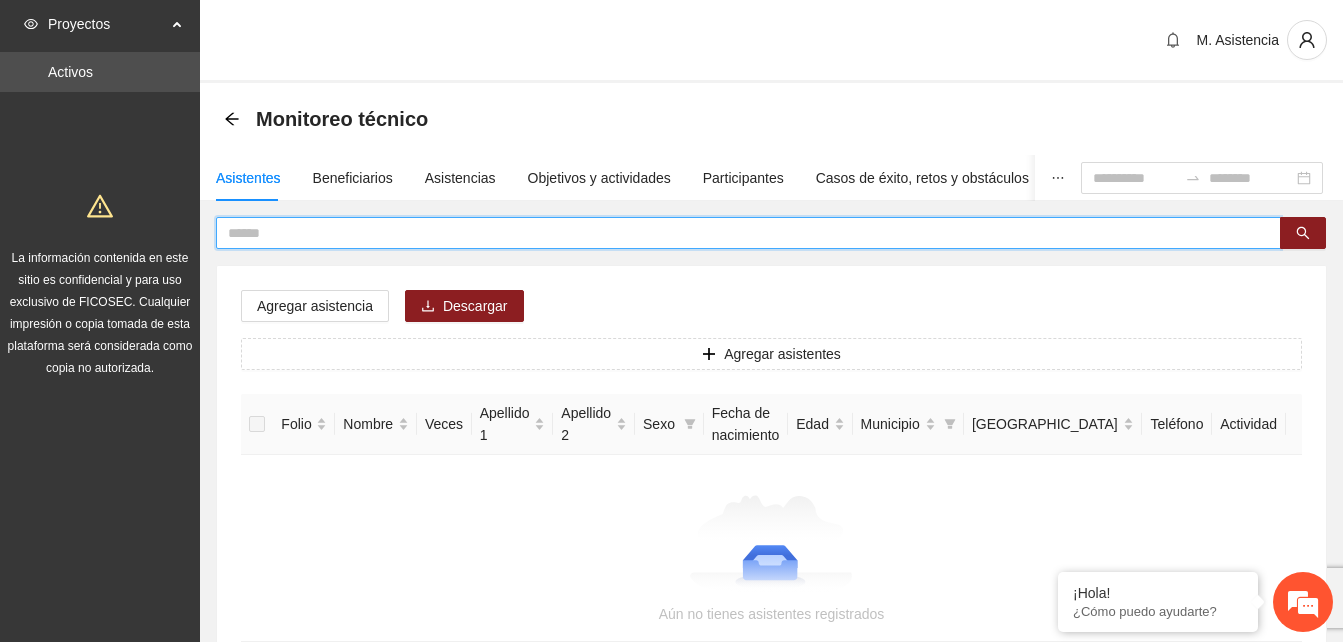 paste 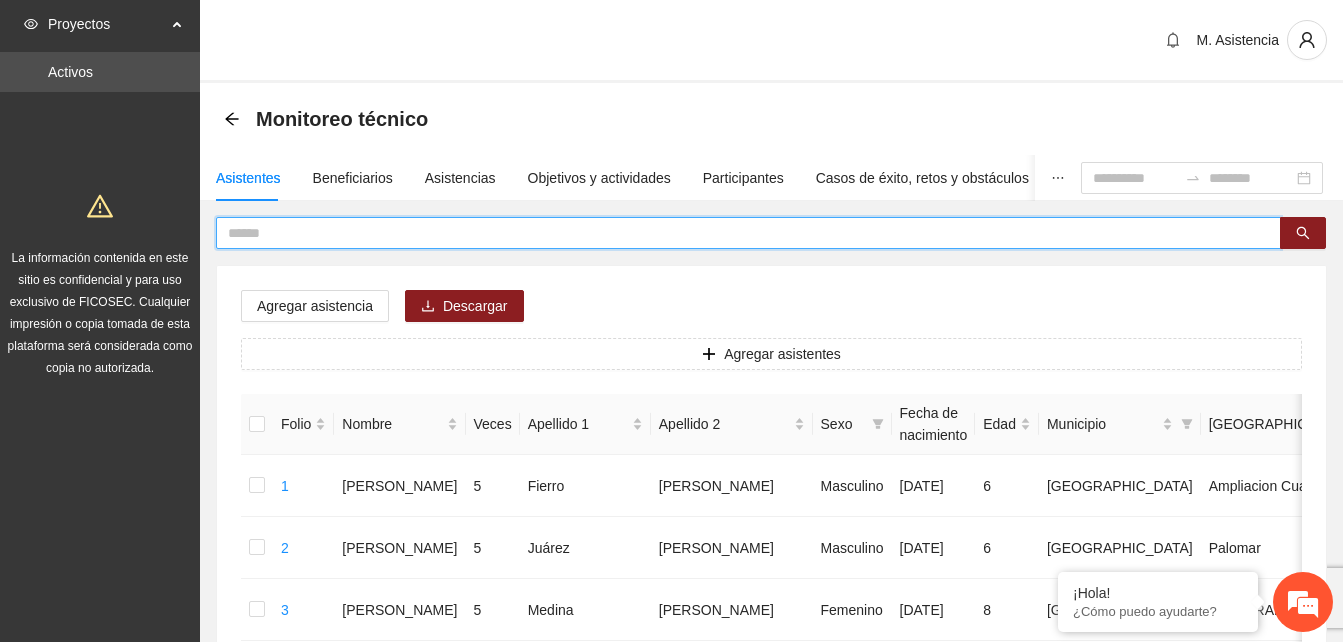 click at bounding box center (740, 233) 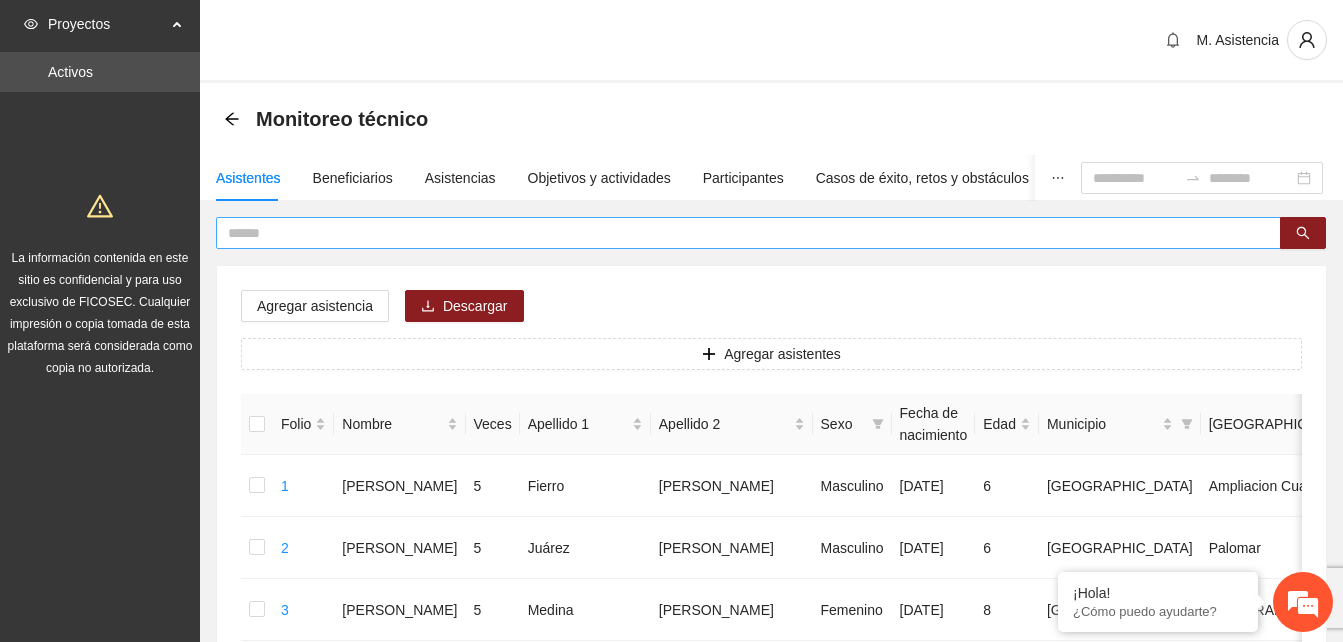 drag, startPoint x: 332, startPoint y: 246, endPoint x: 309, endPoint y: 232, distance: 26.925823 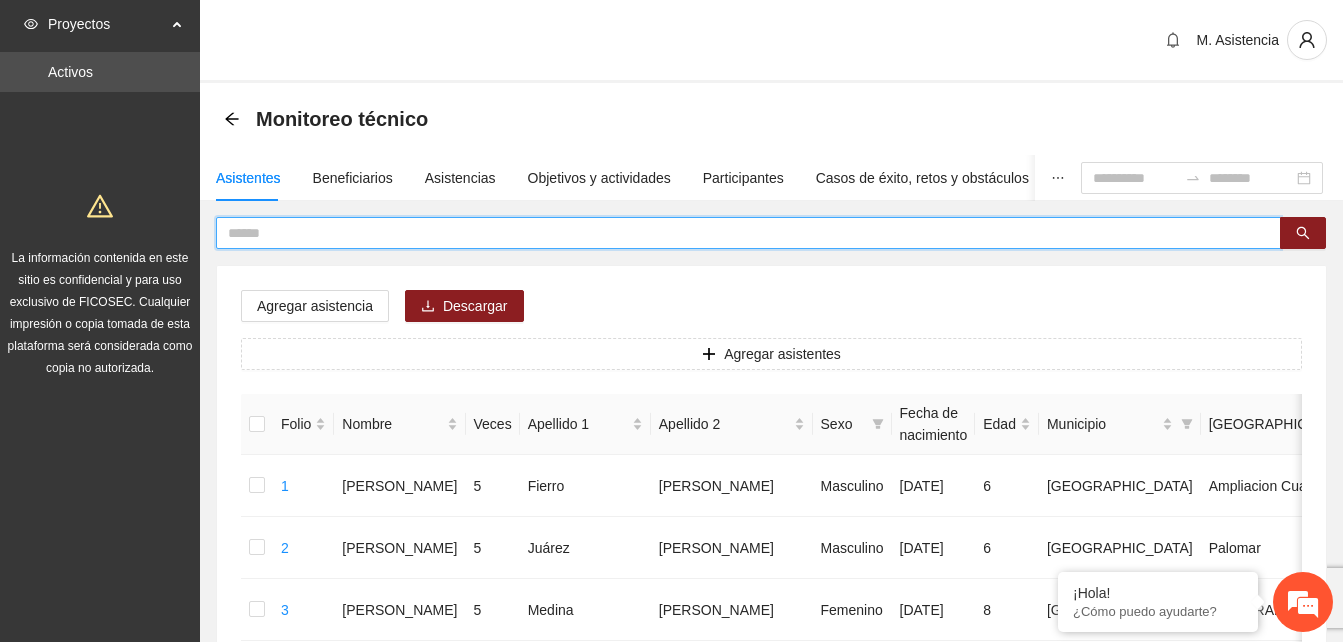 paste on "**********" 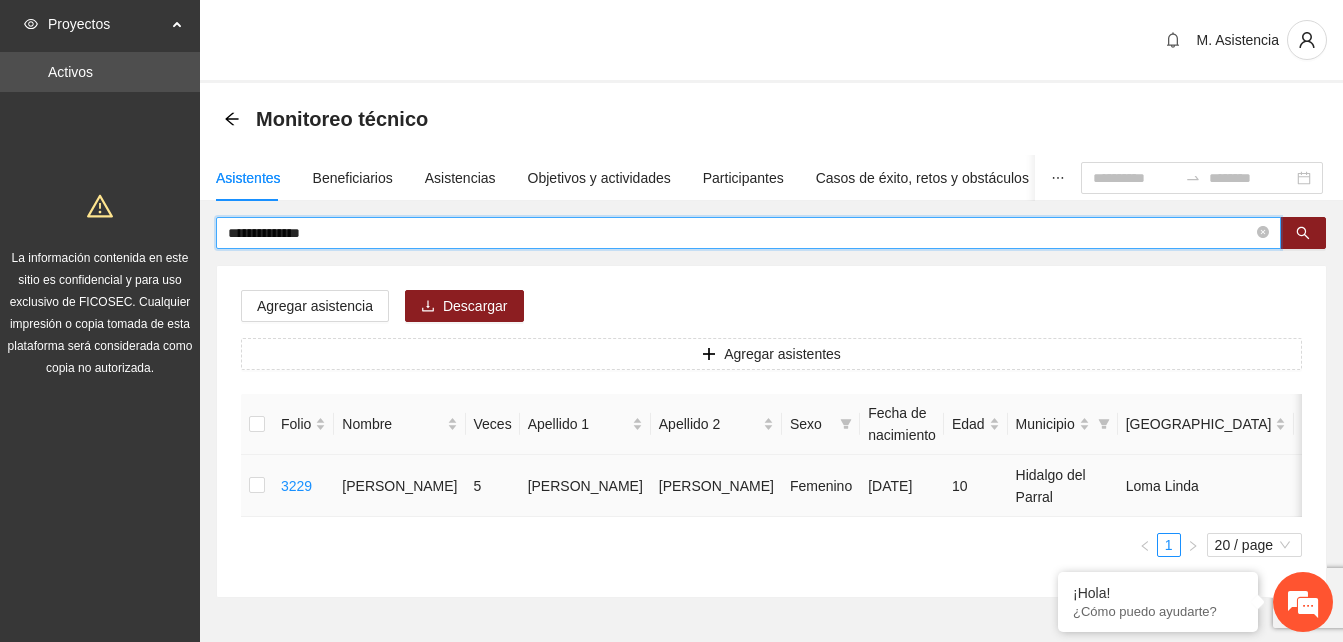 click at bounding box center [257, 486] 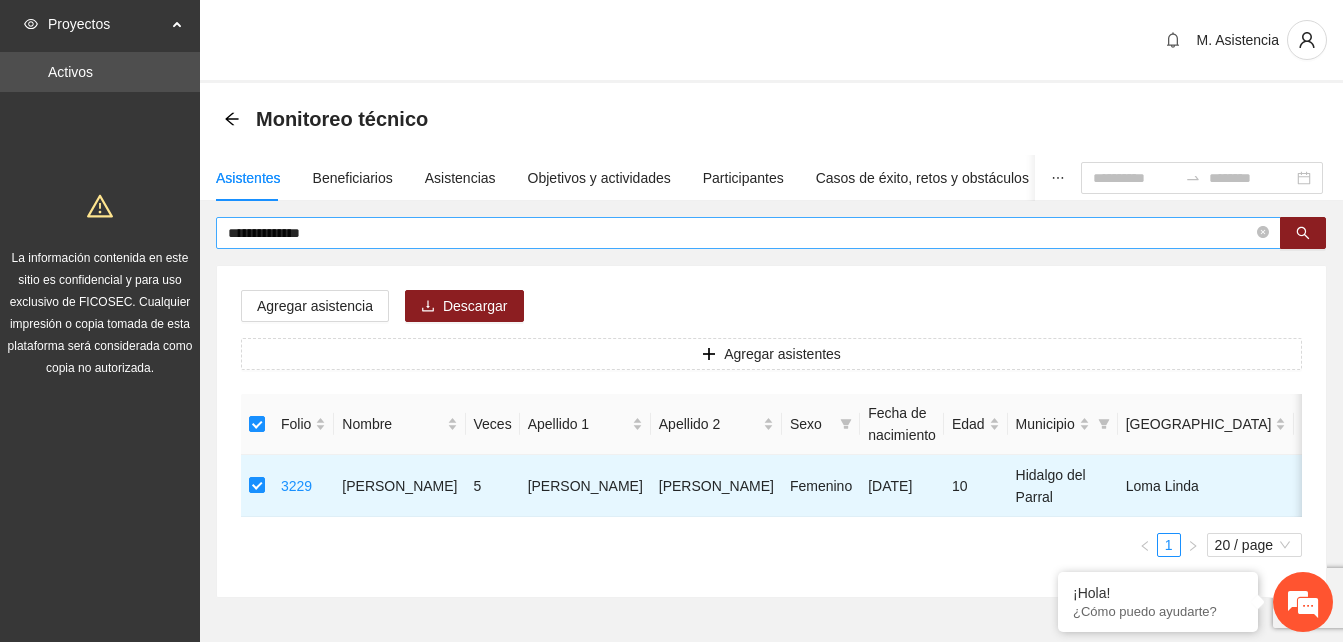 click on "**********" at bounding box center (740, 233) 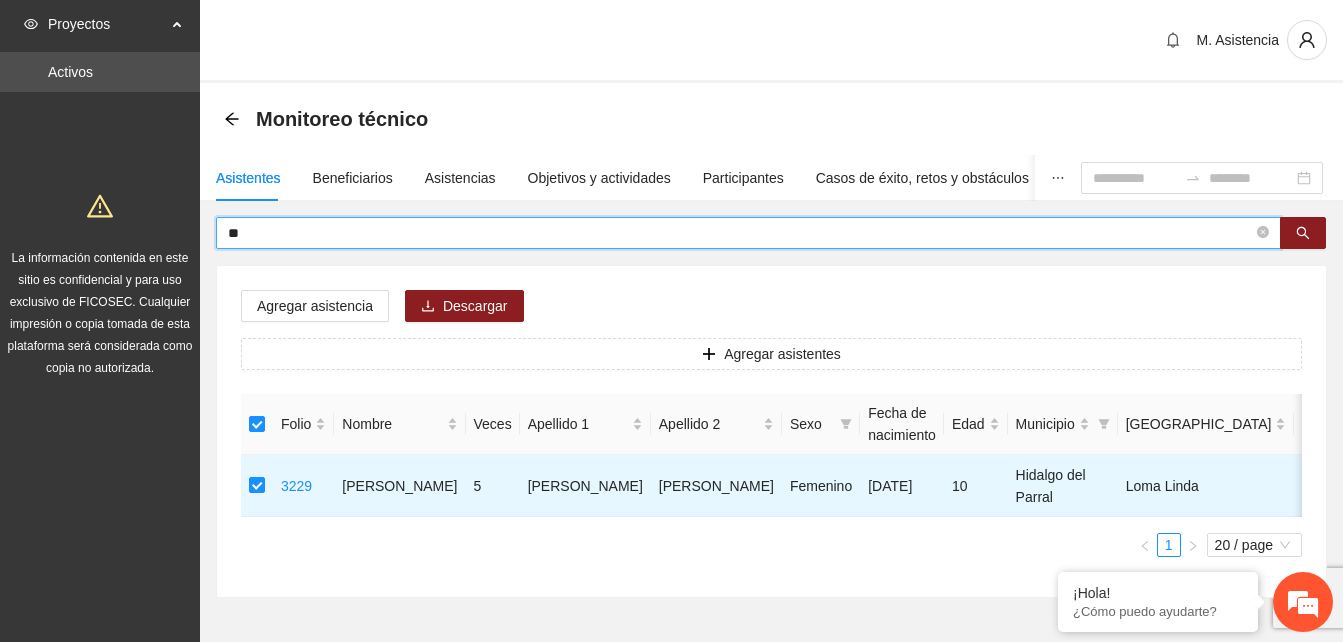 type on "*" 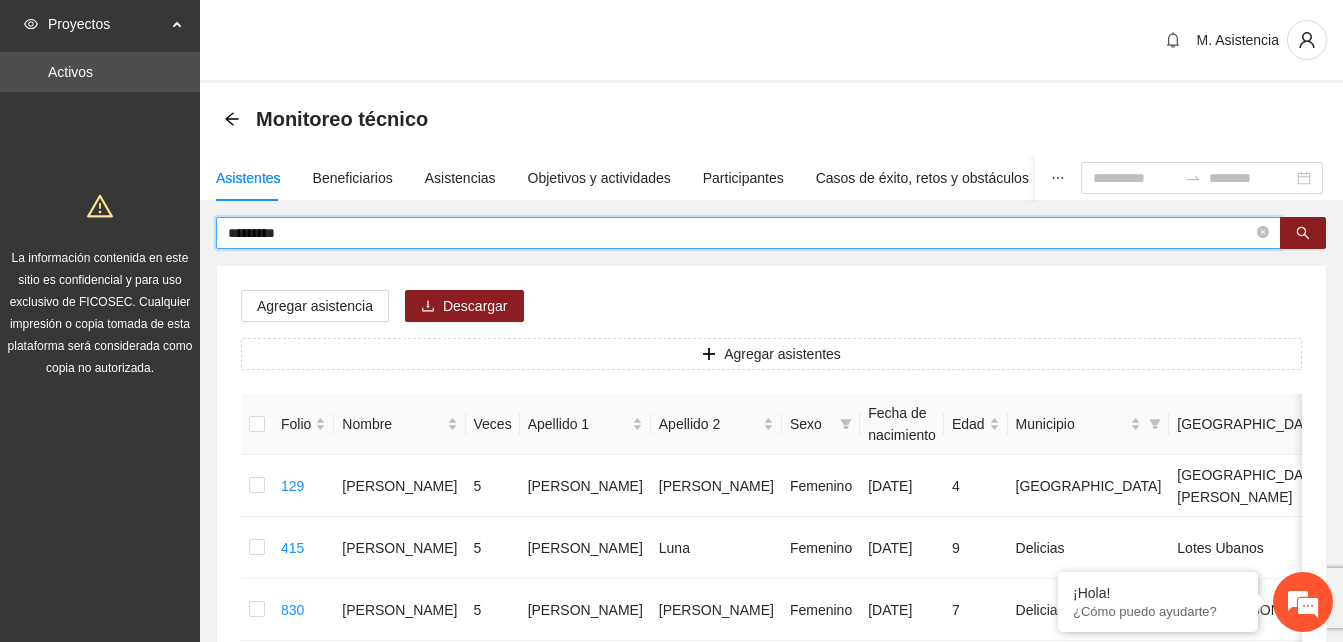 type on "*********" 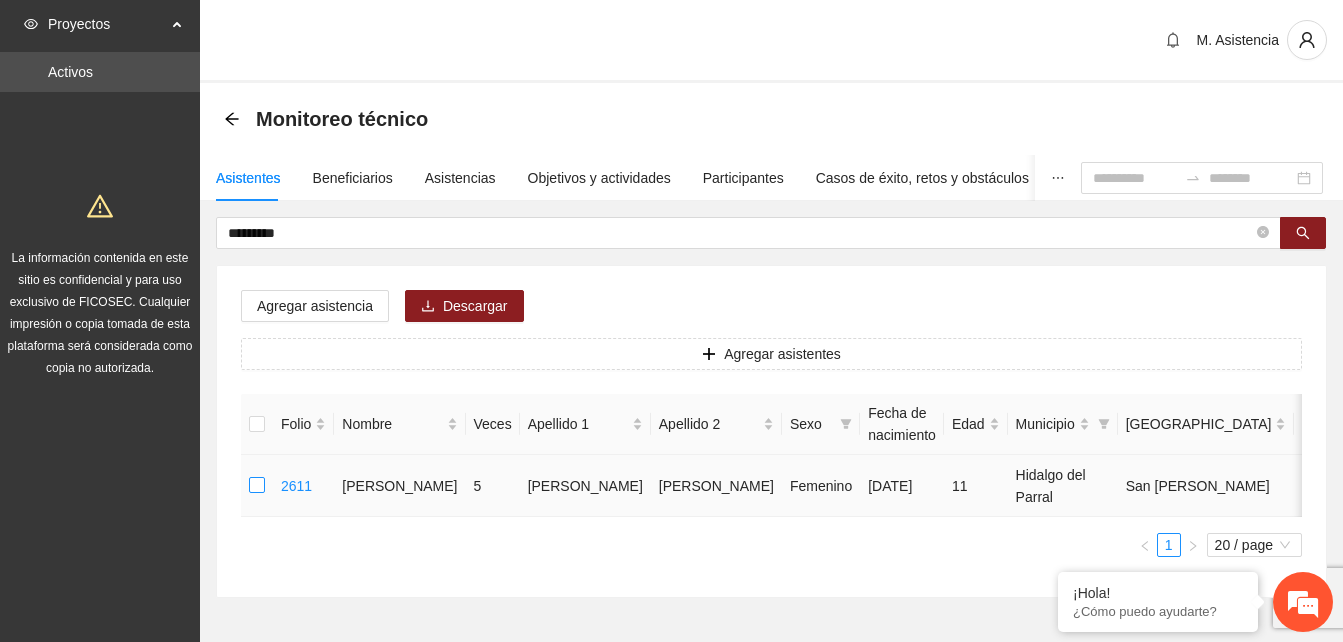 click at bounding box center (257, 486) 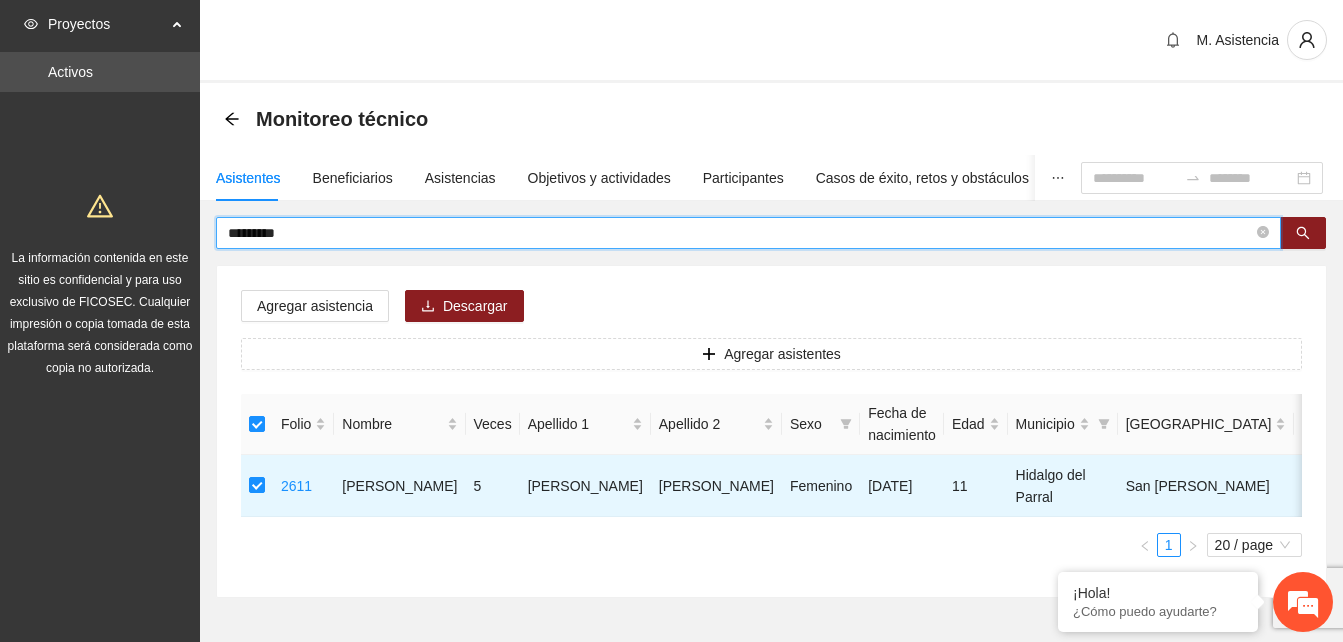 drag, startPoint x: 348, startPoint y: 227, endPoint x: 6, endPoint y: 224, distance: 342.01315 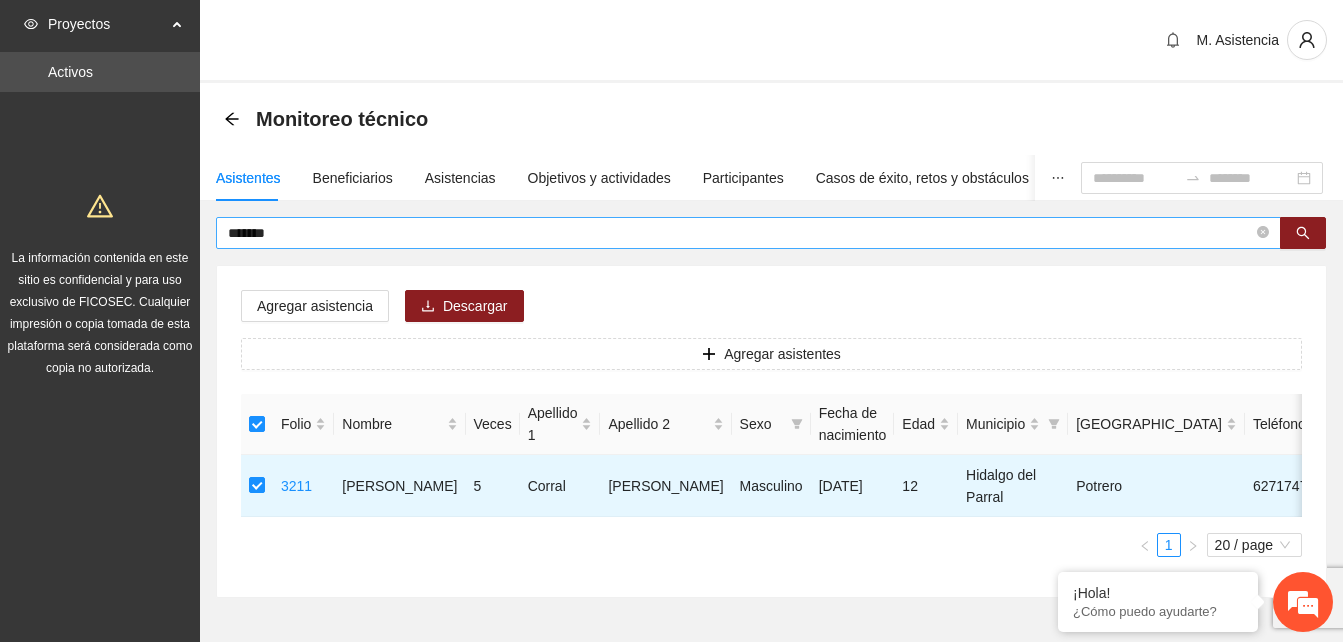 click on "*******" at bounding box center (748, 233) 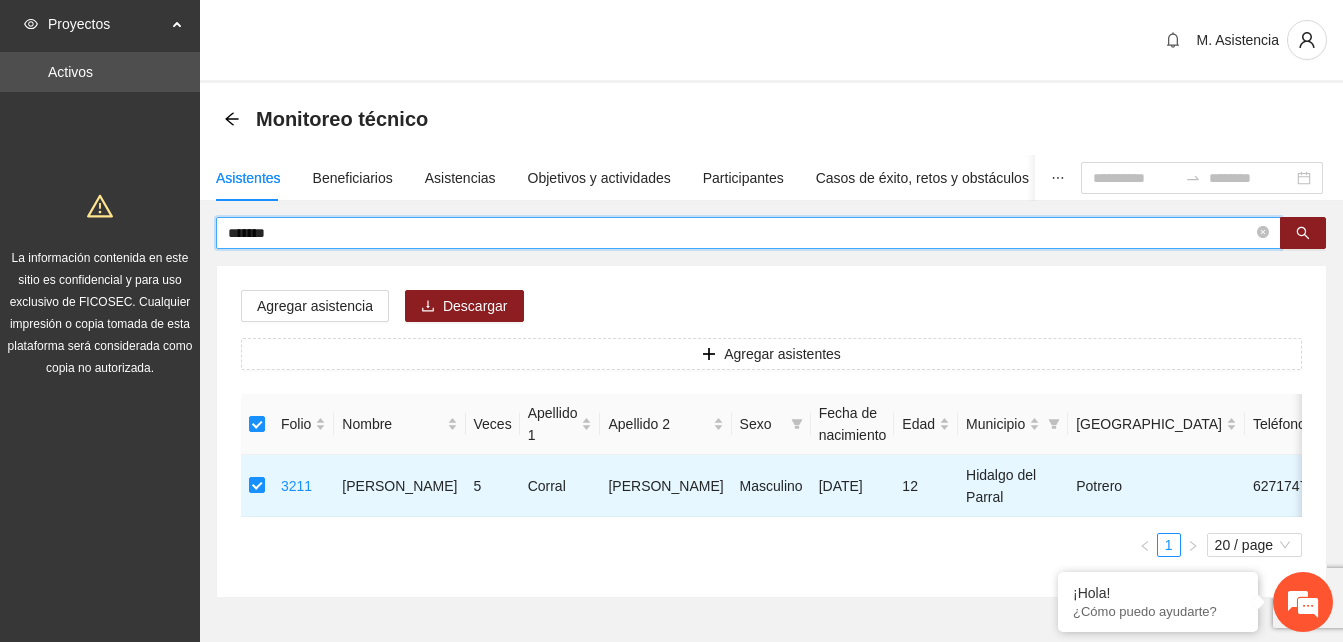click on "*******" at bounding box center (740, 233) 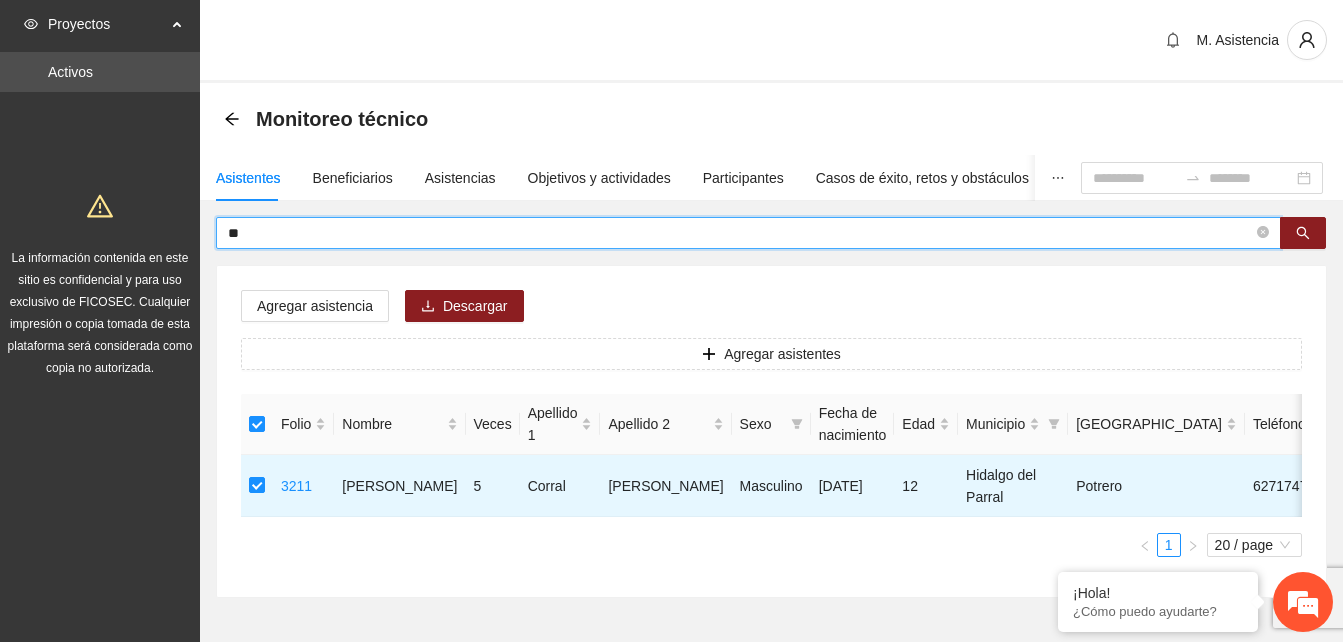 type on "*" 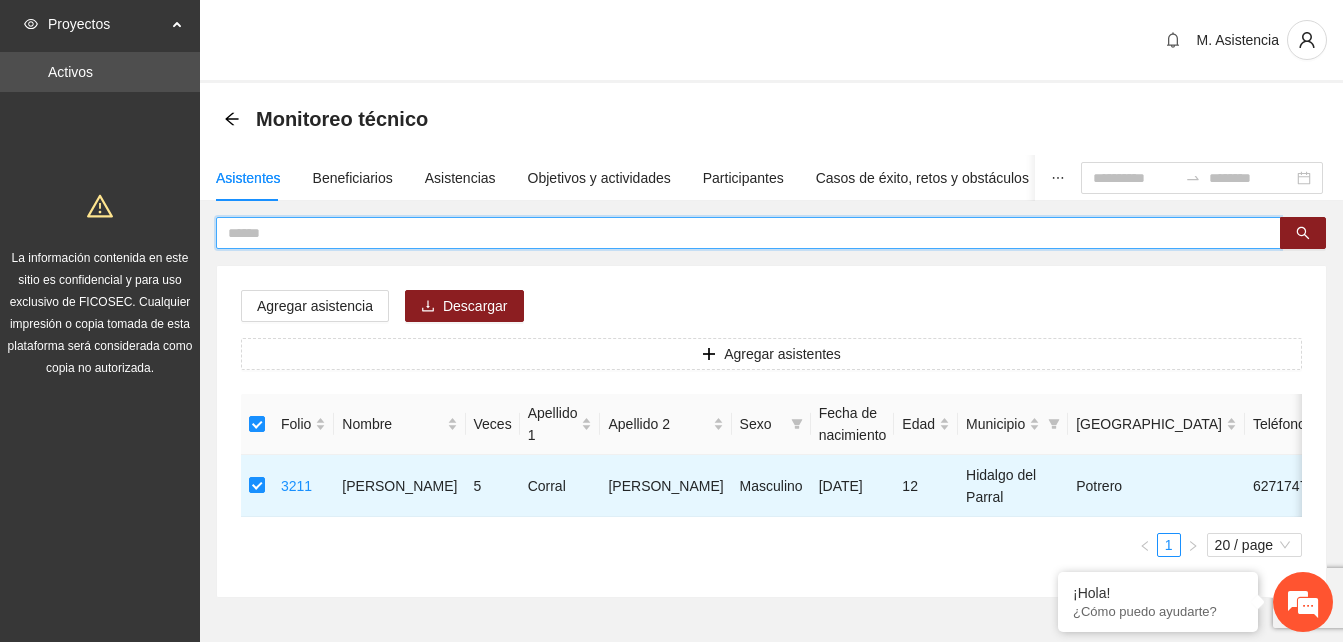 paste on "**********" 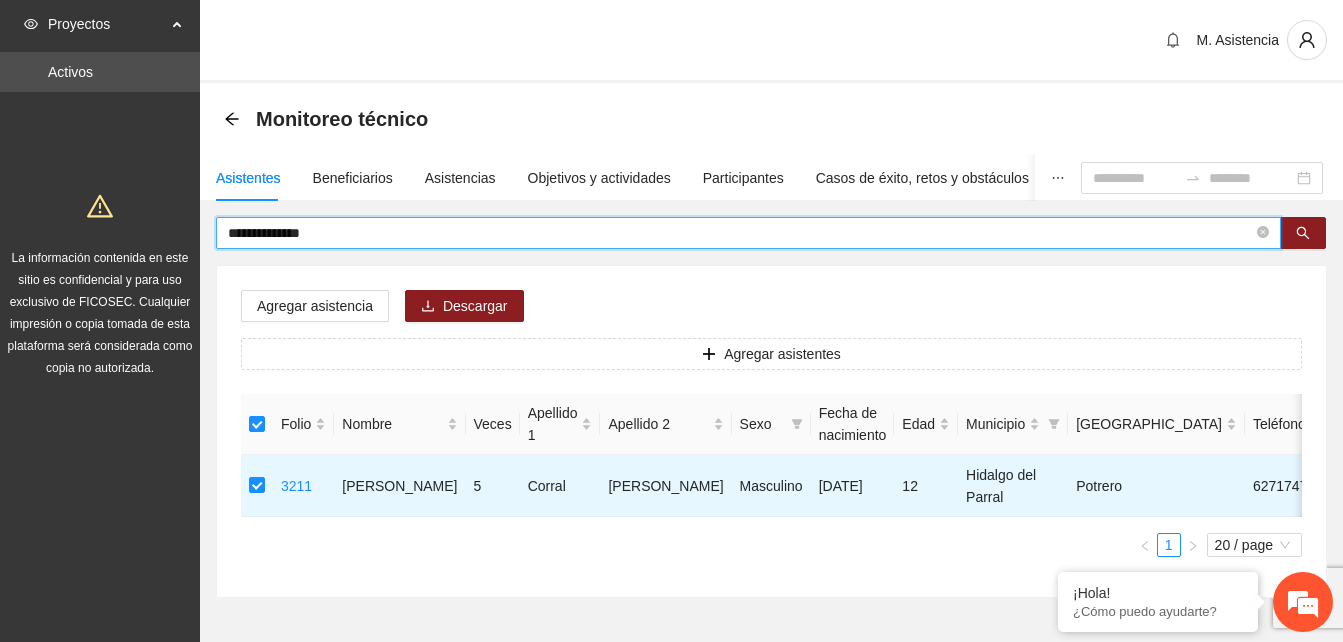 type on "**********" 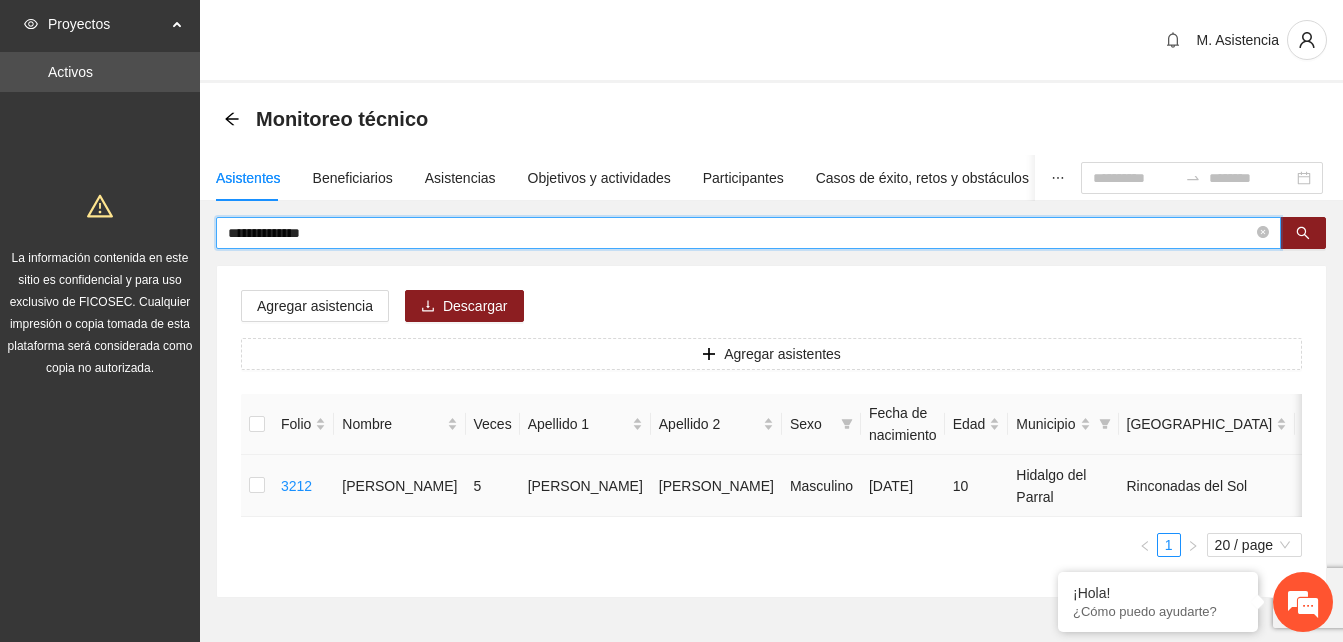 click at bounding box center (257, 486) 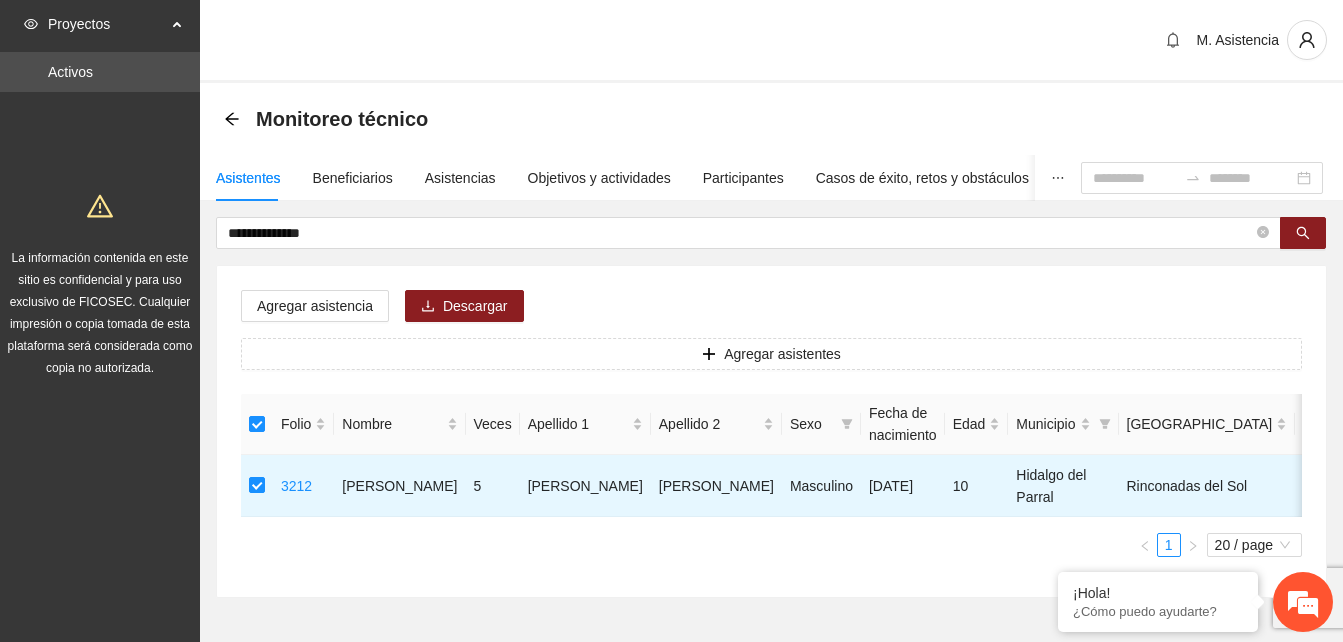 drag, startPoint x: 397, startPoint y: 239, endPoint x: -4, endPoint y: 239, distance: 401 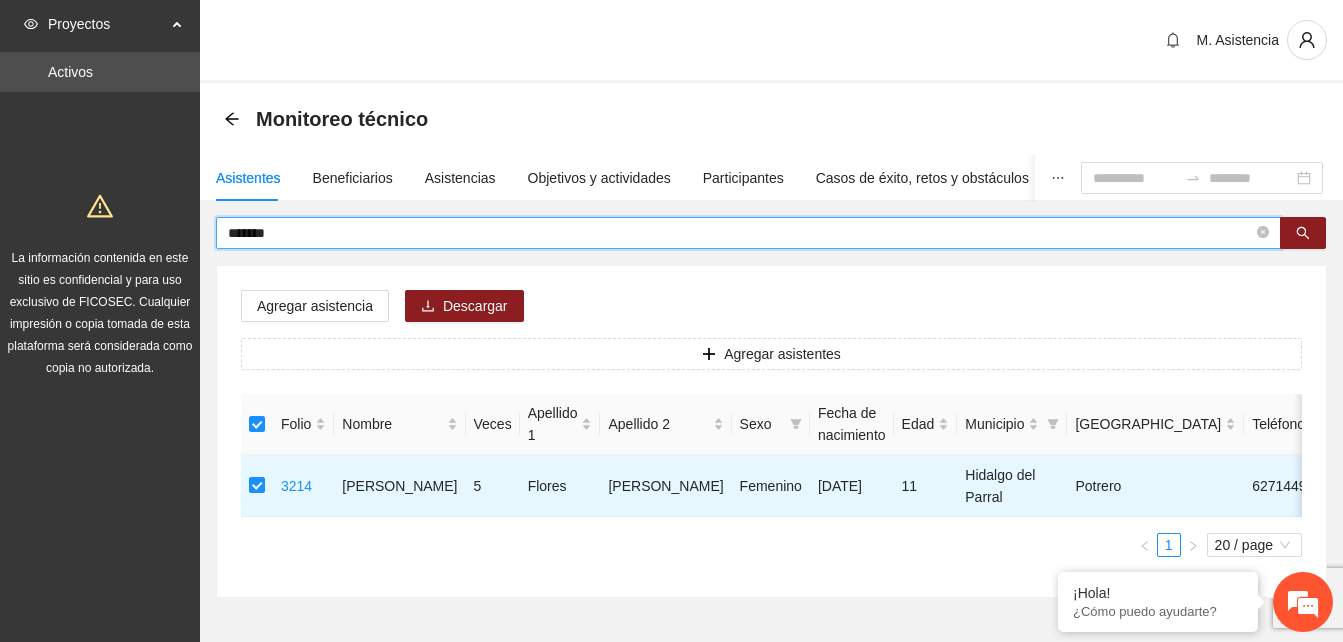 click on "*******" at bounding box center (740, 233) 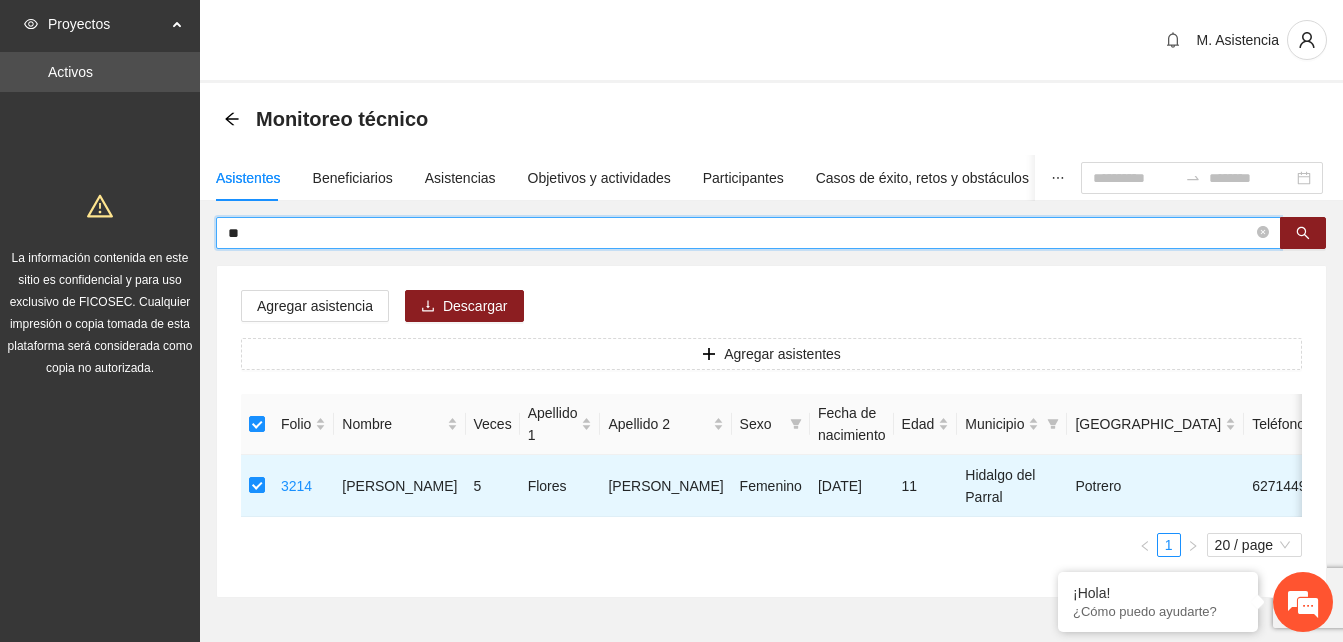type on "*" 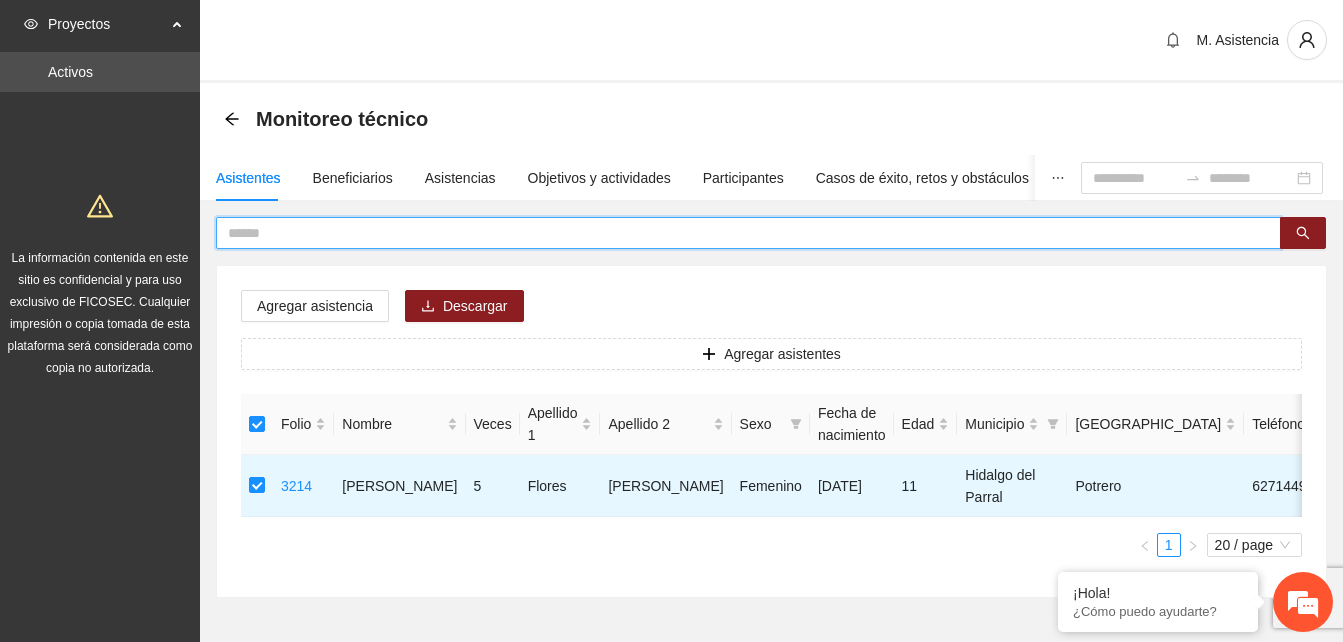 paste on "**********" 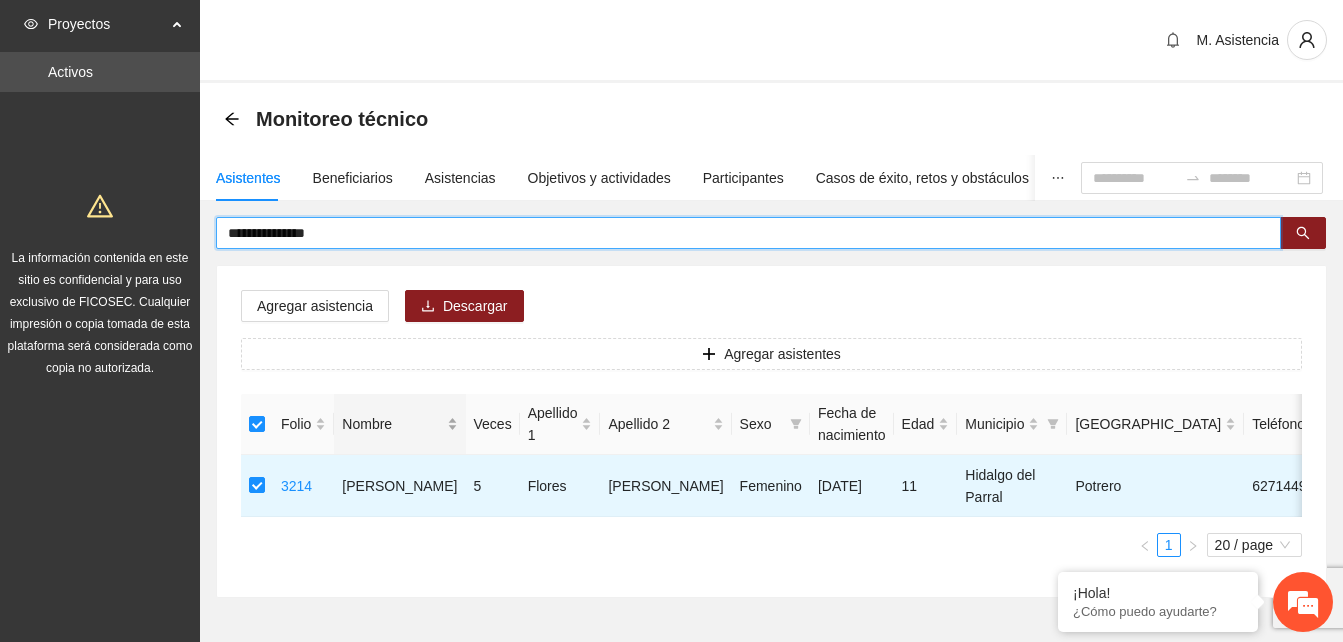 type on "**********" 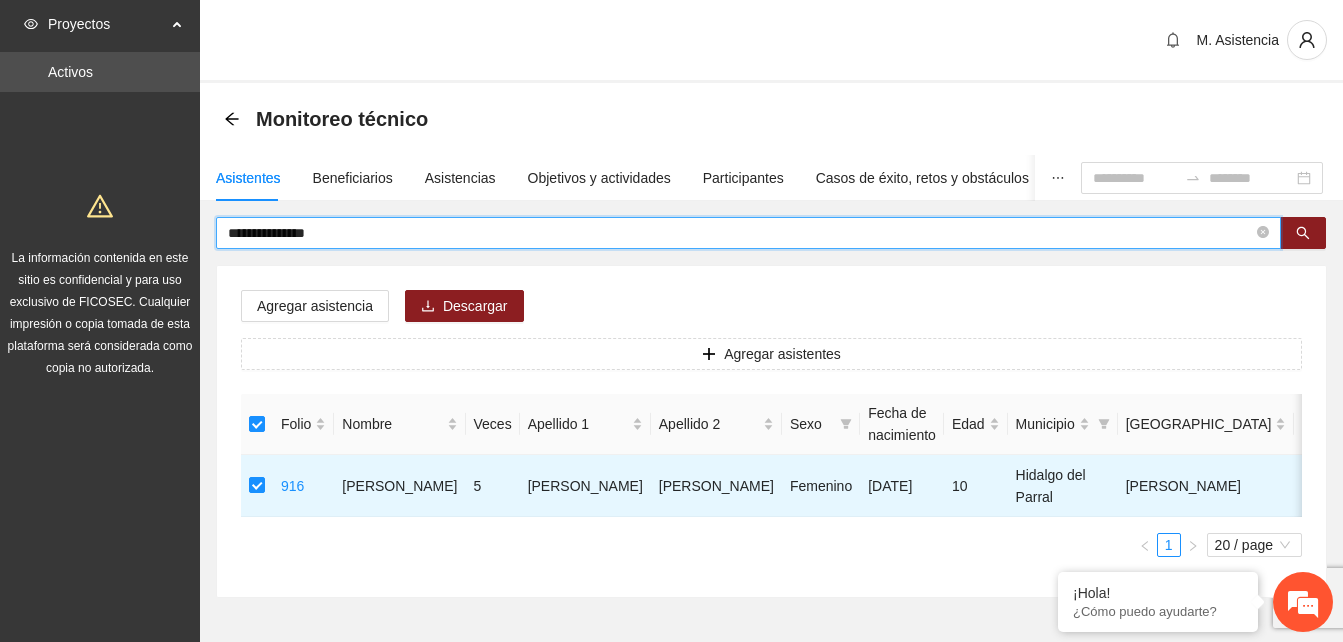 drag, startPoint x: 375, startPoint y: 225, endPoint x: 18, endPoint y: 260, distance: 358.71158 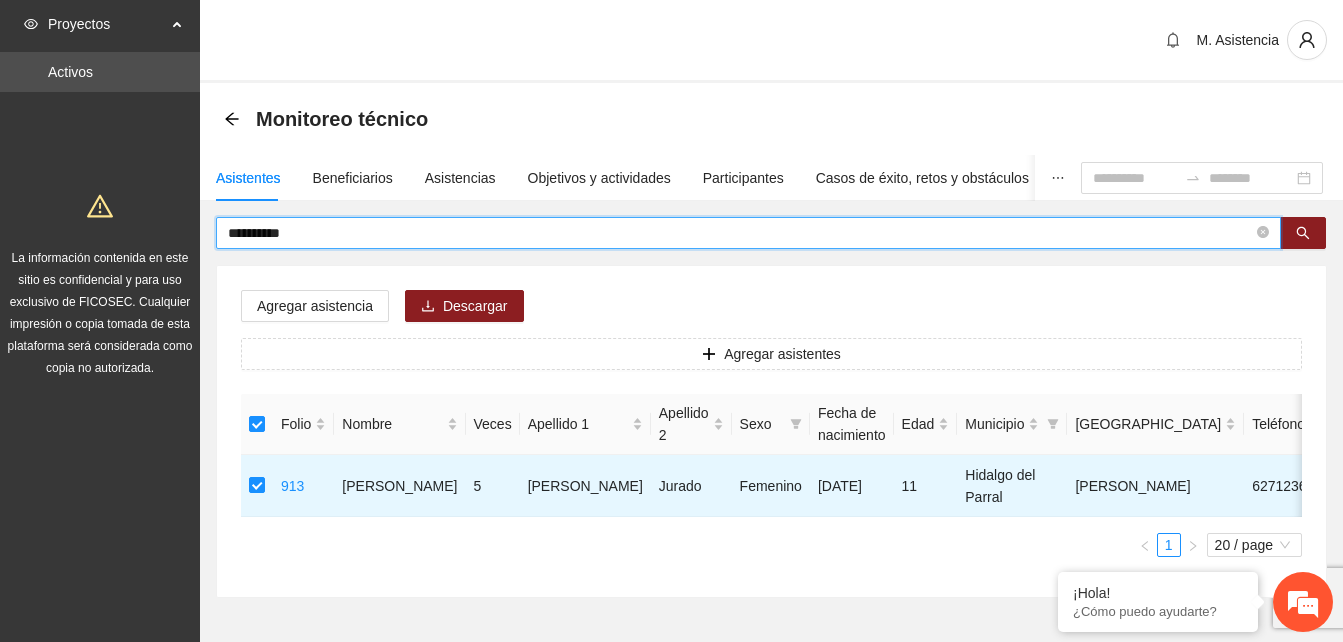 drag, startPoint x: 369, startPoint y: 235, endPoint x: 0, endPoint y: 184, distance: 372.50772 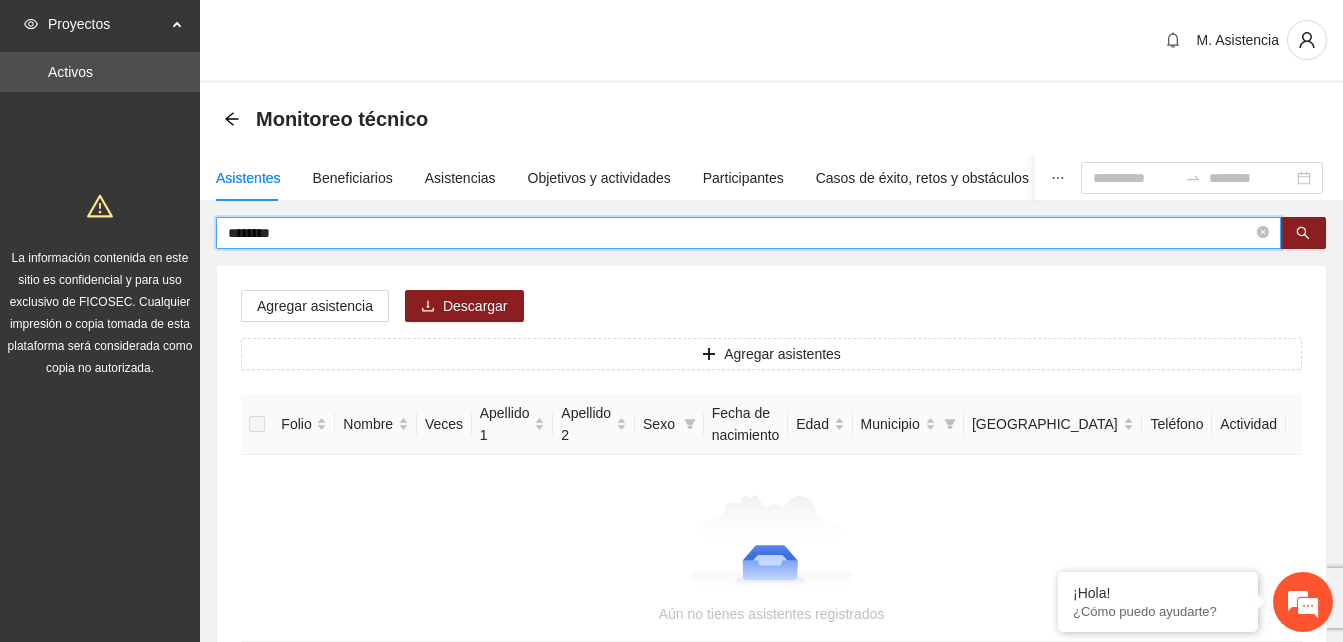 type on "********" 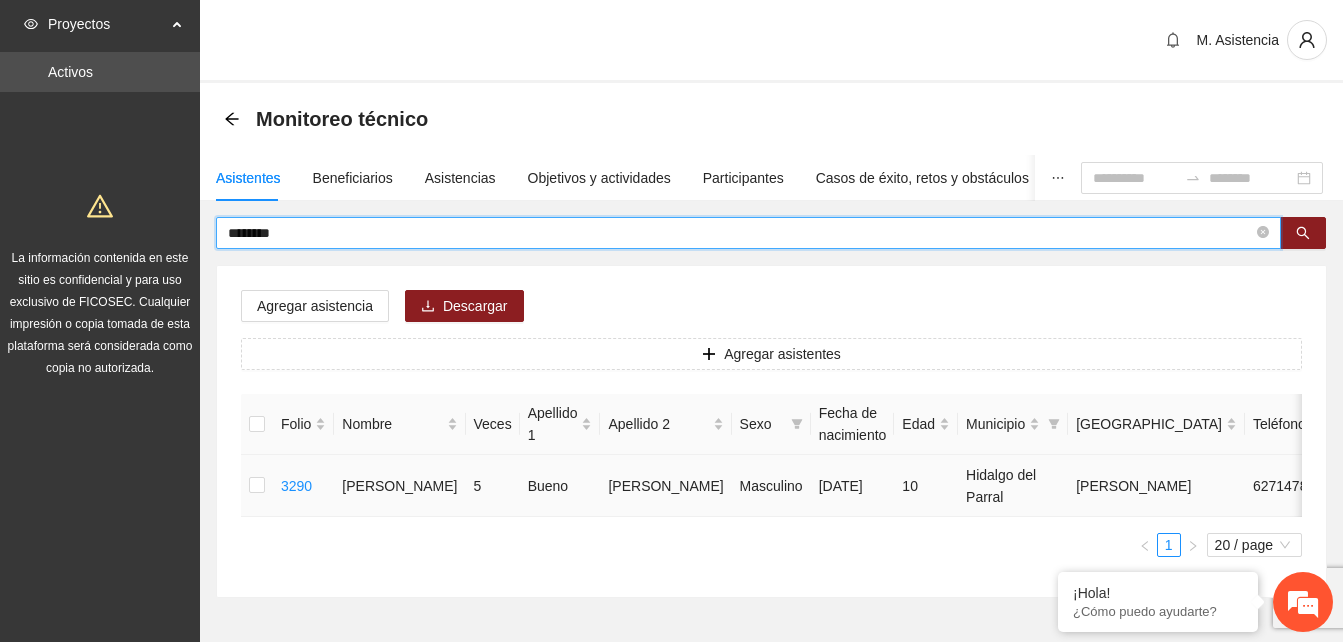 click at bounding box center [257, 486] 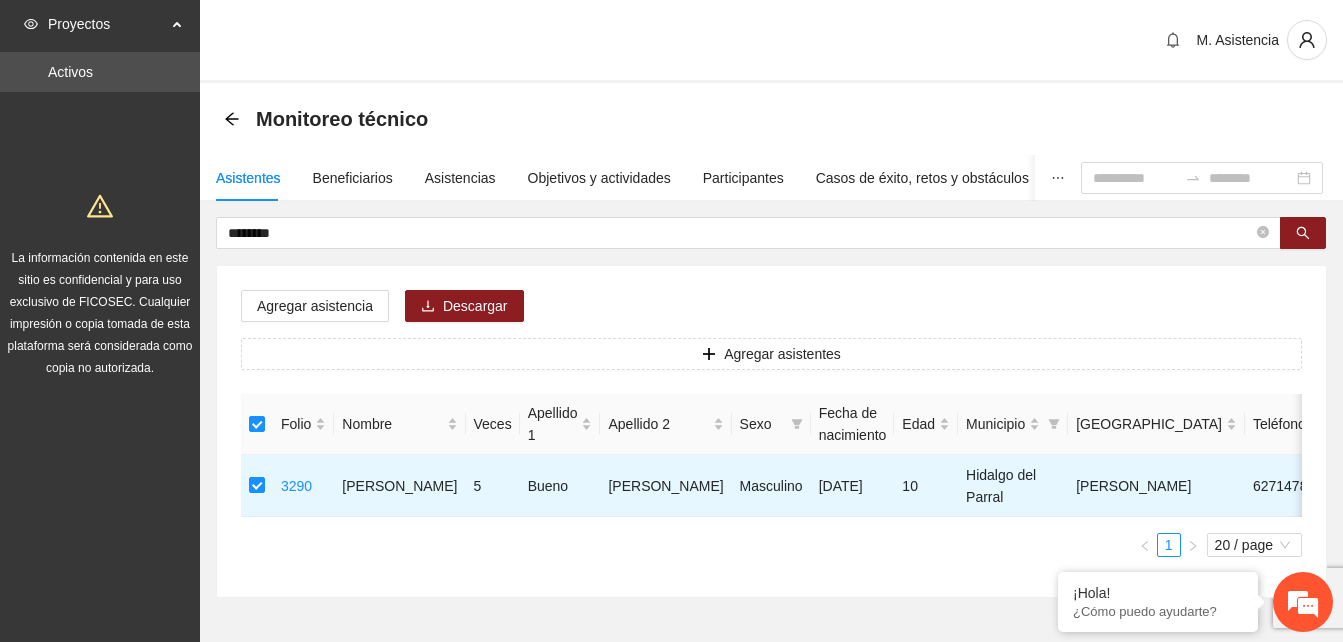 drag, startPoint x: 300, startPoint y: 234, endPoint x: 33, endPoint y: 235, distance: 267.00186 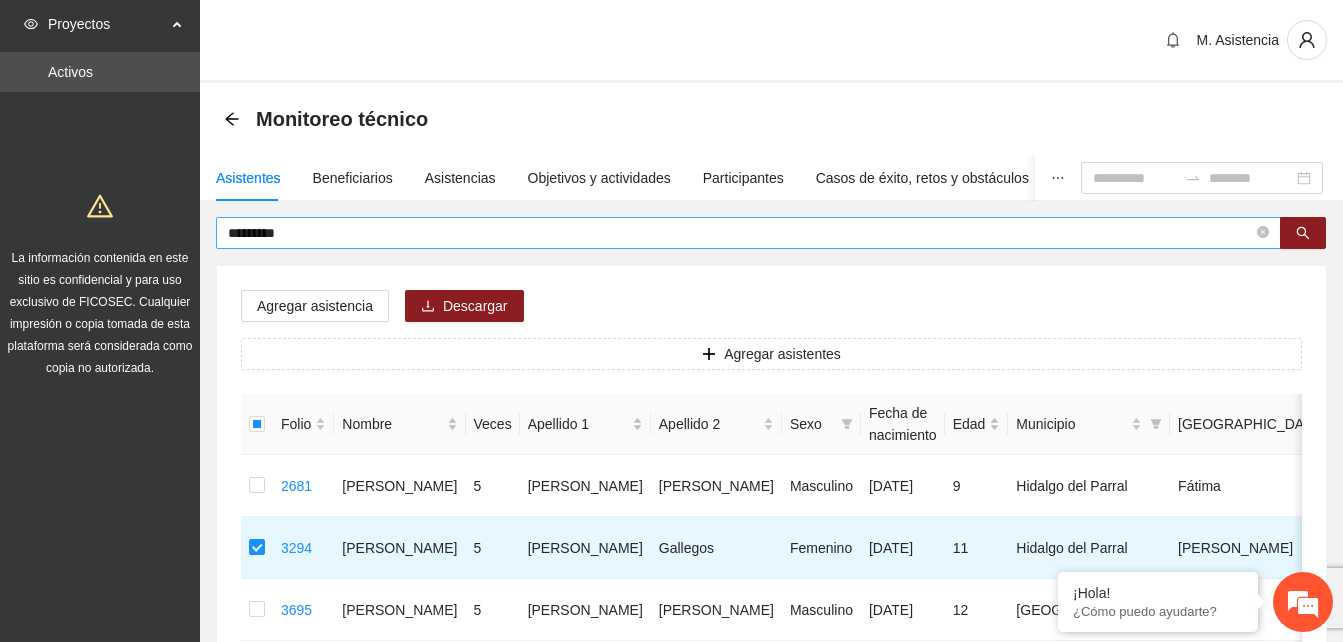 drag, startPoint x: 321, startPoint y: 234, endPoint x: 293, endPoint y: 244, distance: 29.732138 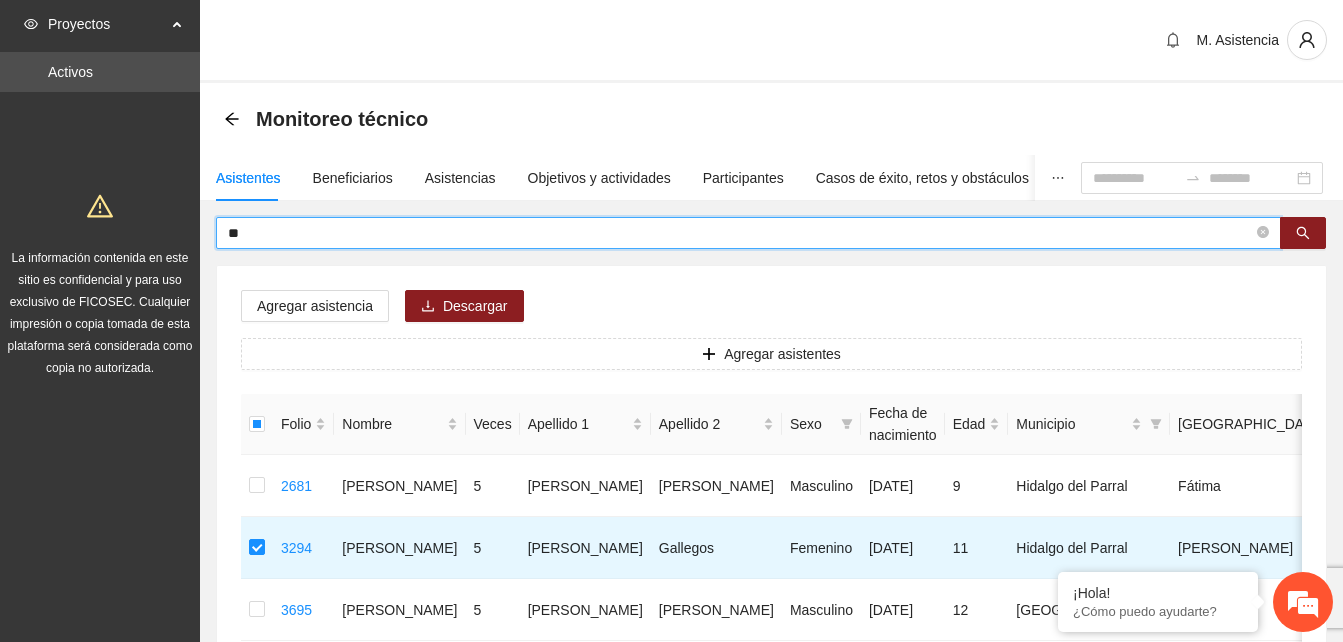 type on "*" 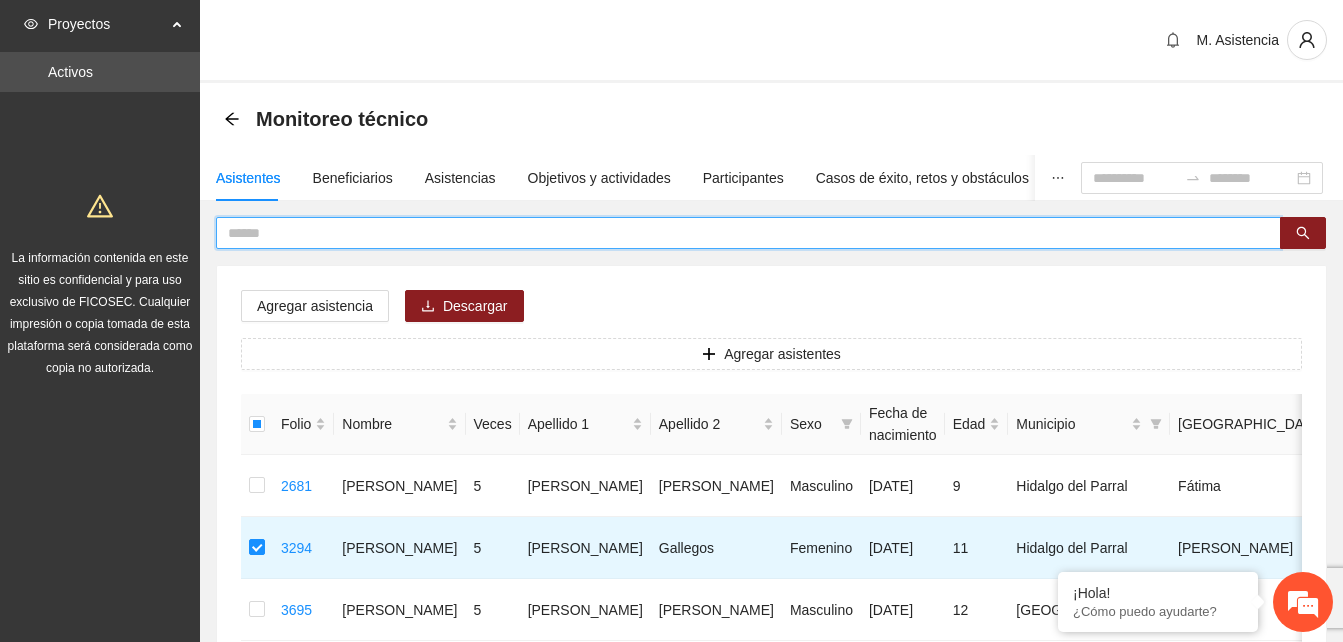 paste on "**********" 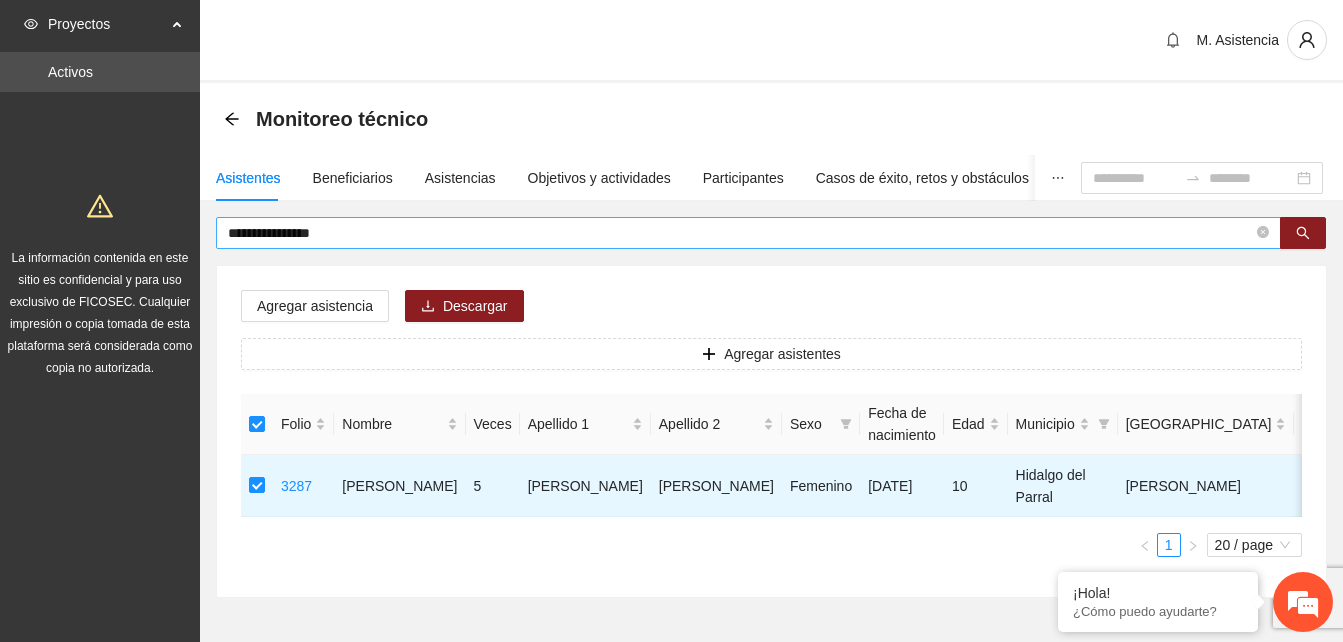 click on "**********" at bounding box center [740, 233] 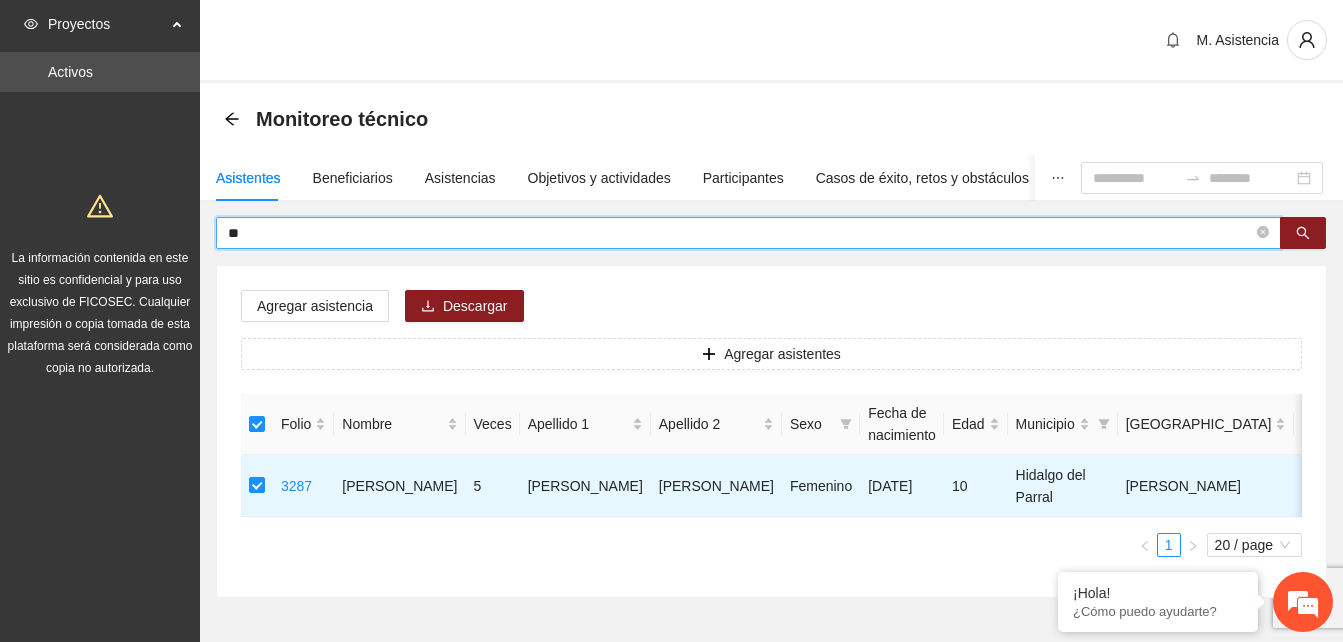 type on "*" 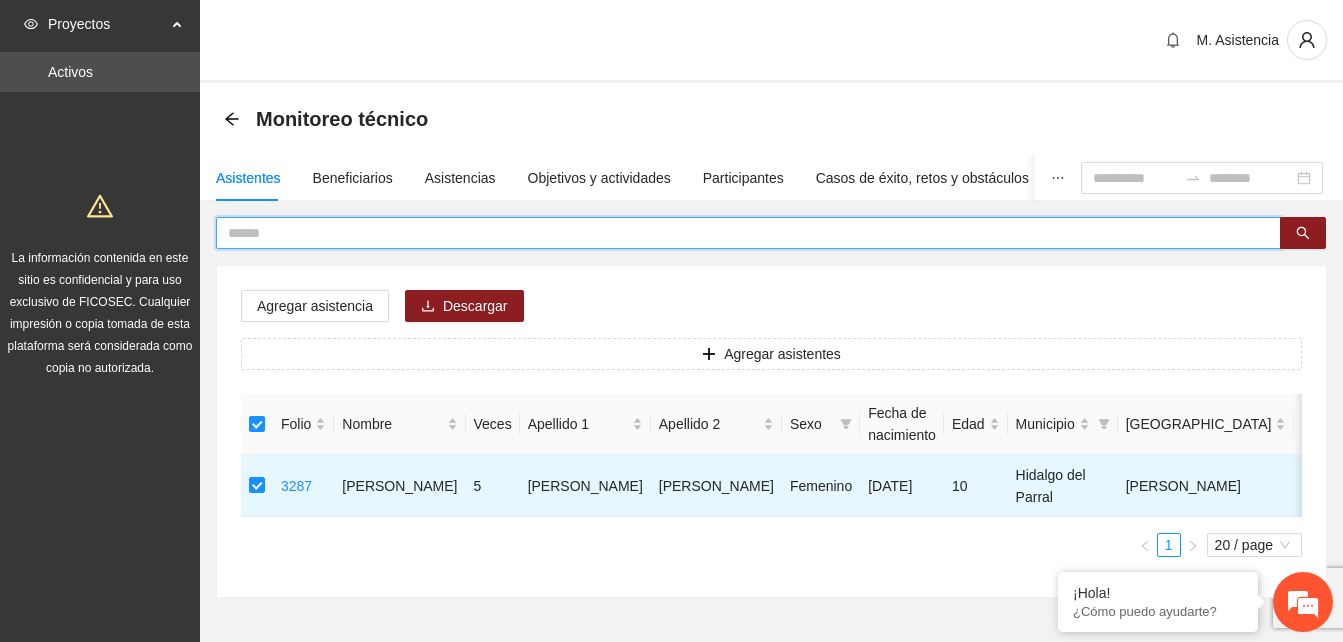 paste on "*********" 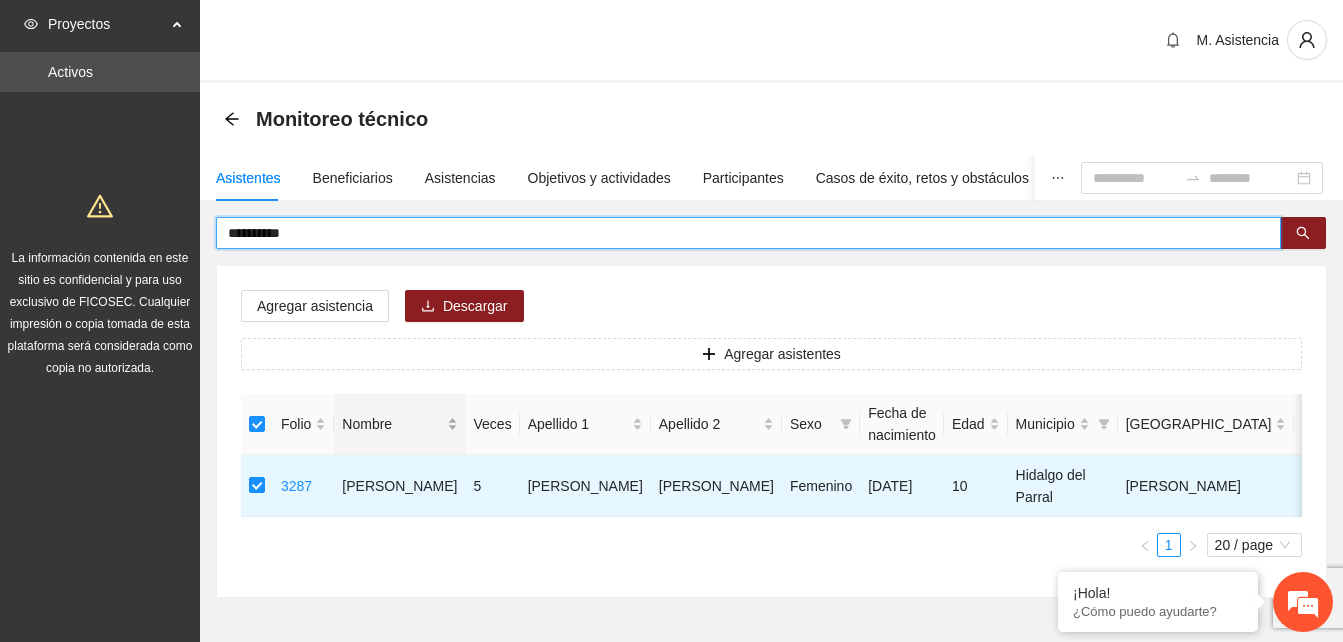 type on "*********" 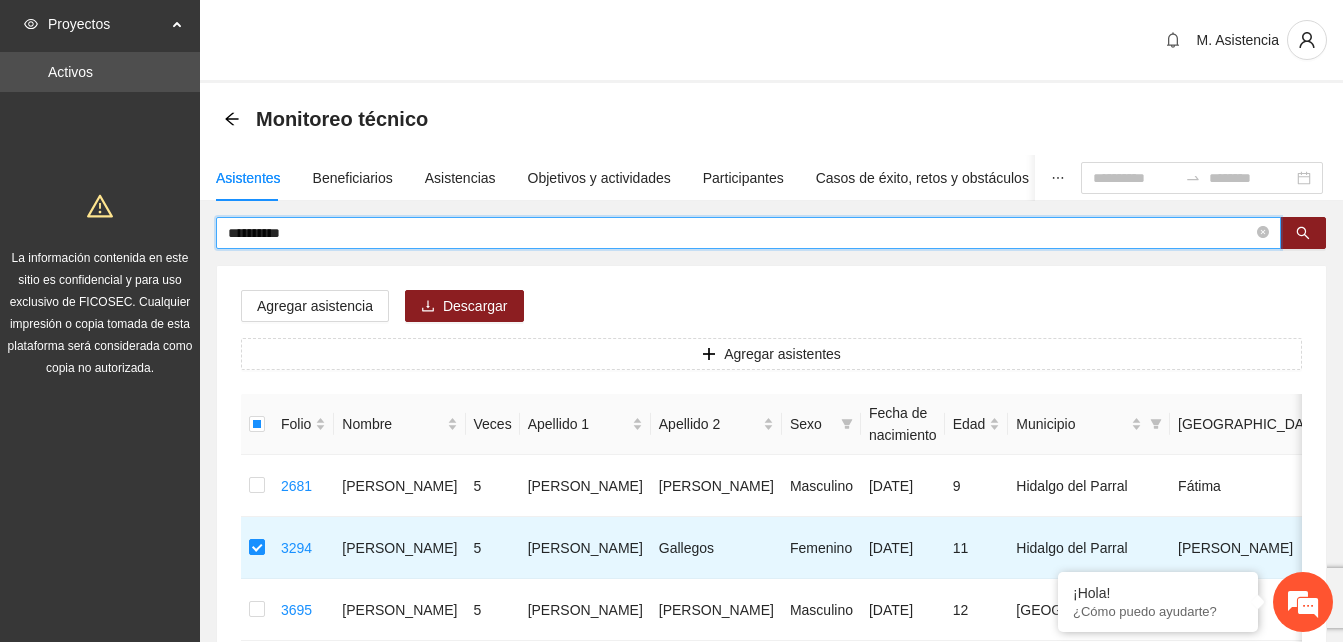 drag, startPoint x: 349, startPoint y: 236, endPoint x: 2, endPoint y: 237, distance: 347.00143 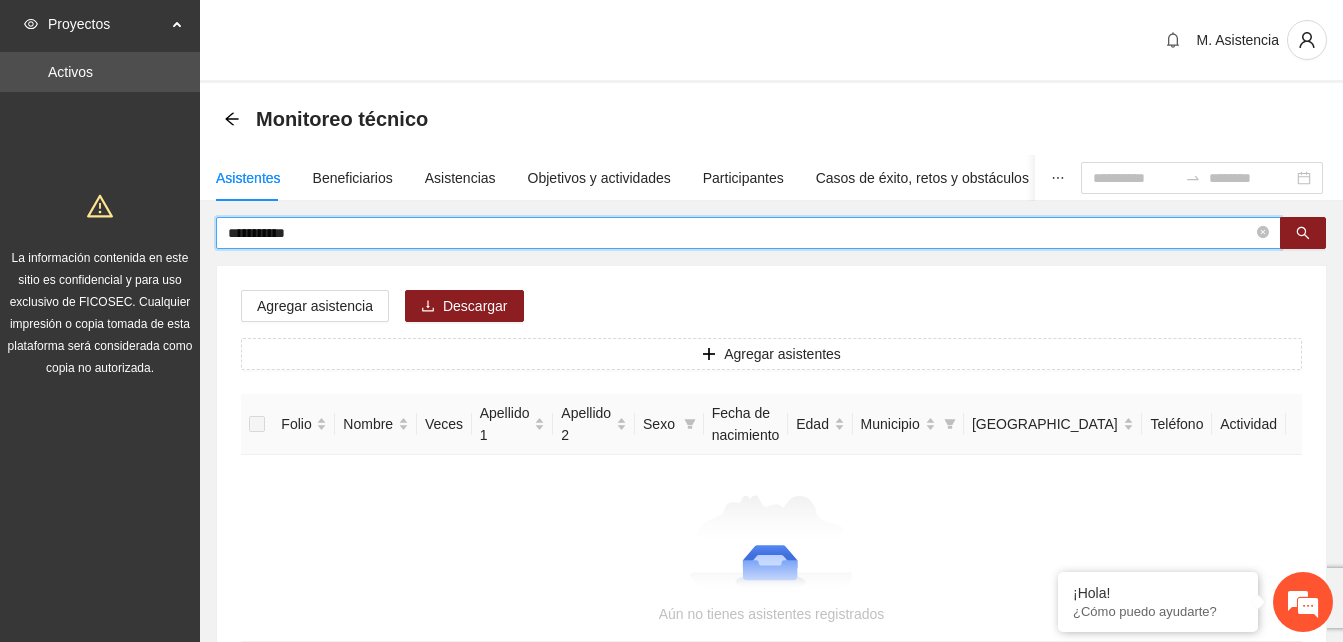 click on "**********" at bounding box center (740, 233) 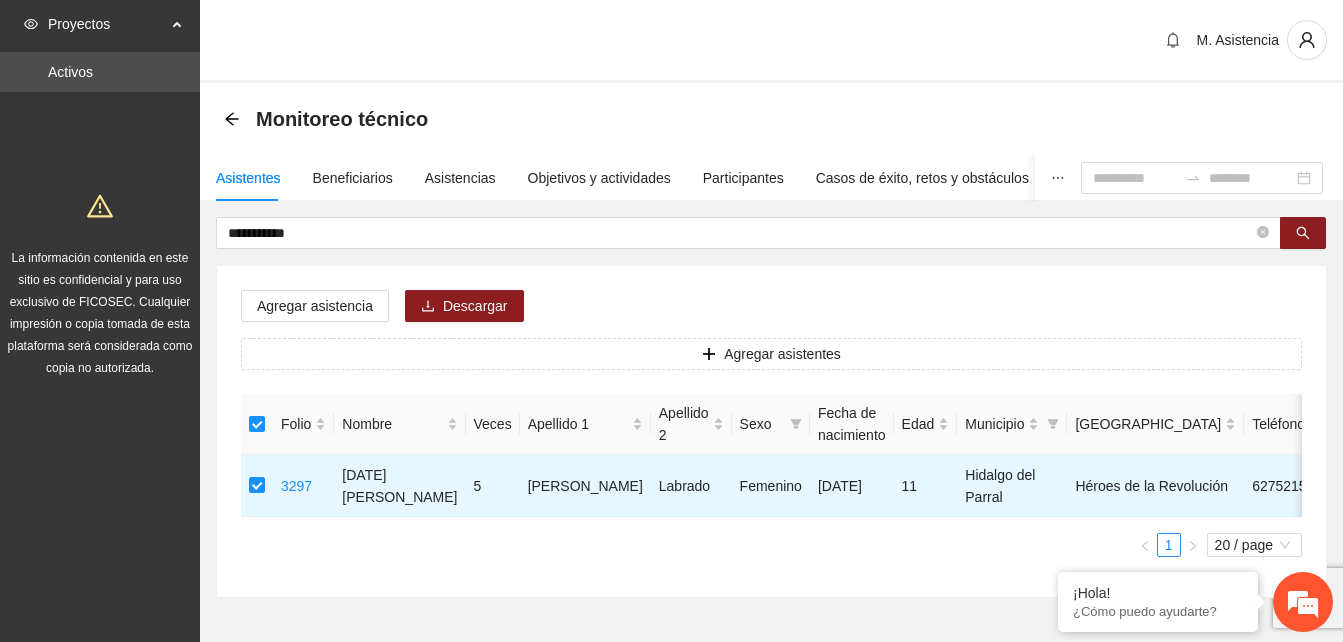 drag, startPoint x: 348, startPoint y: 229, endPoint x: 9, endPoint y: 215, distance: 339.28897 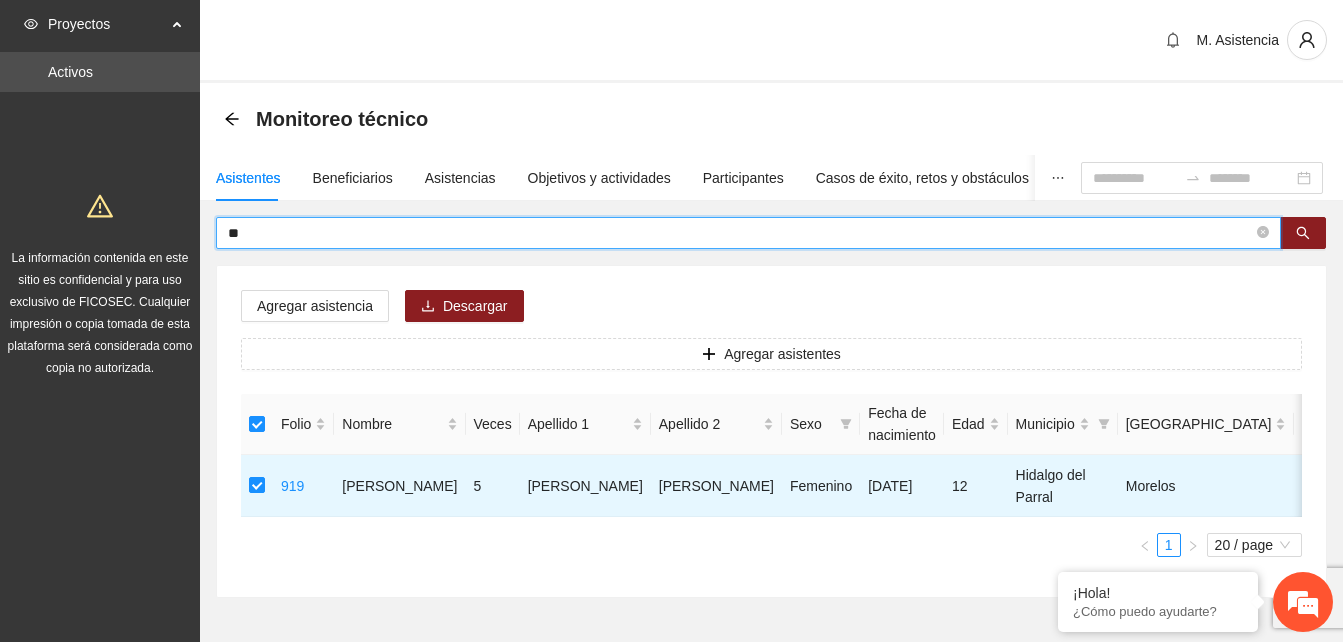 type on "*" 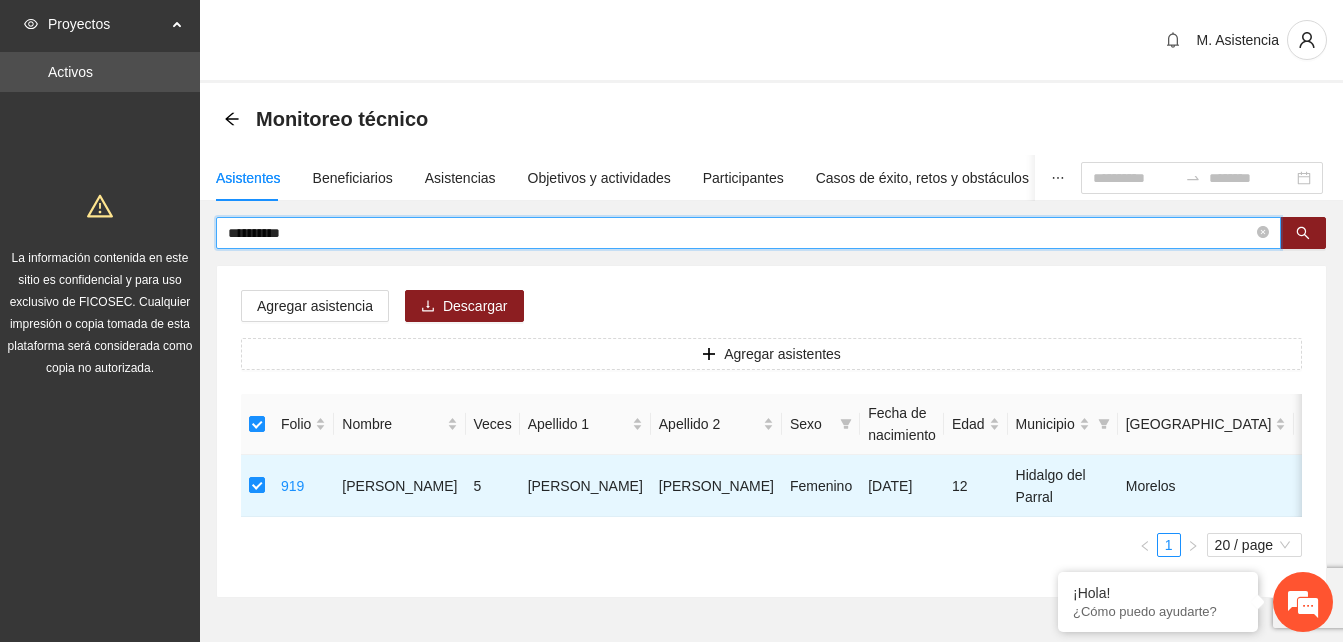 type on "**********" 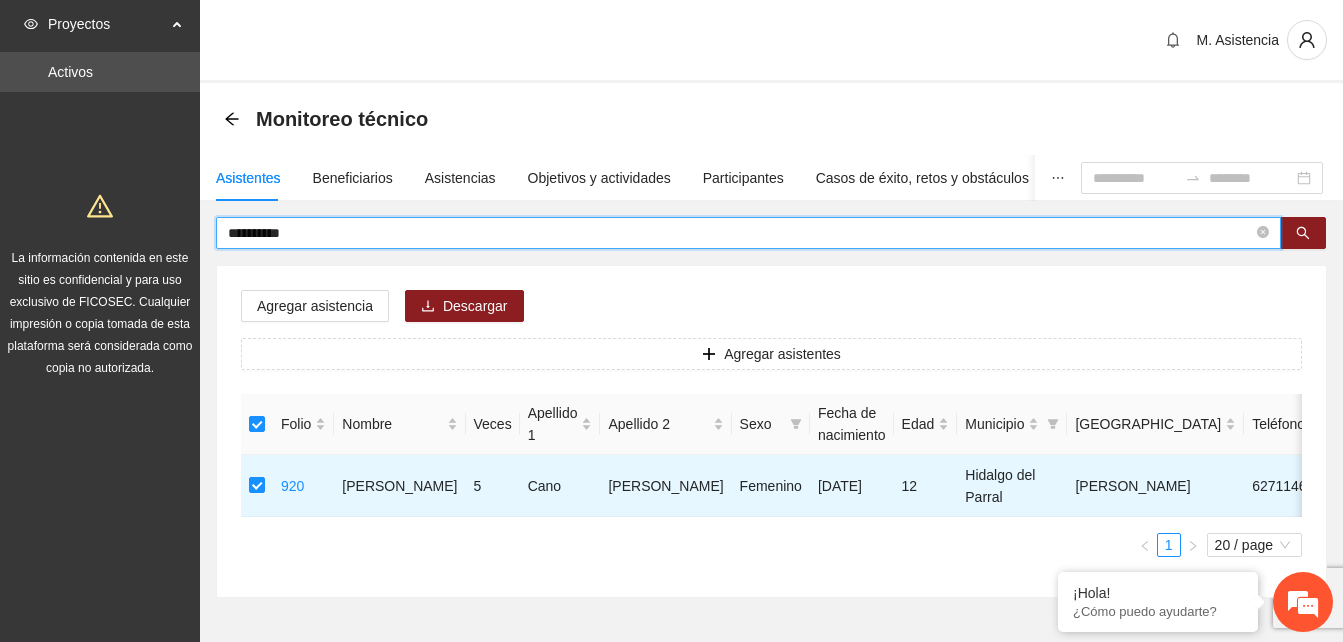 drag, startPoint x: 348, startPoint y: 220, endPoint x: 7, endPoint y: 202, distance: 341.47473 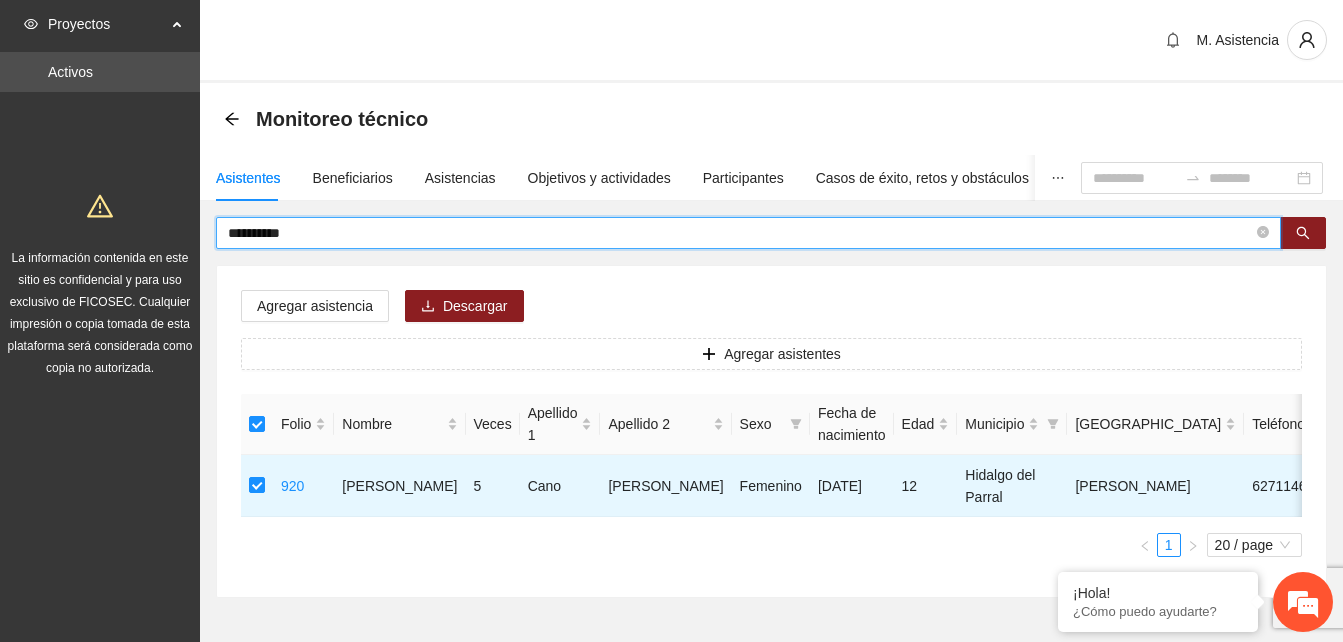 drag, startPoint x: 303, startPoint y: 226, endPoint x: 0, endPoint y: 199, distance: 304.2006 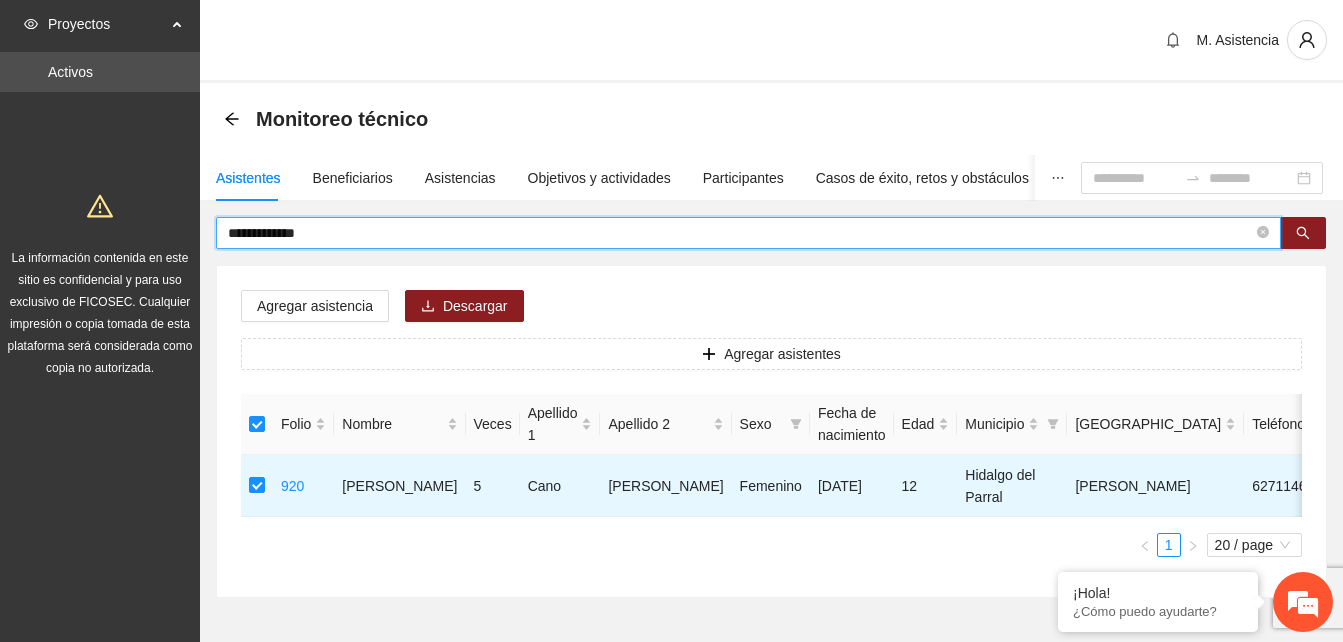 type on "**********" 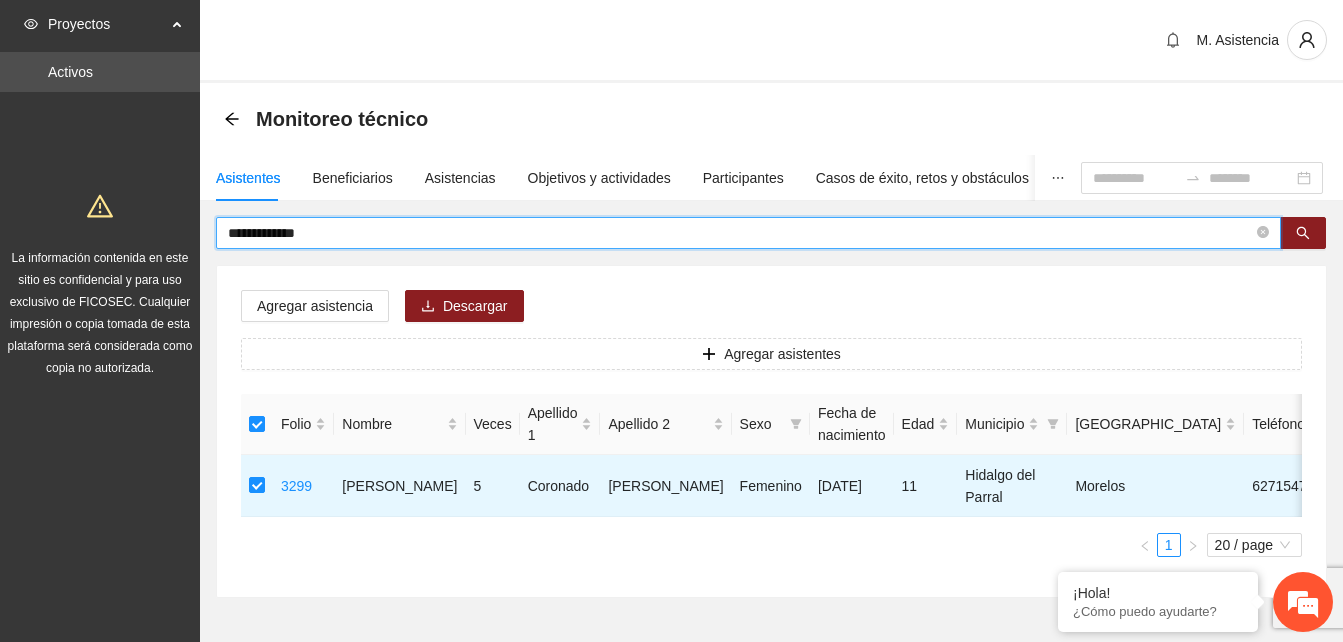 drag, startPoint x: 368, startPoint y: 237, endPoint x: 0, endPoint y: 182, distance: 372.08734 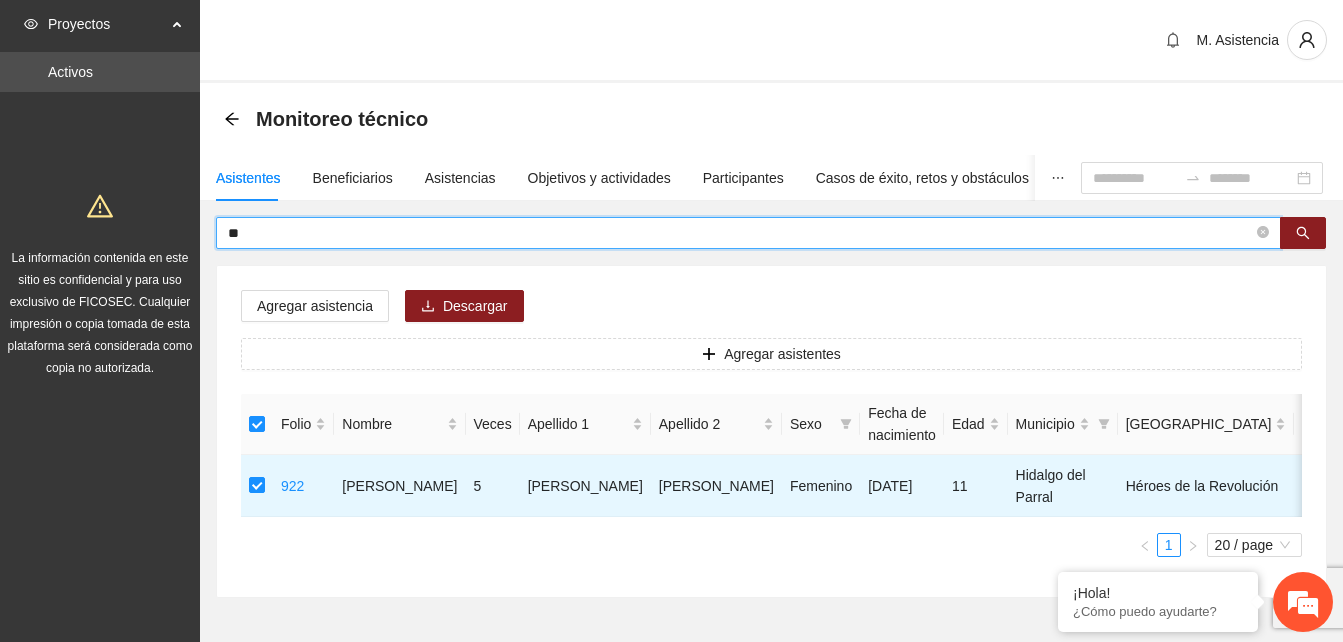 type on "*" 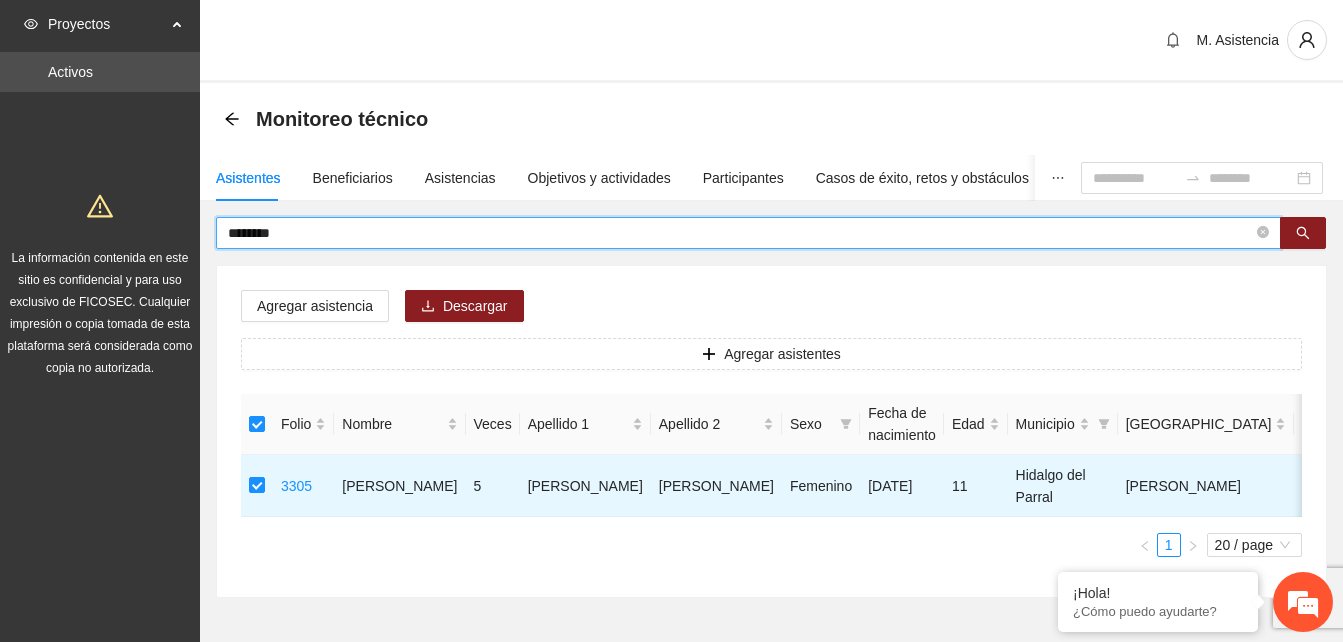 click on "********" at bounding box center [740, 233] 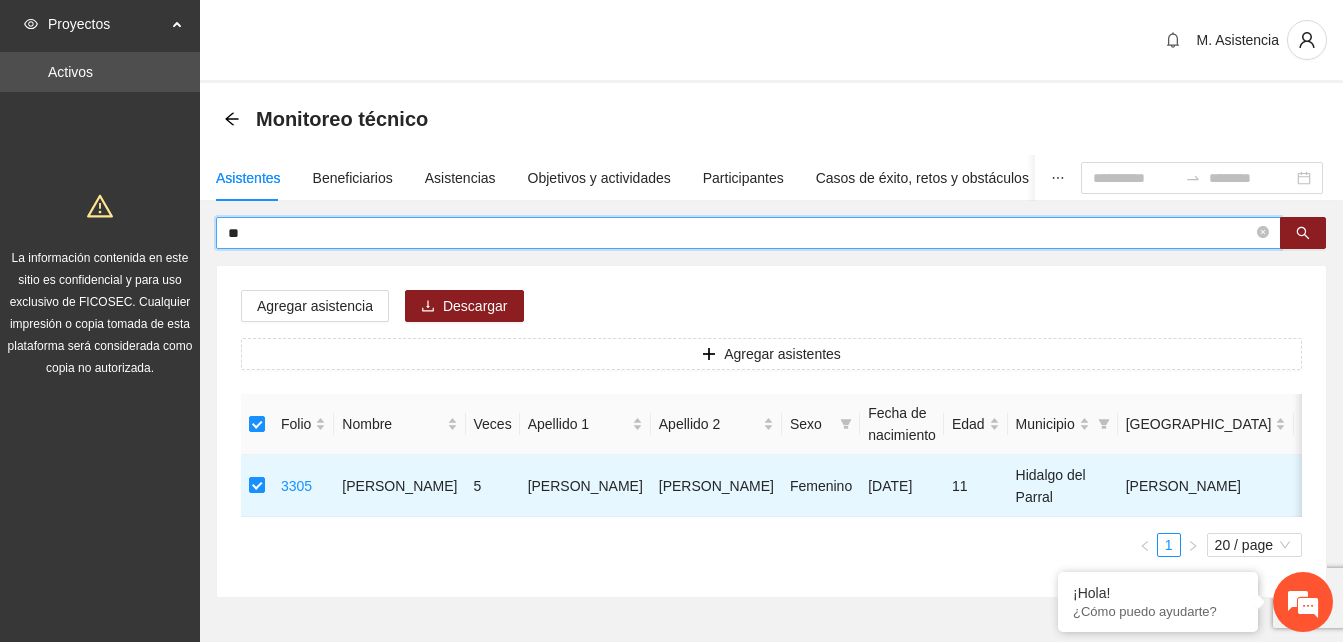 type on "*" 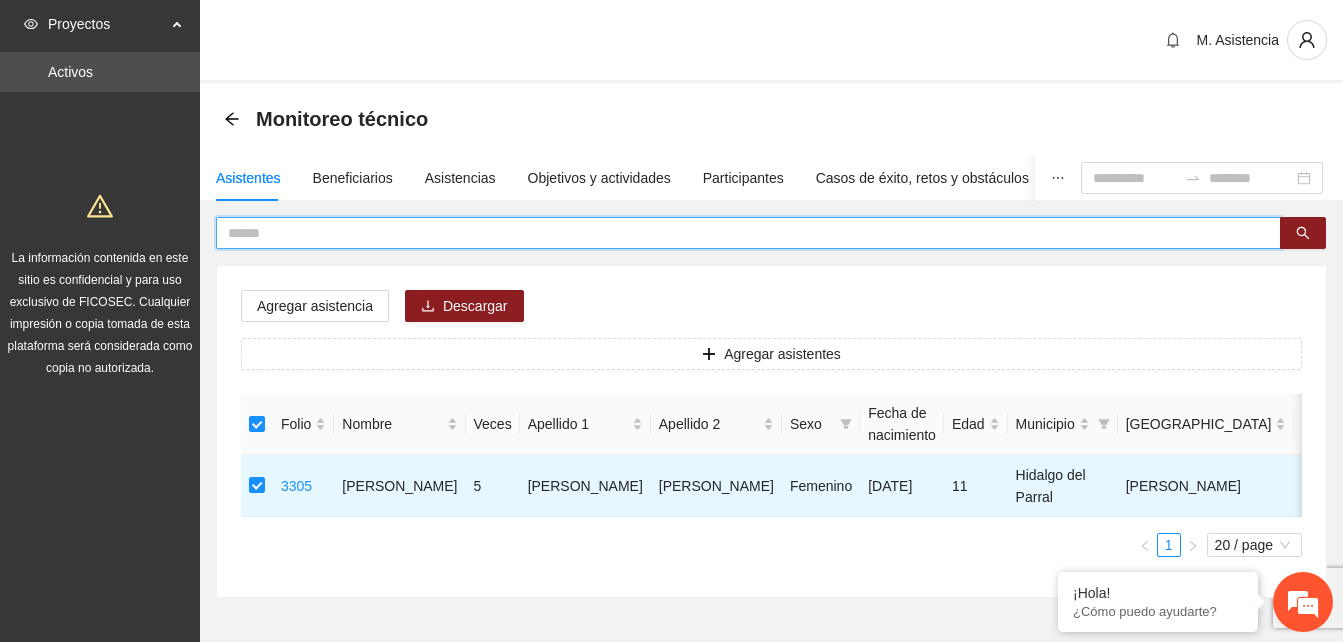 paste on "**********" 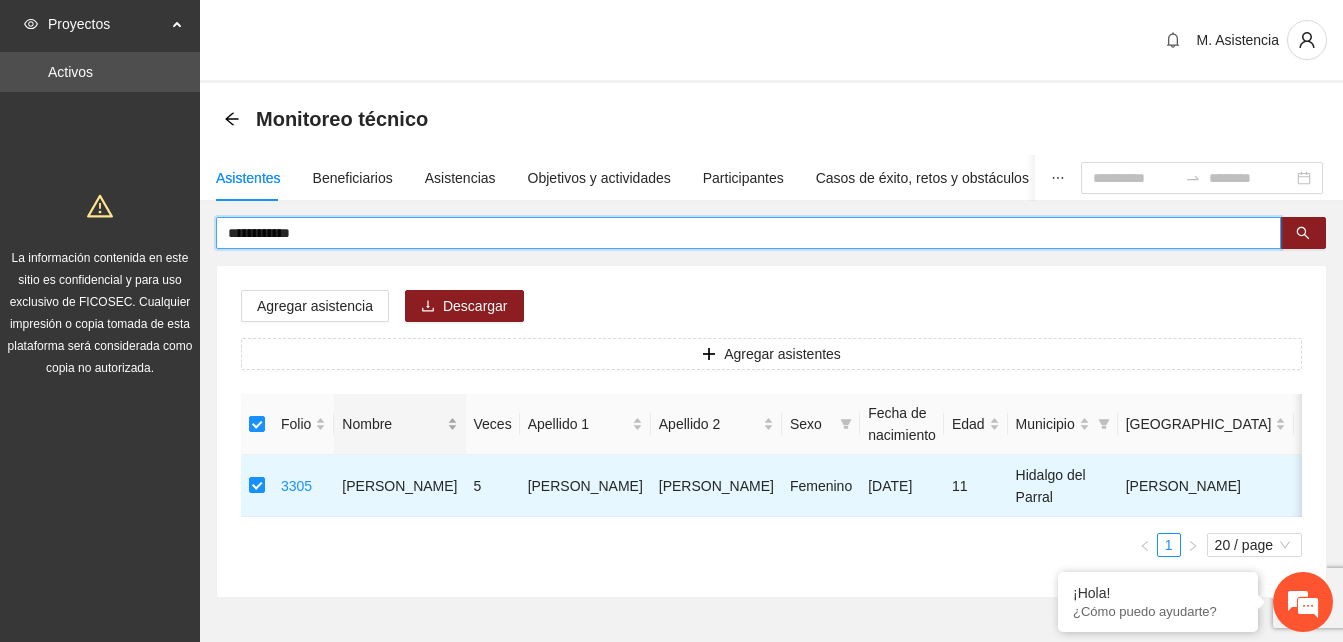 type on "**********" 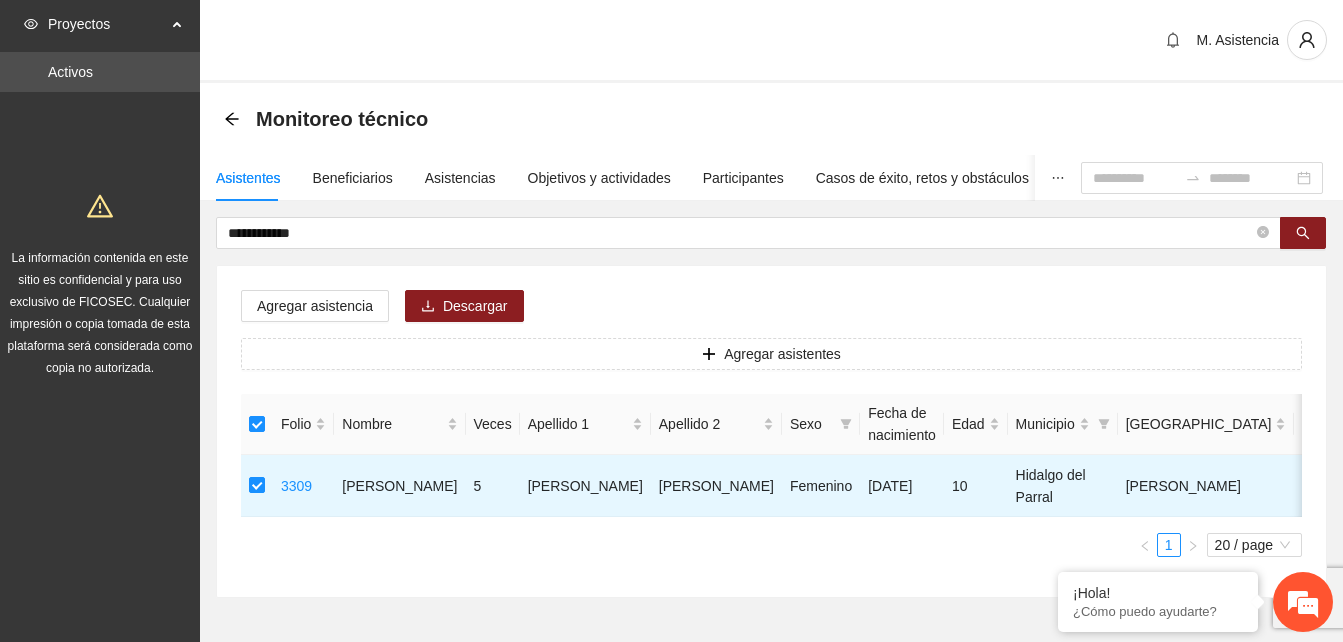 drag, startPoint x: 349, startPoint y: 239, endPoint x: 0, endPoint y: 236, distance: 349.0129 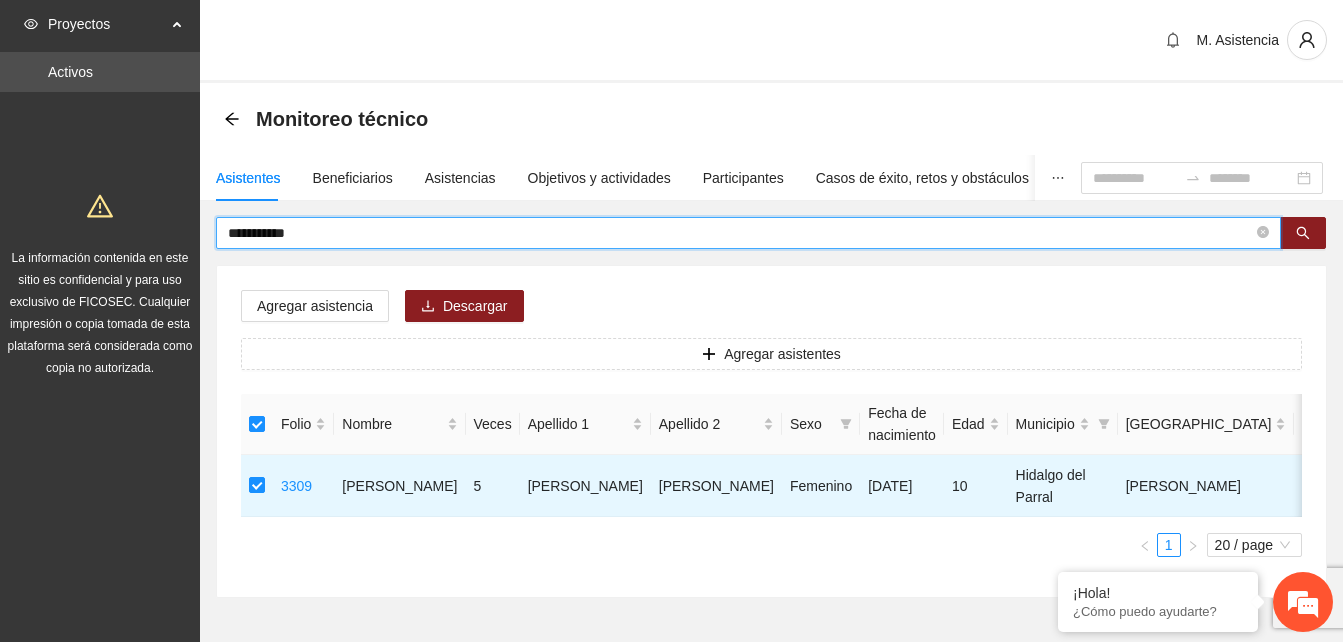 type on "**********" 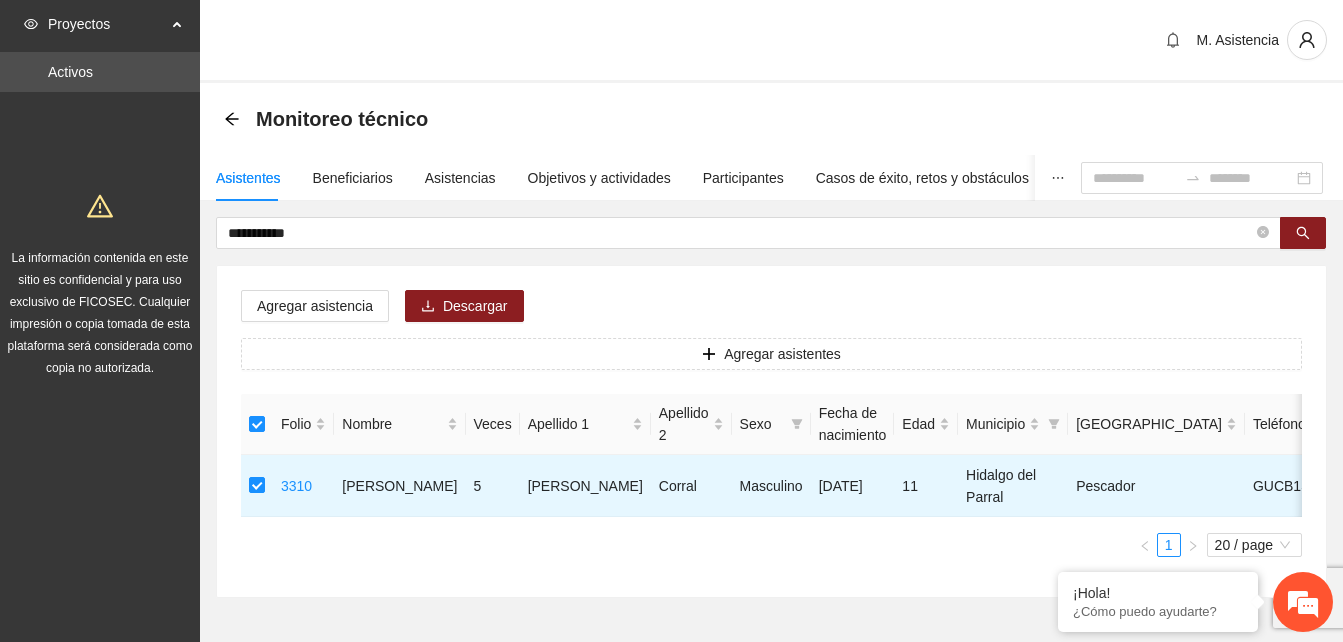 drag, startPoint x: 352, startPoint y: 233, endPoint x: -4, endPoint y: 228, distance: 356.03513 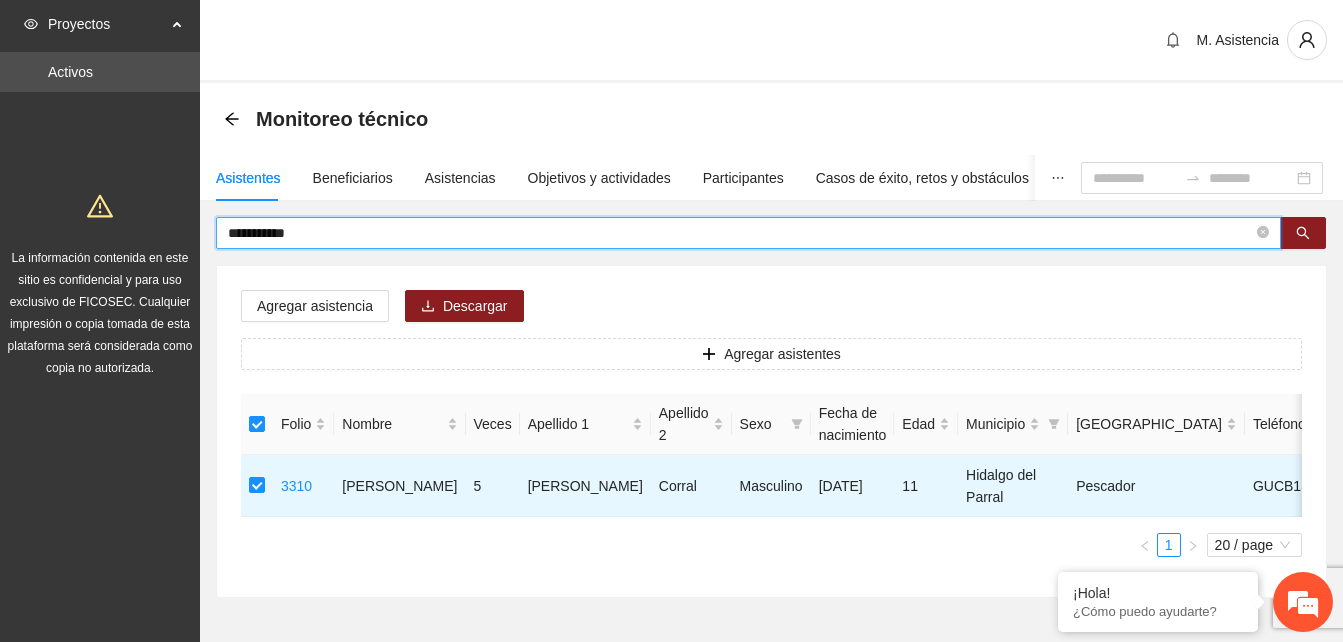 type on "**********" 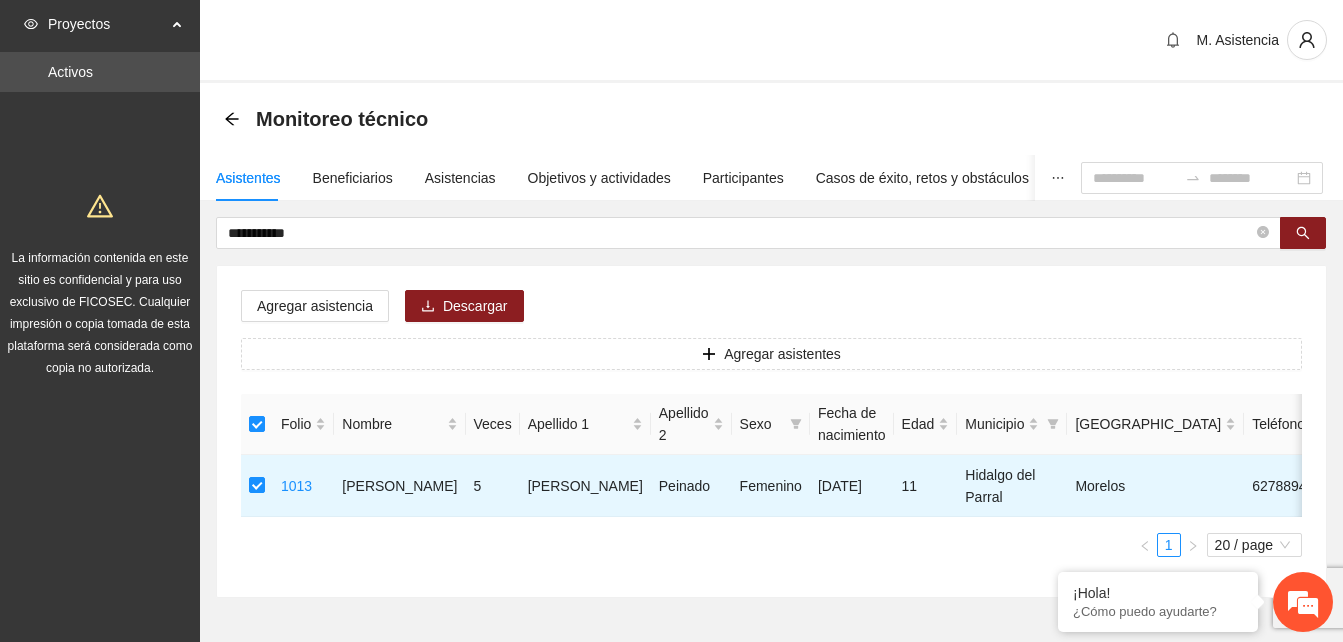 click on "**********" at bounding box center (671, 321) 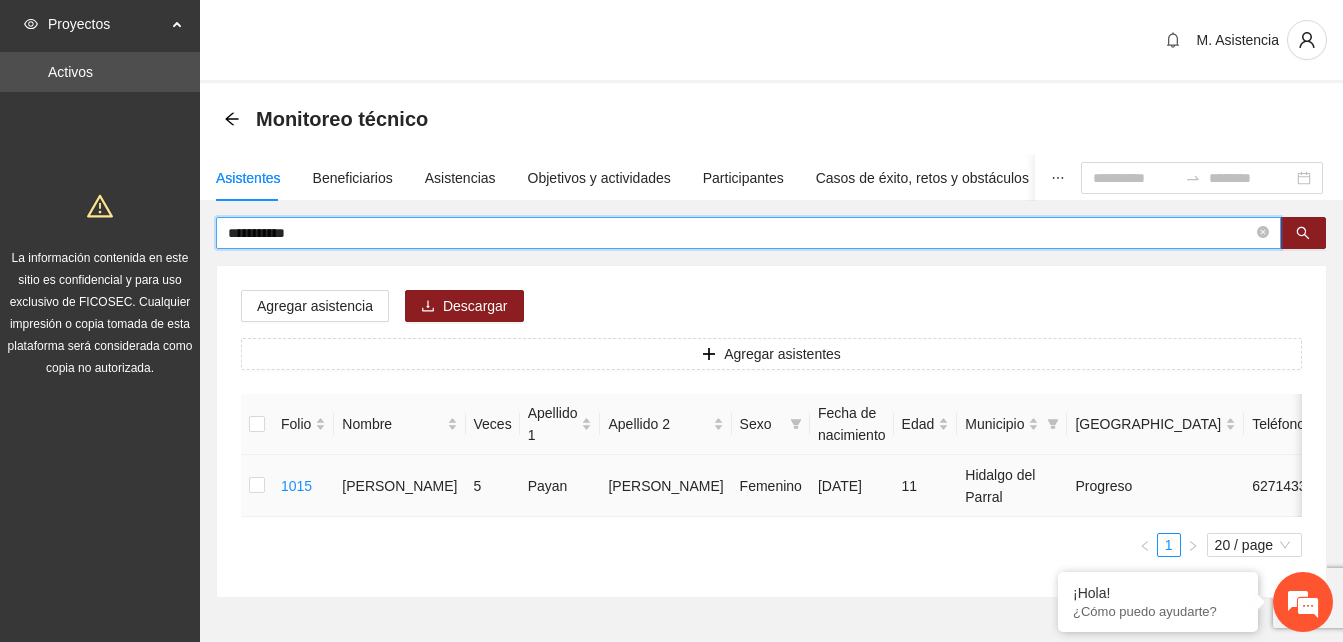 click at bounding box center [257, 486] 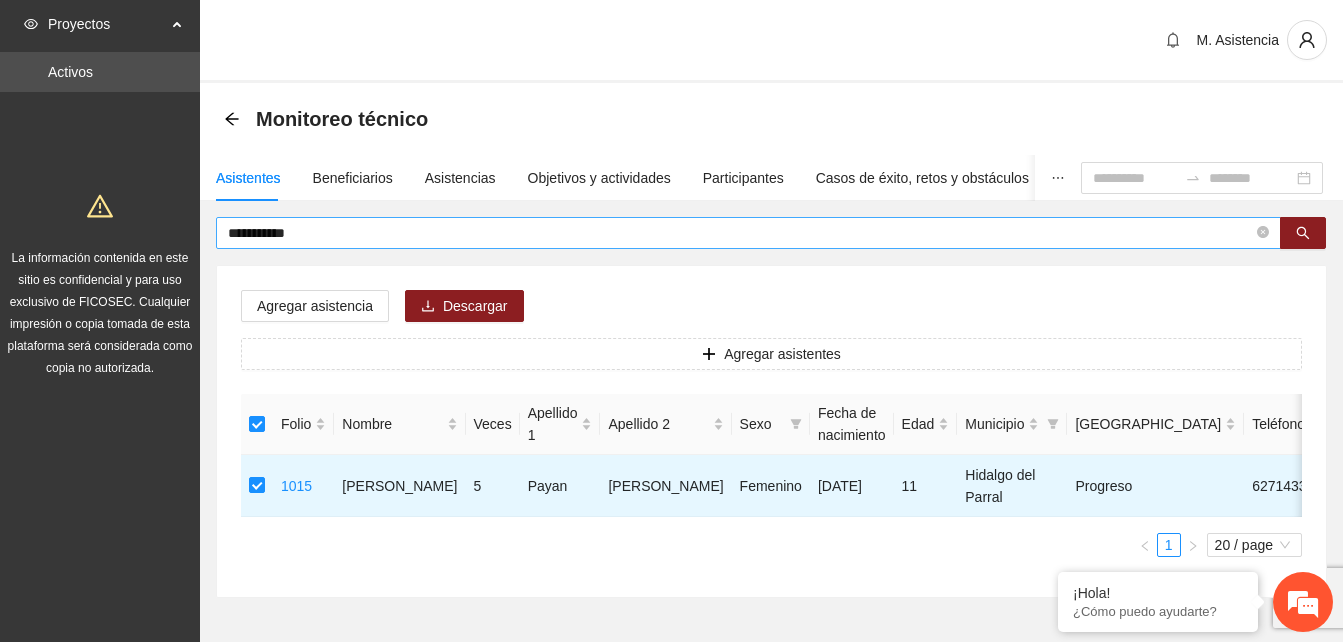 click on "**********" at bounding box center (740, 233) 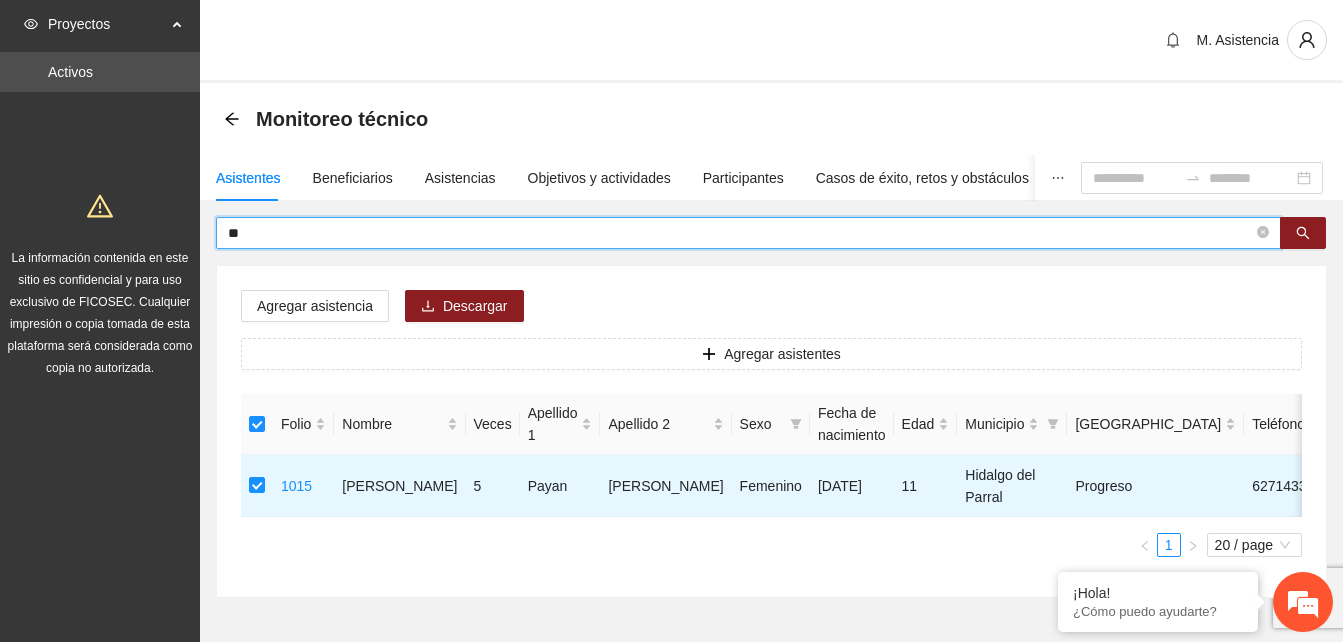 type on "*" 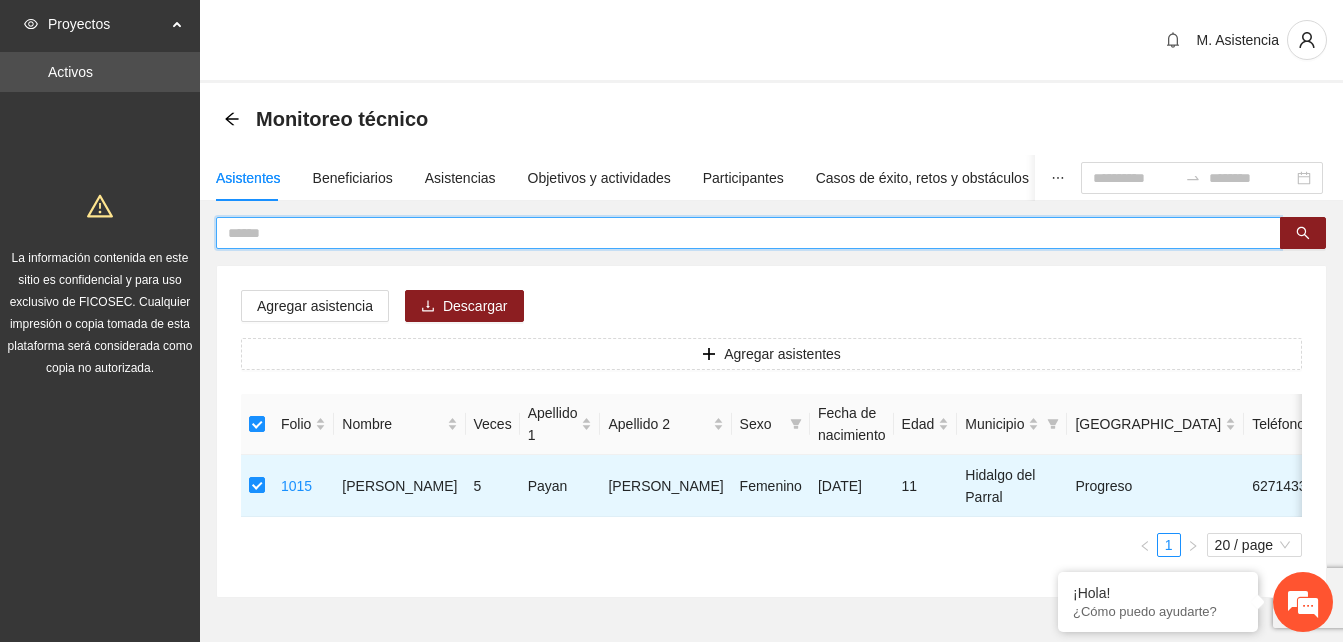 paste on "**********" 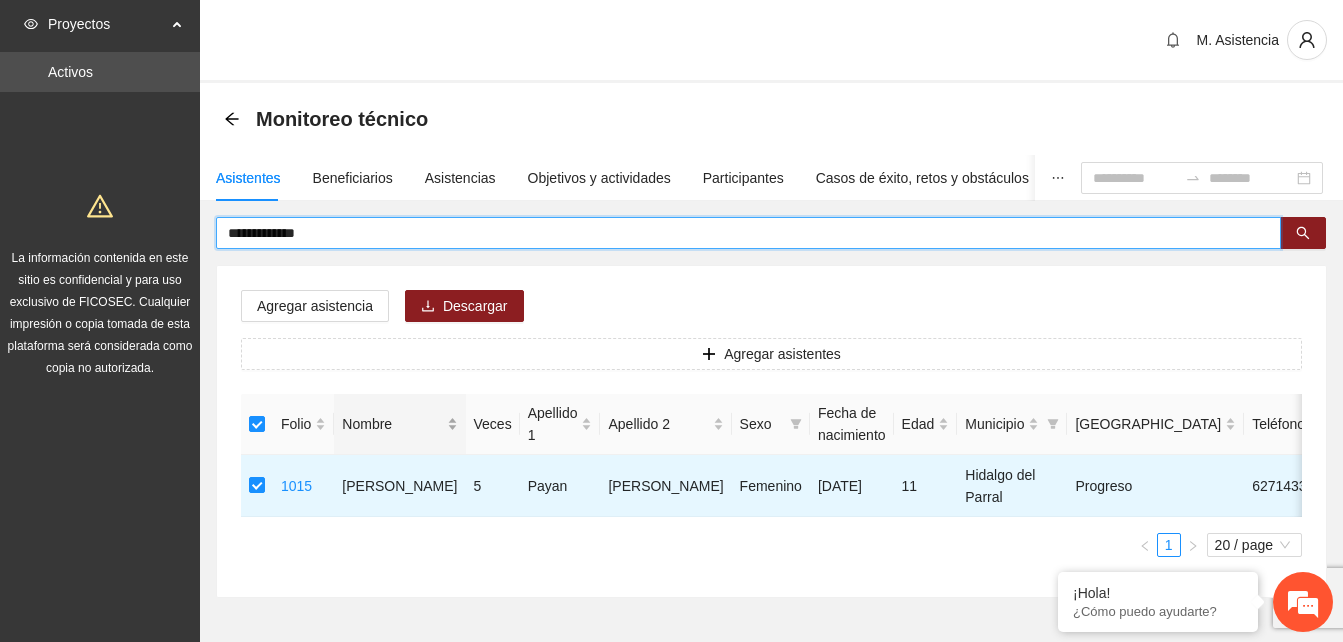 type on "**********" 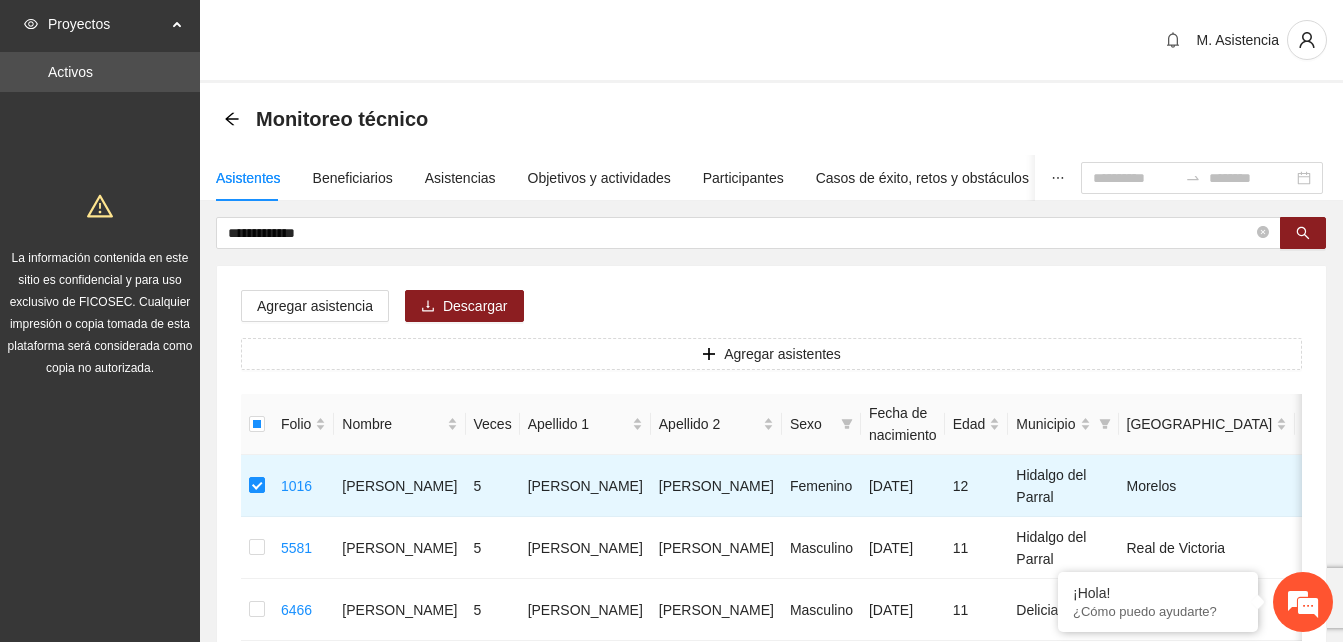 drag, startPoint x: 463, startPoint y: 227, endPoint x: 0, endPoint y: 221, distance: 463.03888 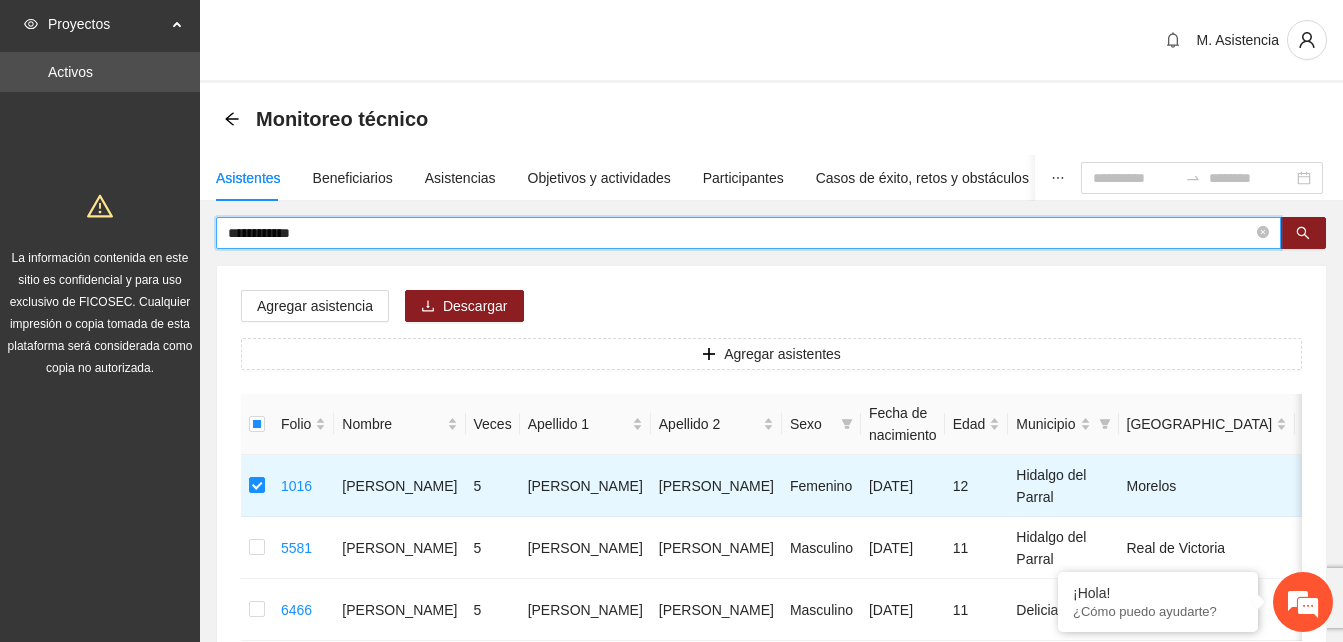 type on "**********" 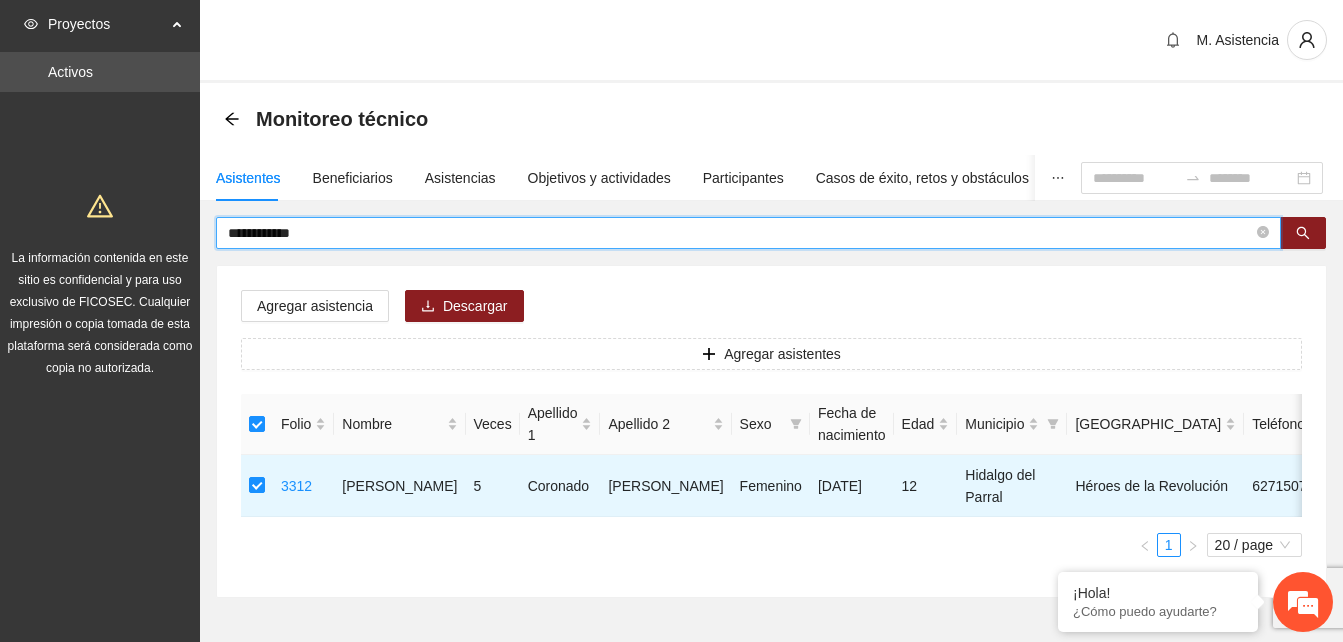 drag, startPoint x: 336, startPoint y: 240, endPoint x: 0, endPoint y: 221, distance: 336.53677 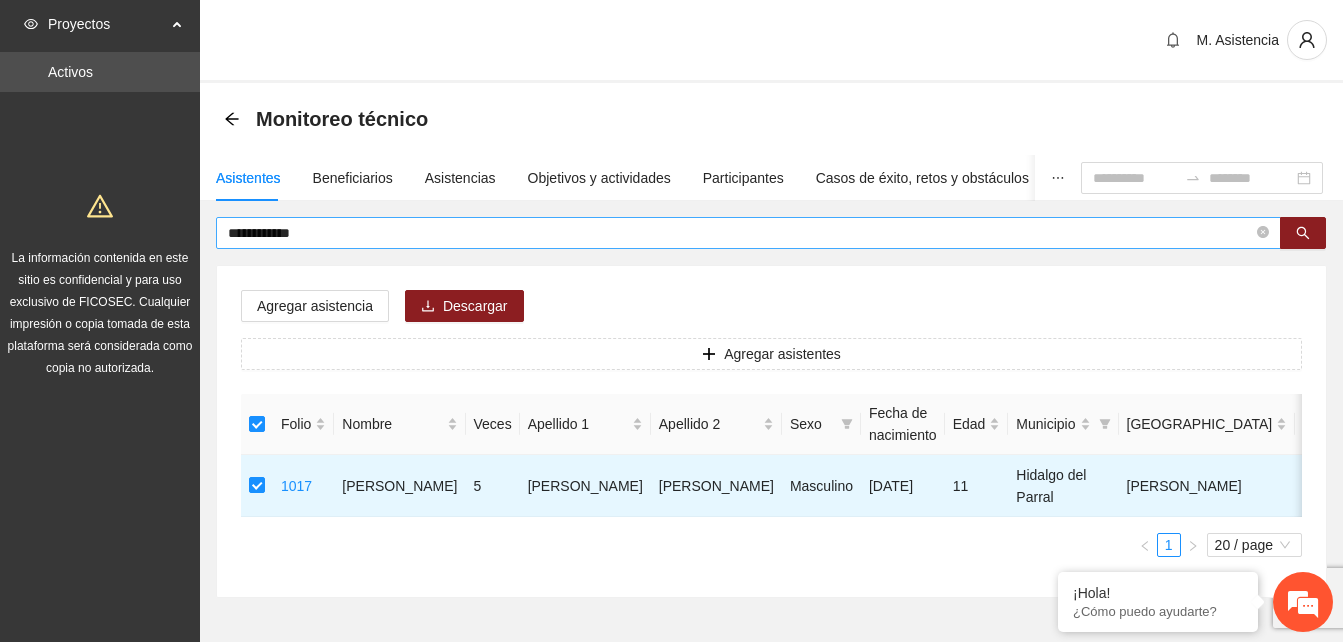 click on "**********" at bounding box center (740, 233) 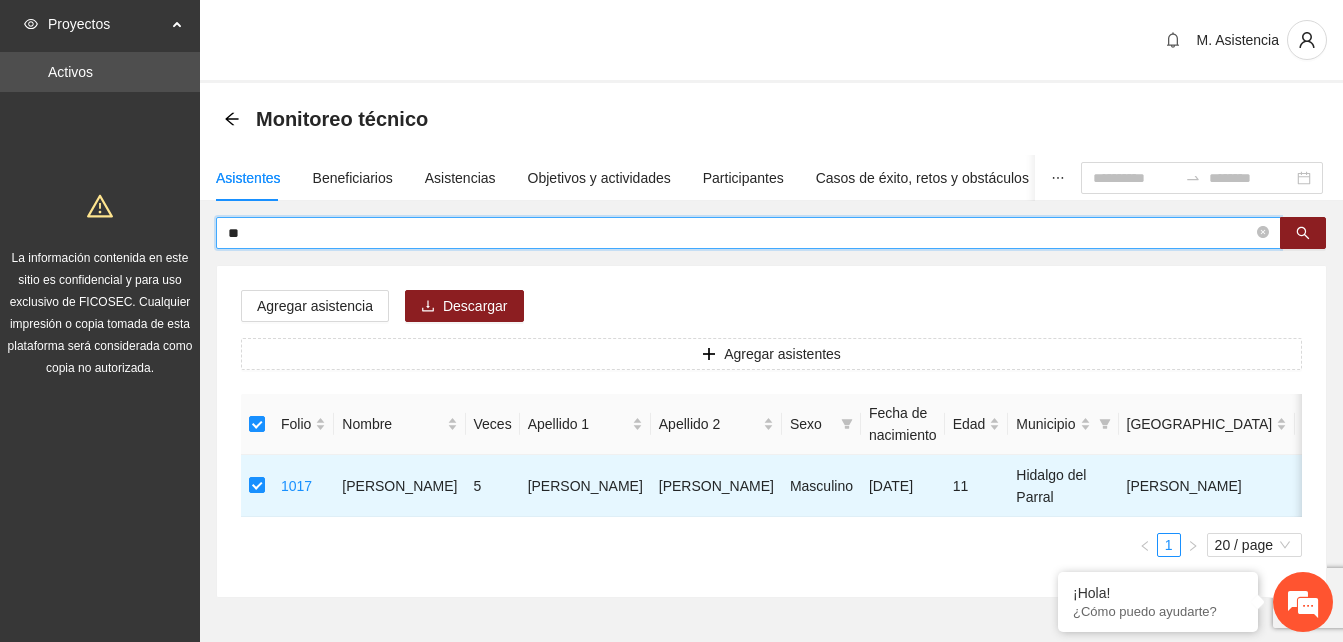 type on "*" 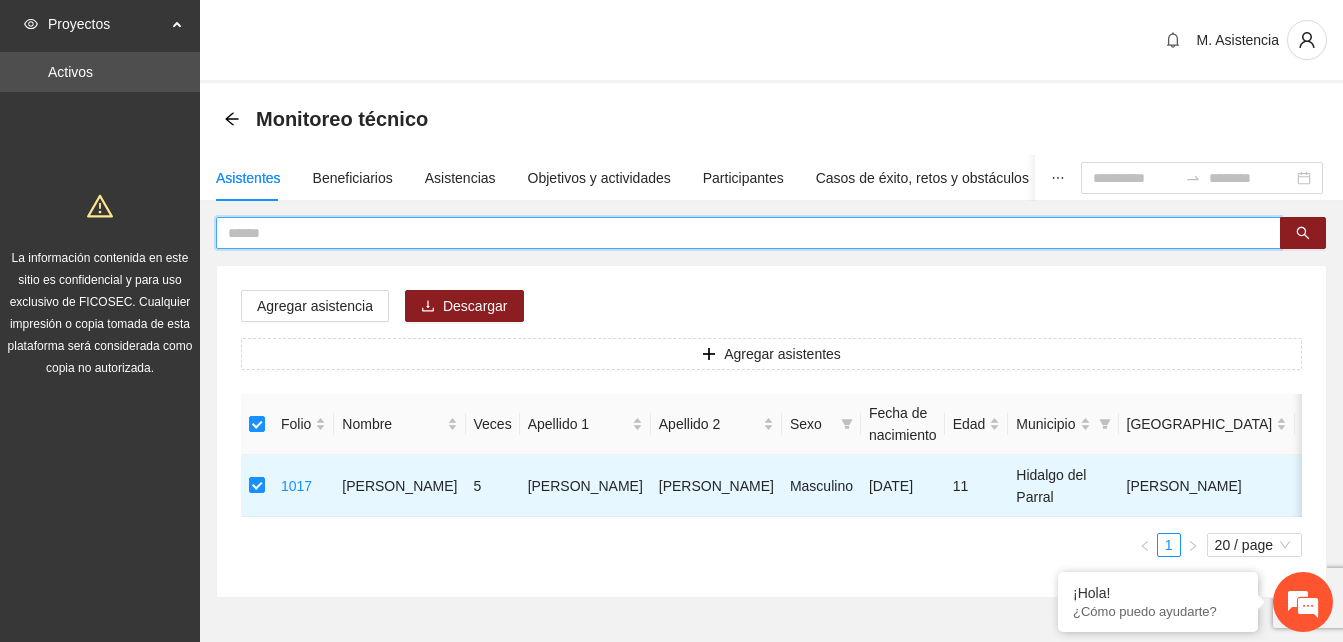 paste on "**********" 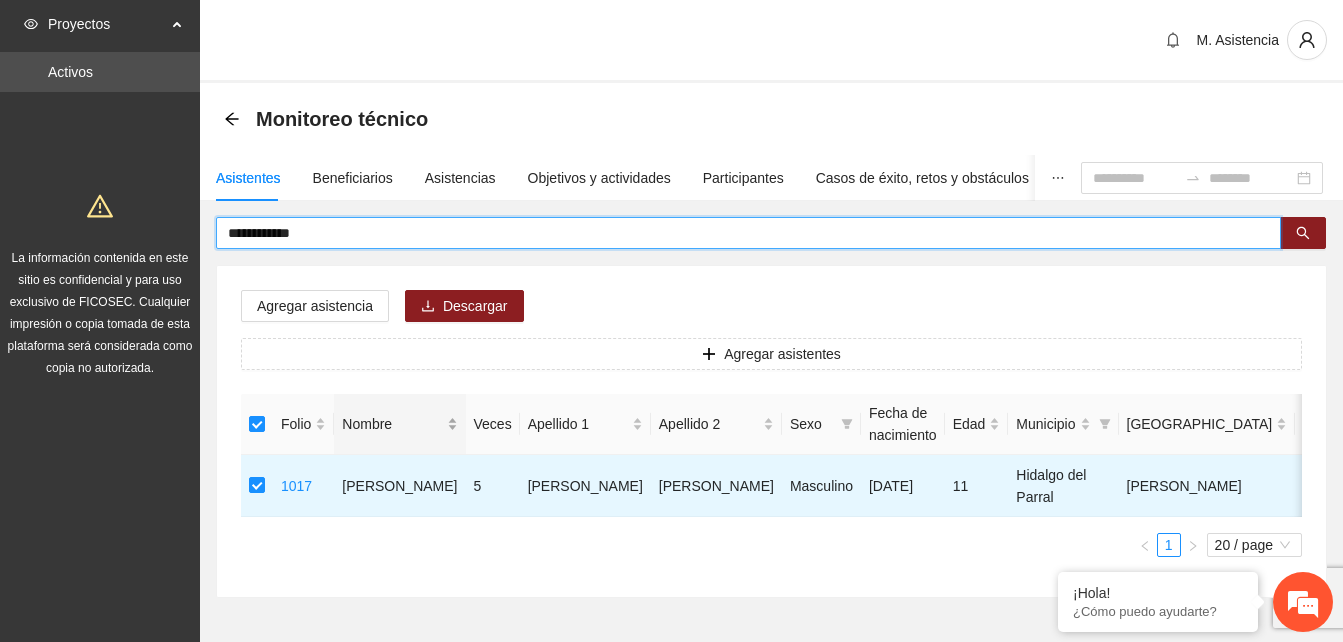 type on "**********" 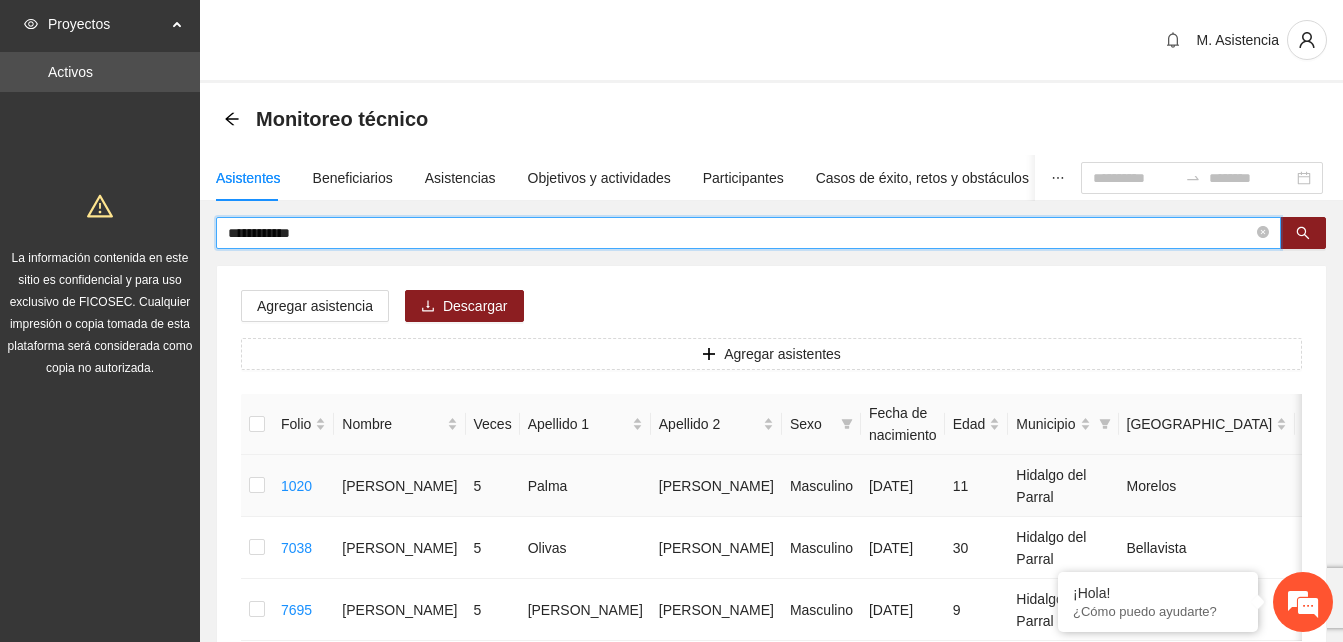 click at bounding box center [257, 486] 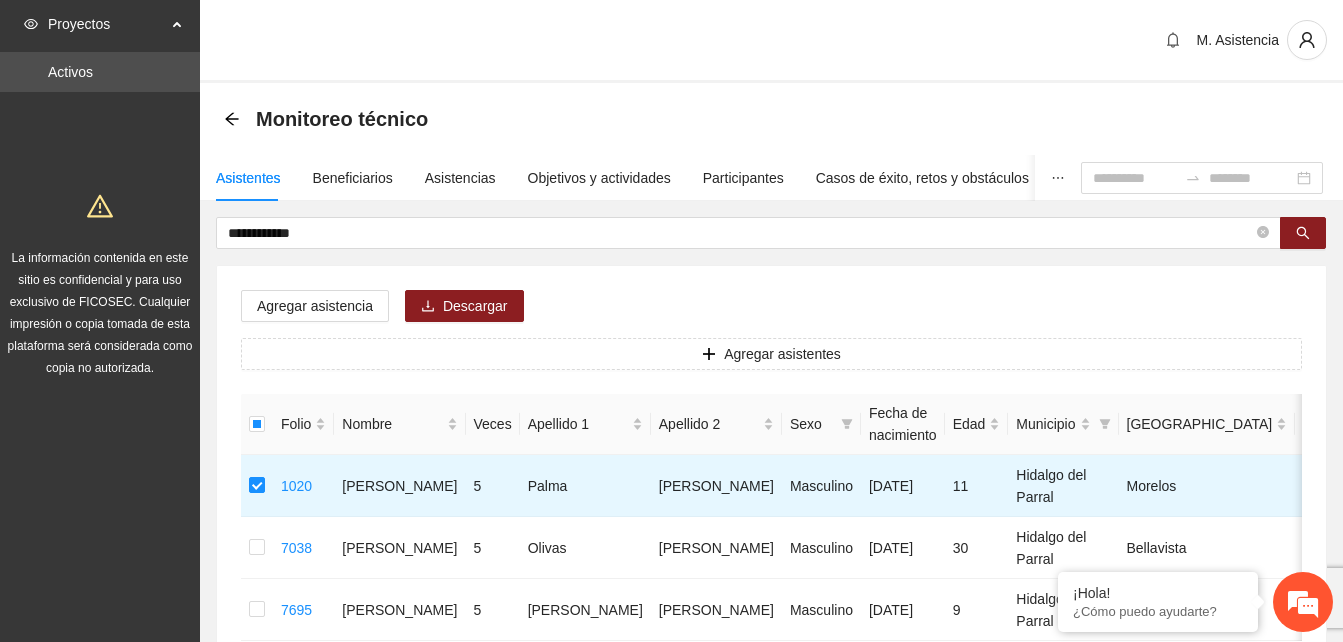 drag, startPoint x: 369, startPoint y: 228, endPoint x: 0, endPoint y: 242, distance: 369.26547 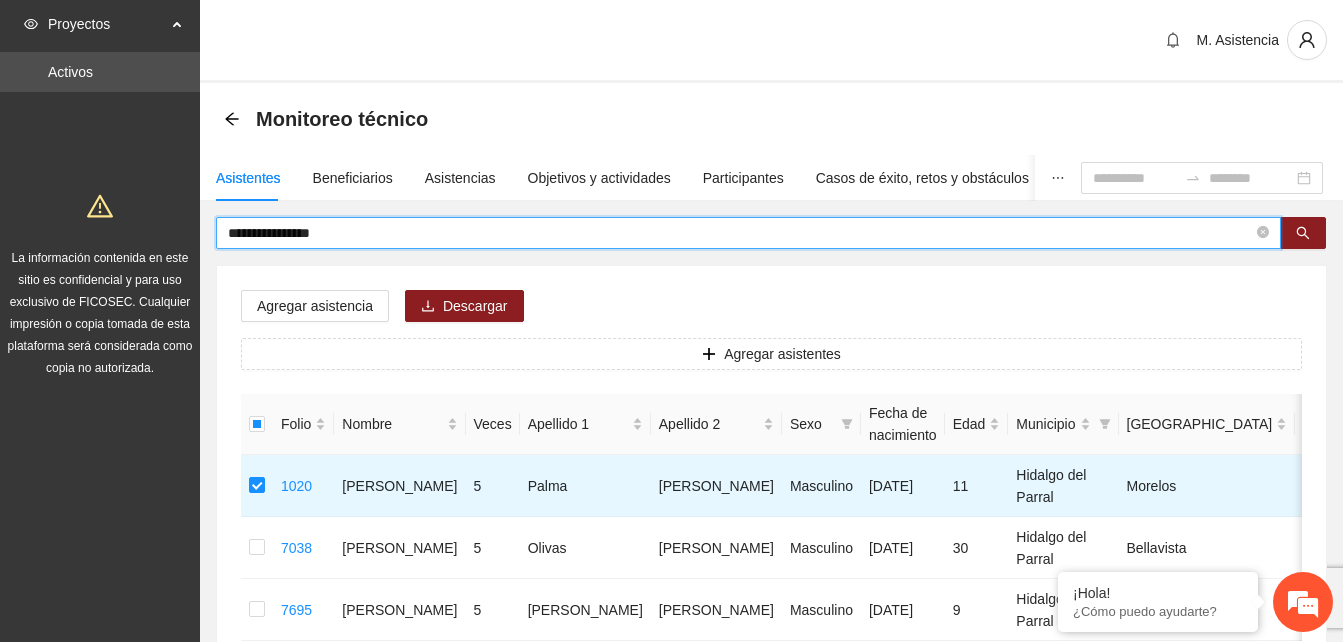 type on "**********" 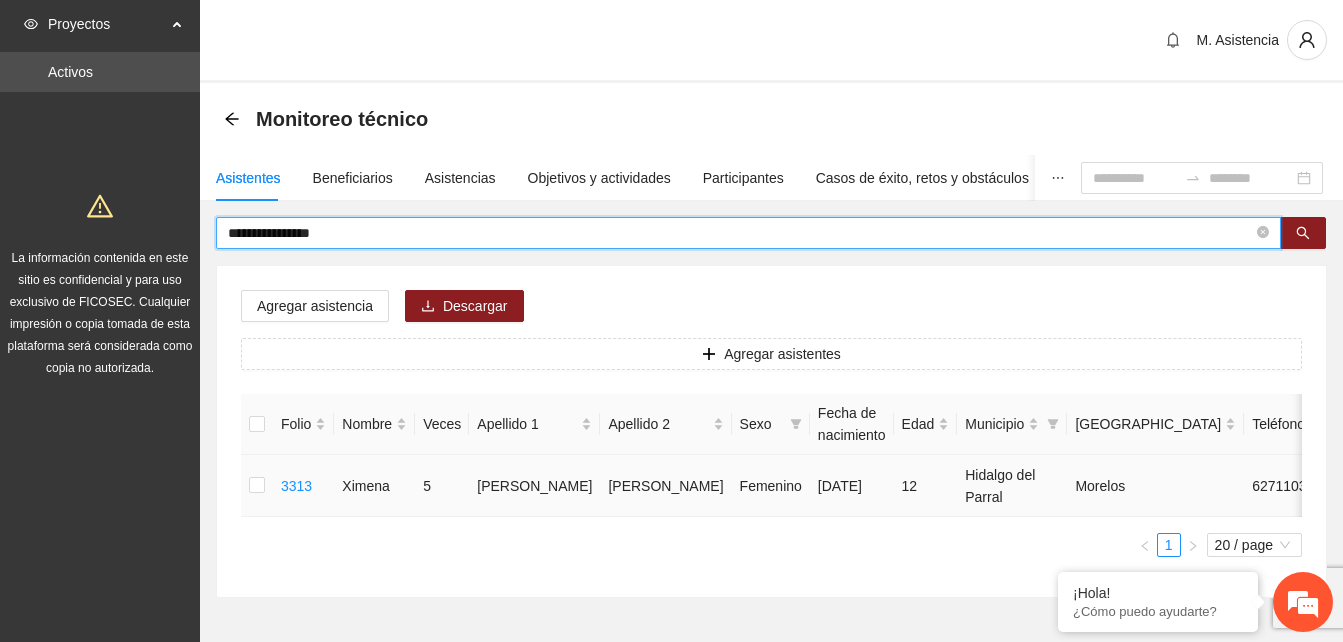 click at bounding box center [257, 486] 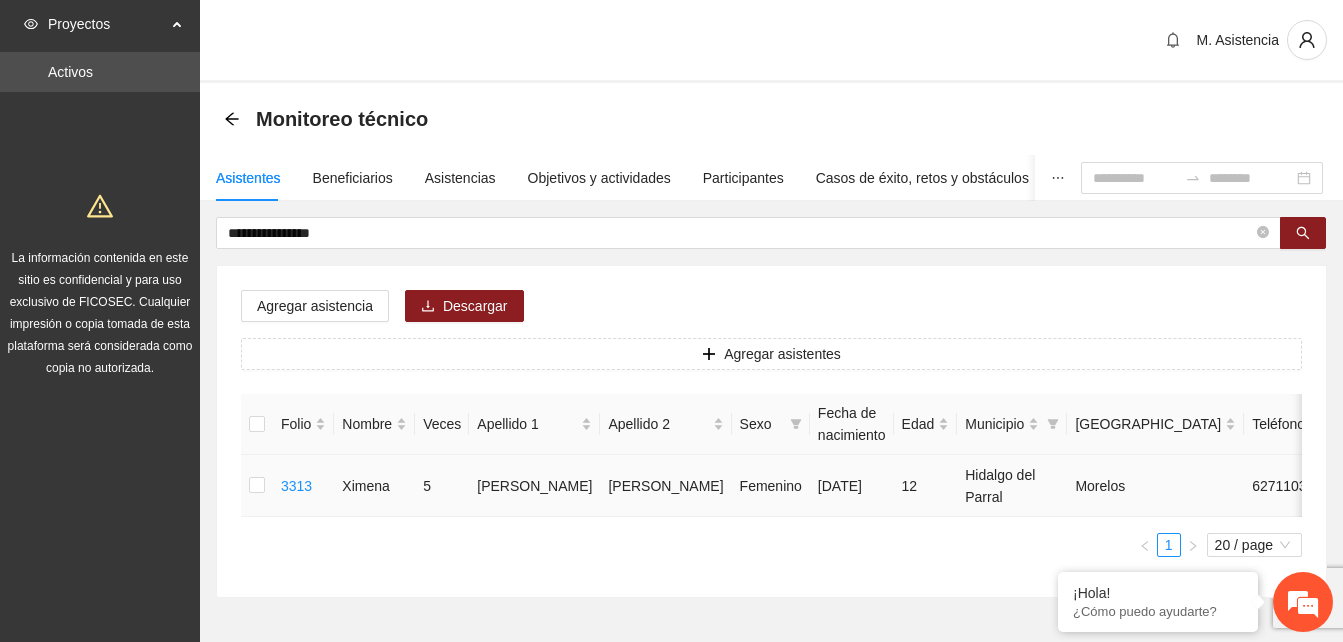 click at bounding box center (257, 486) 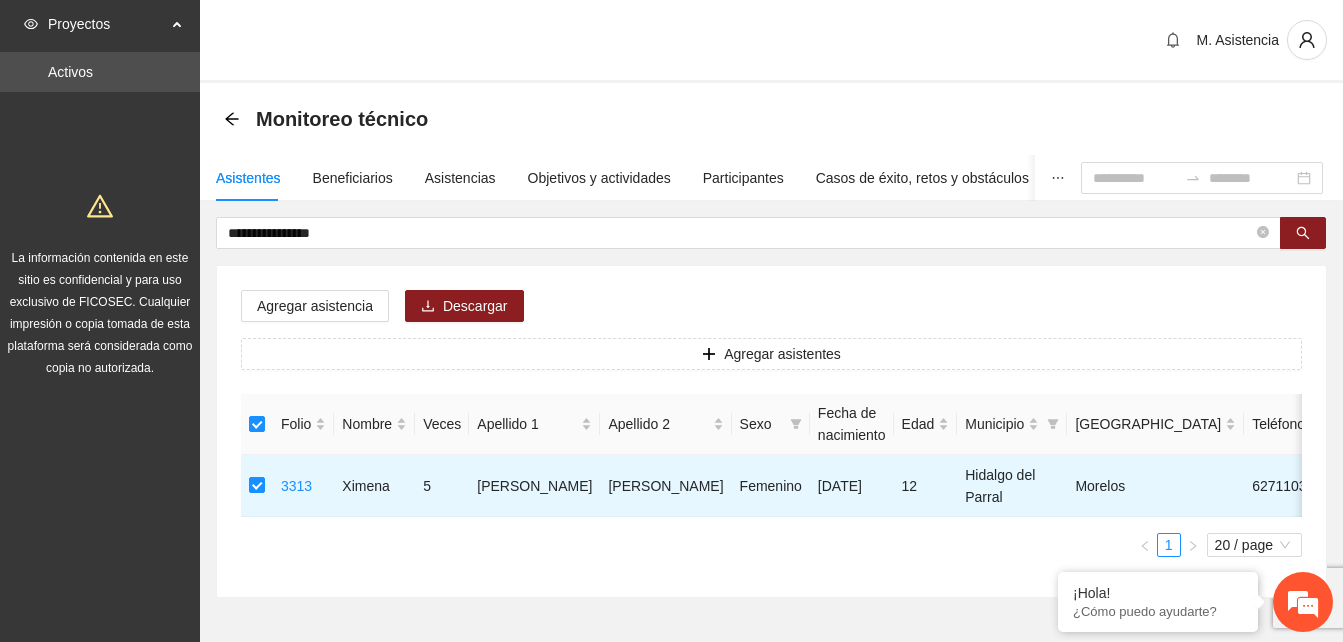 drag, startPoint x: 359, startPoint y: 234, endPoint x: 0, endPoint y: 157, distance: 367.16483 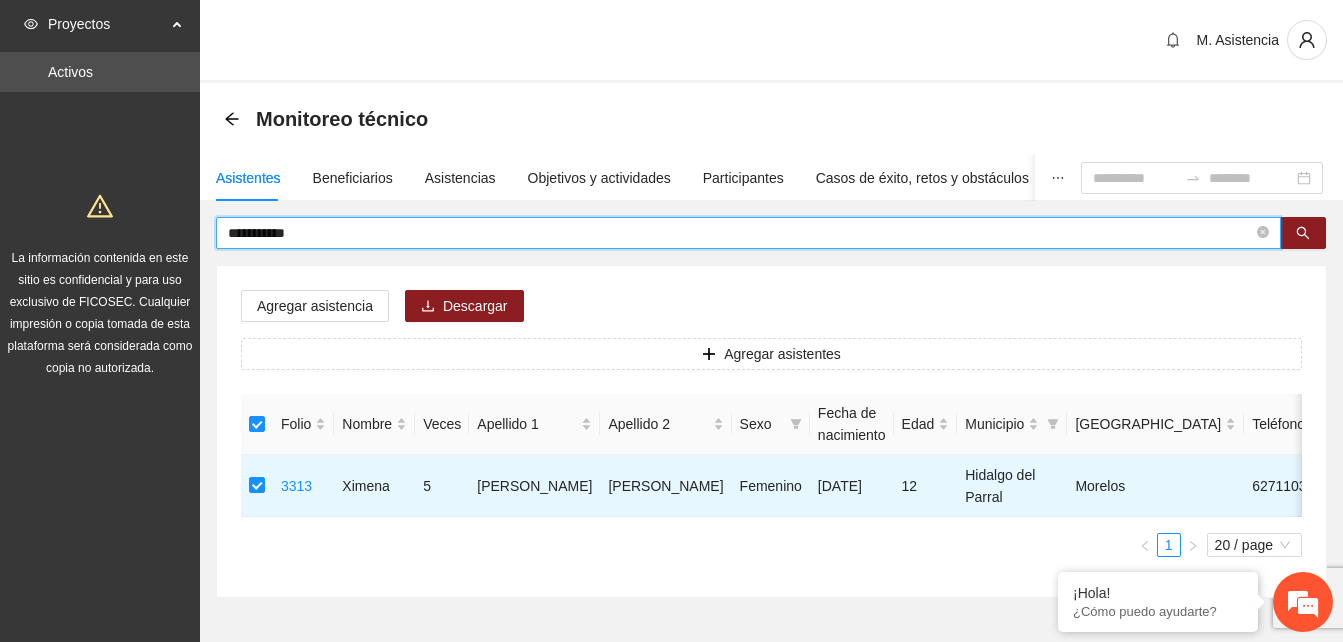 type on "**********" 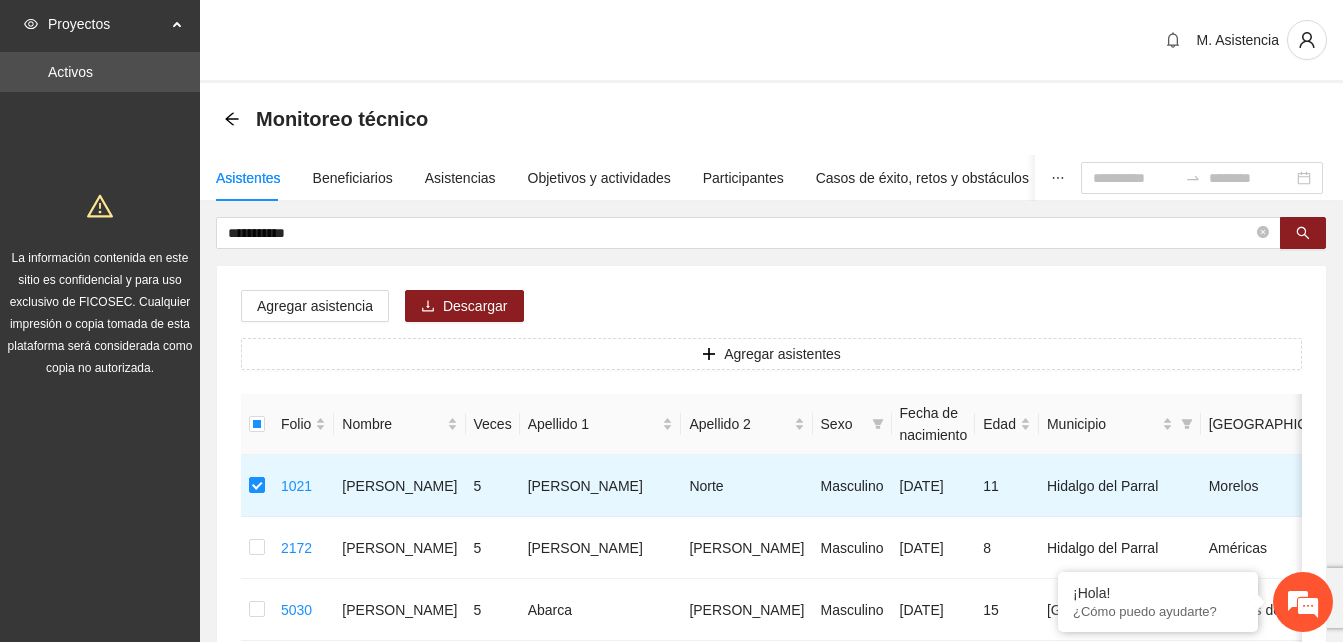 drag, startPoint x: 231, startPoint y: 228, endPoint x: 0, endPoint y: 189, distance: 234.26907 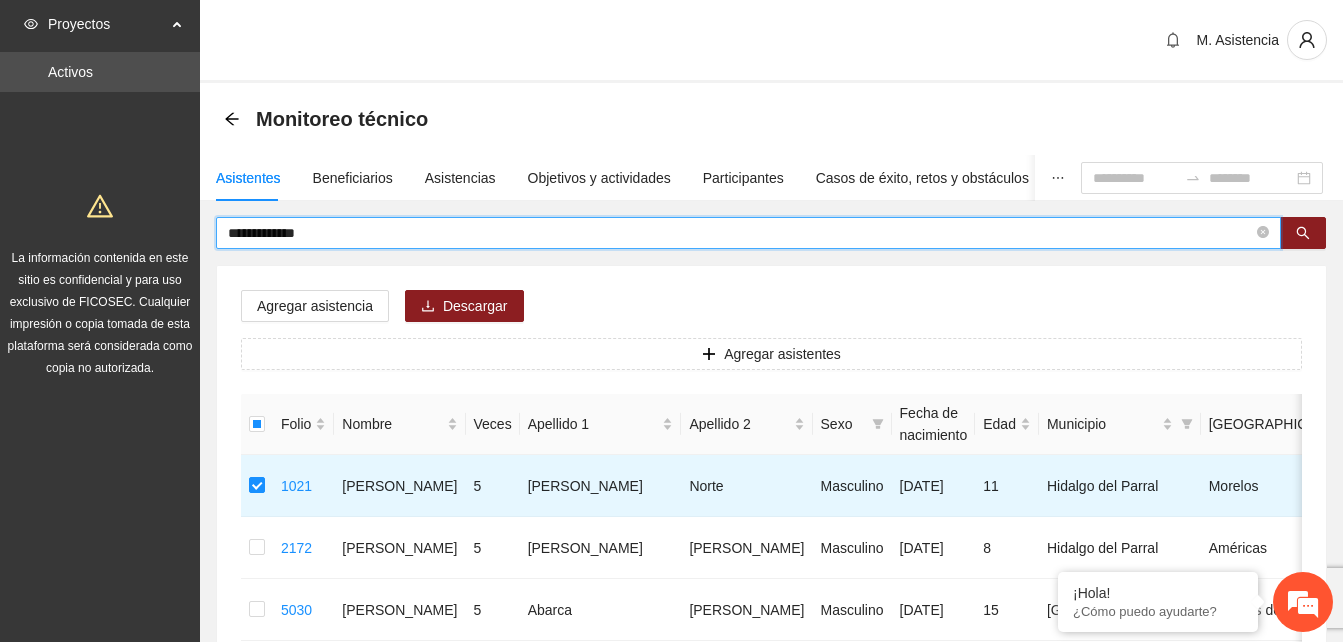 type on "**********" 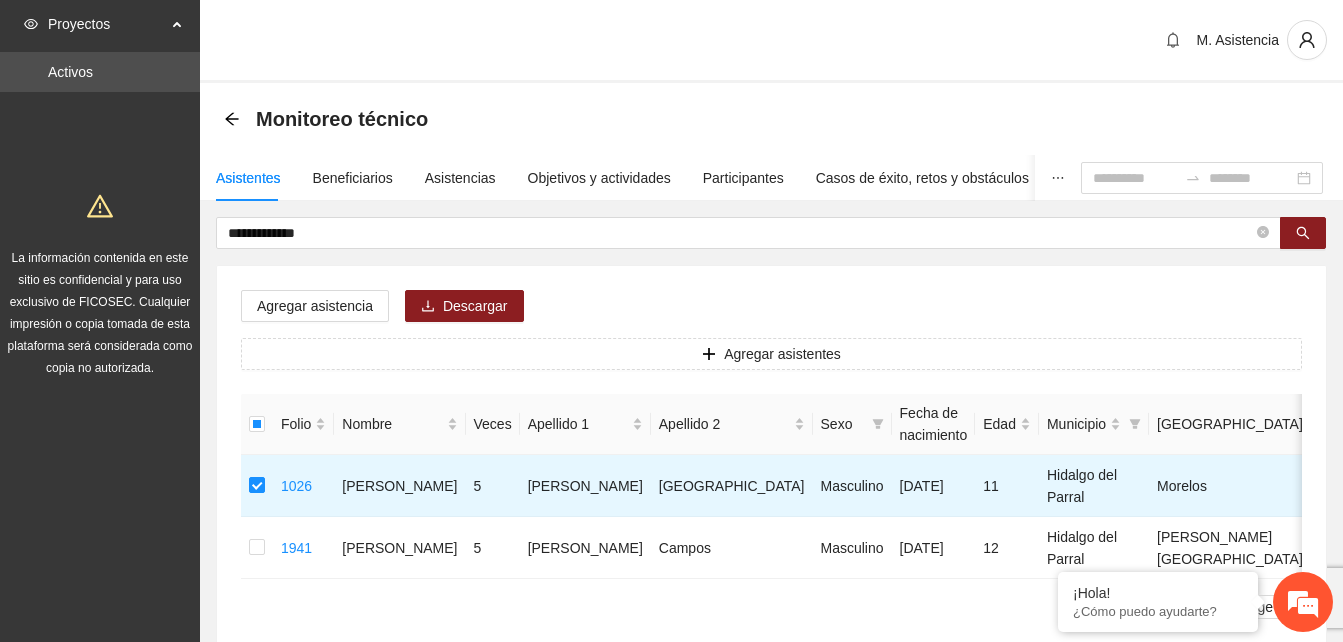 drag, startPoint x: 362, startPoint y: 223, endPoint x: 44, endPoint y: 244, distance: 318.69263 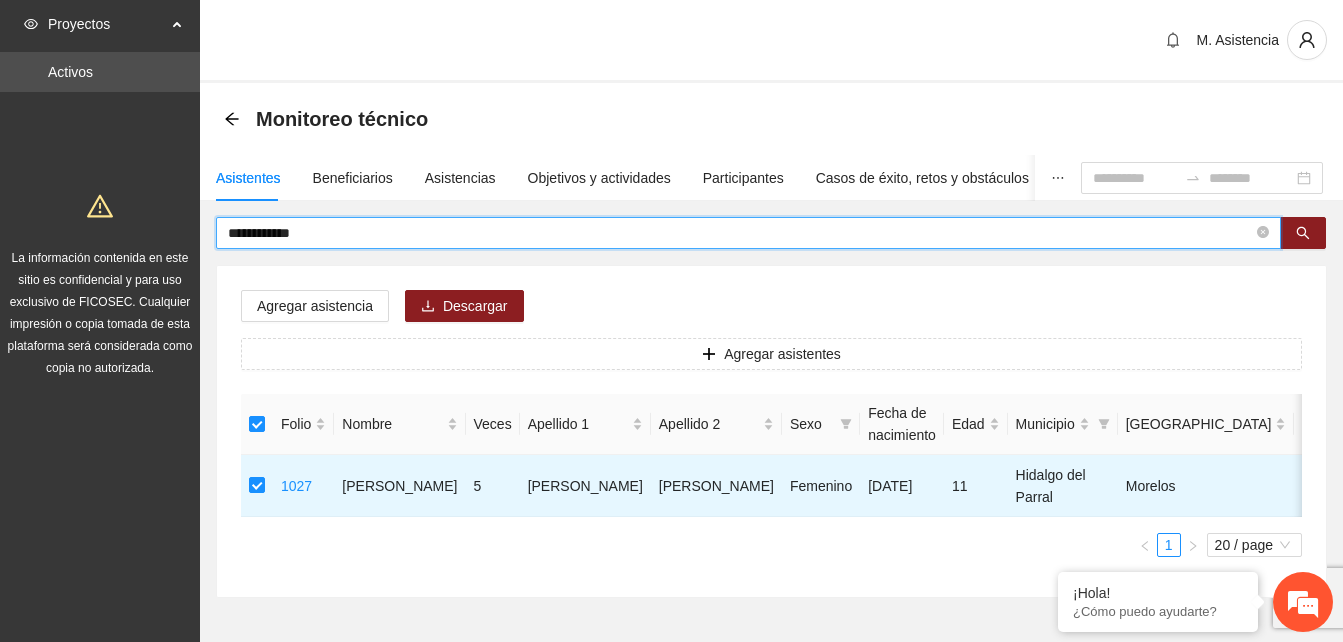 drag, startPoint x: 353, startPoint y: 225, endPoint x: 47, endPoint y: 227, distance: 306.00653 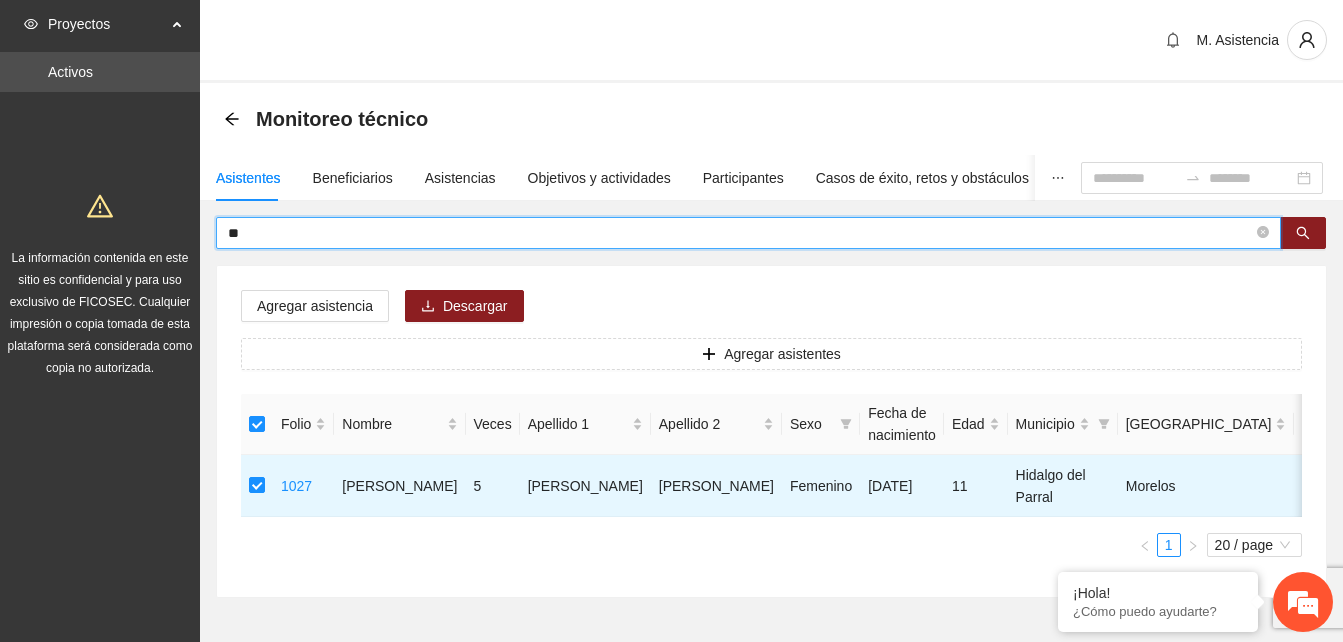type on "*" 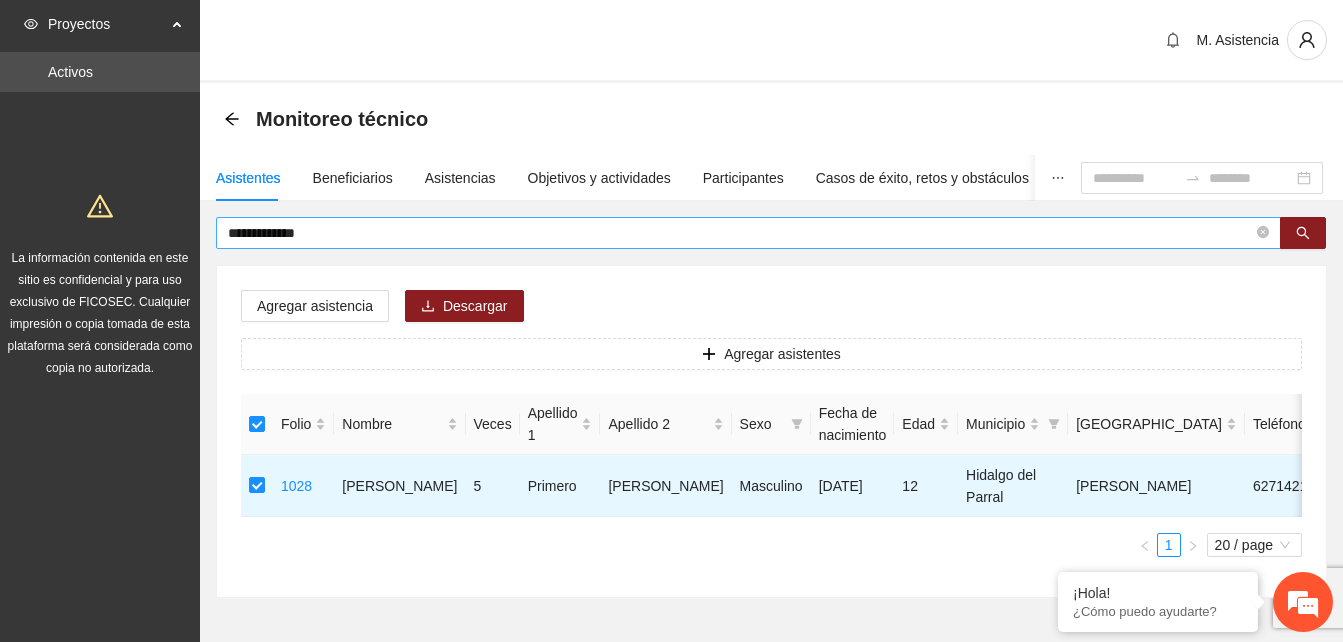 click on "**********" at bounding box center [740, 233] 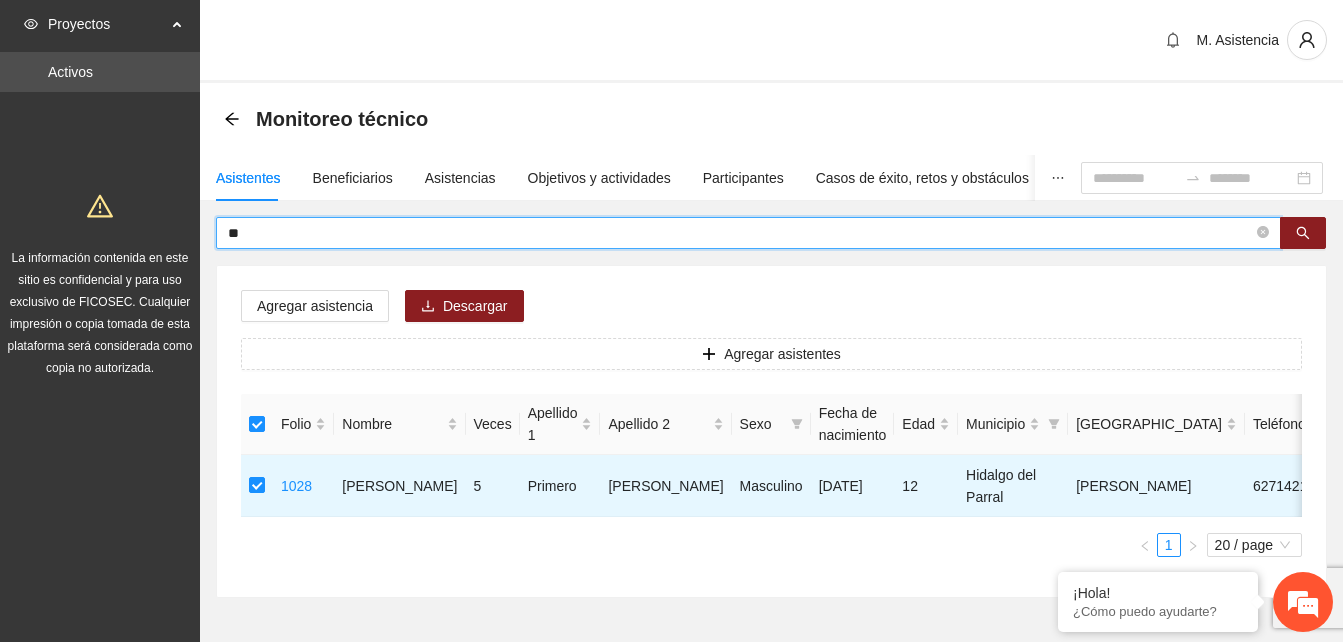 type on "*" 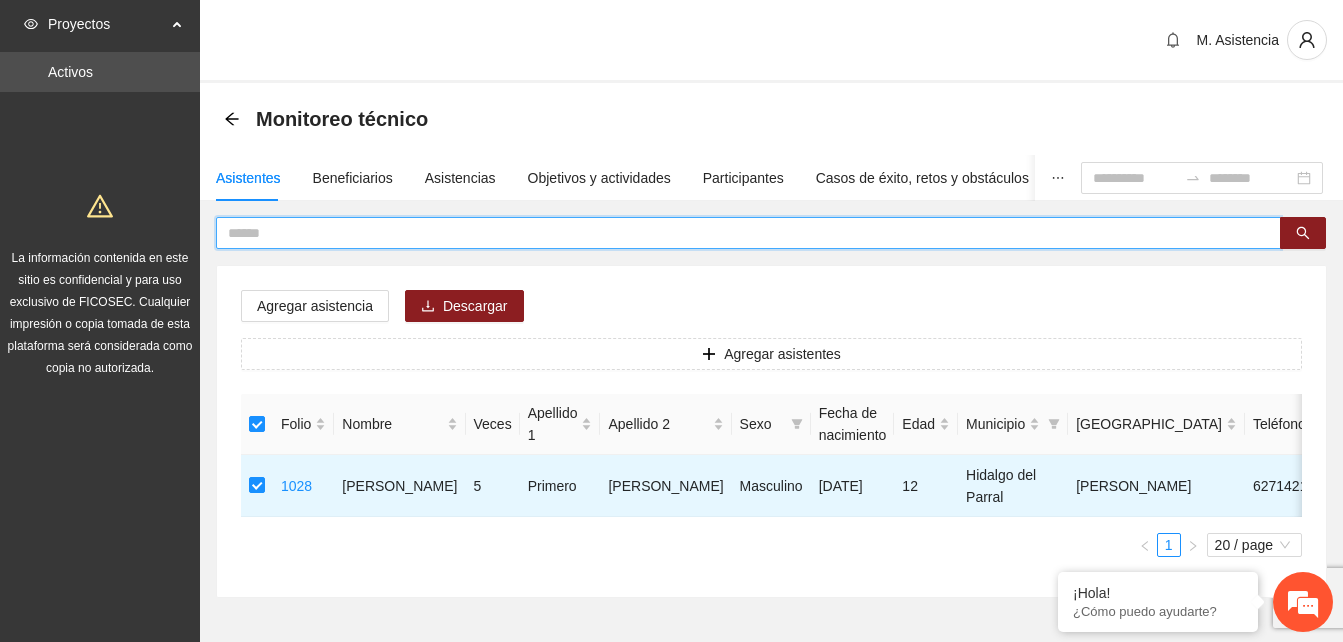 paste on "**********" 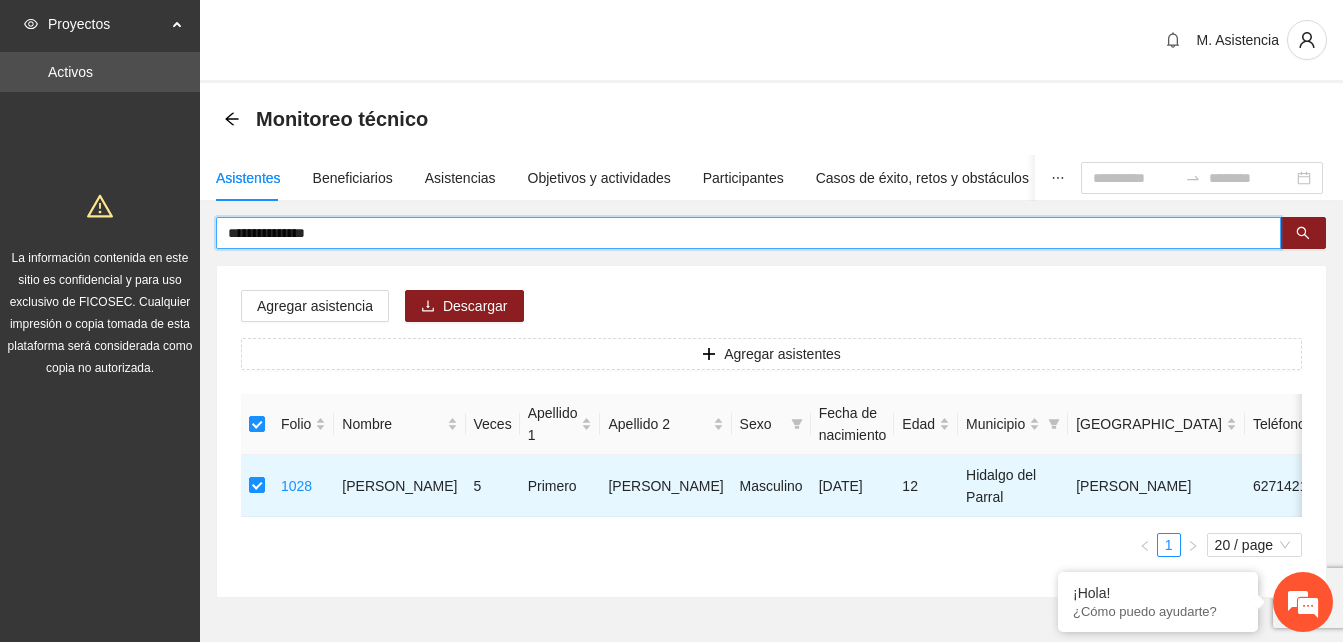 type on "**********" 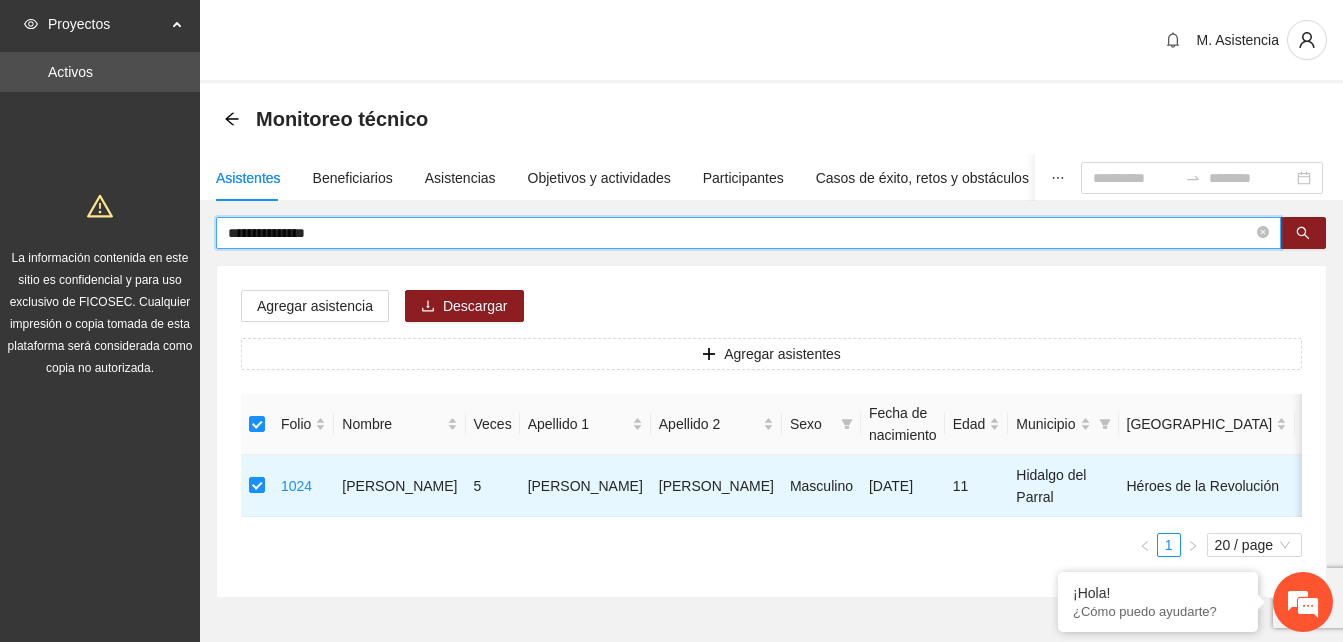 drag, startPoint x: 433, startPoint y: 234, endPoint x: 0, endPoint y: 219, distance: 433.25974 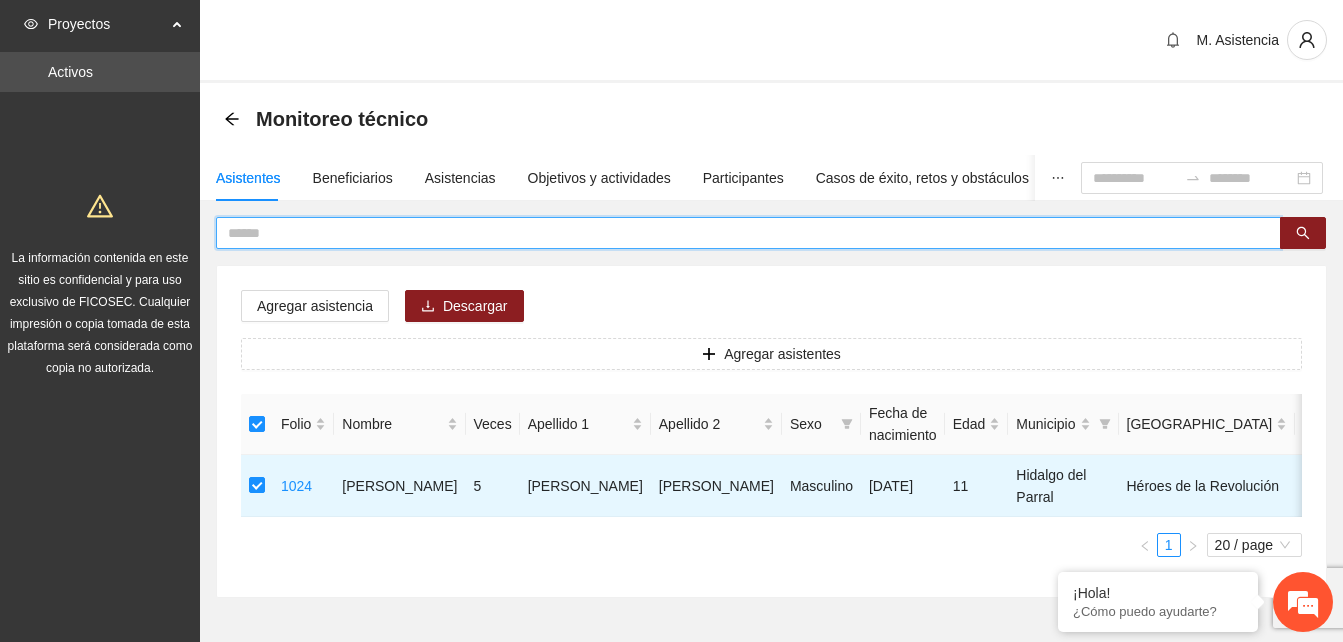 paste on "**********" 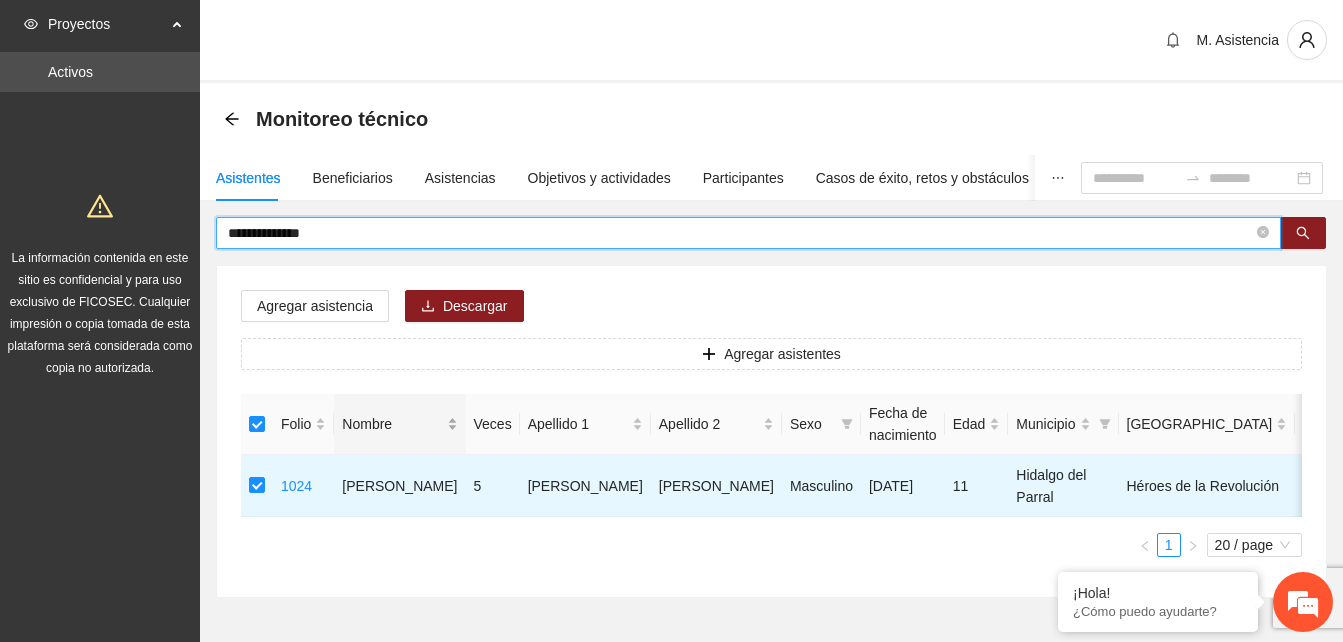 type on "**********" 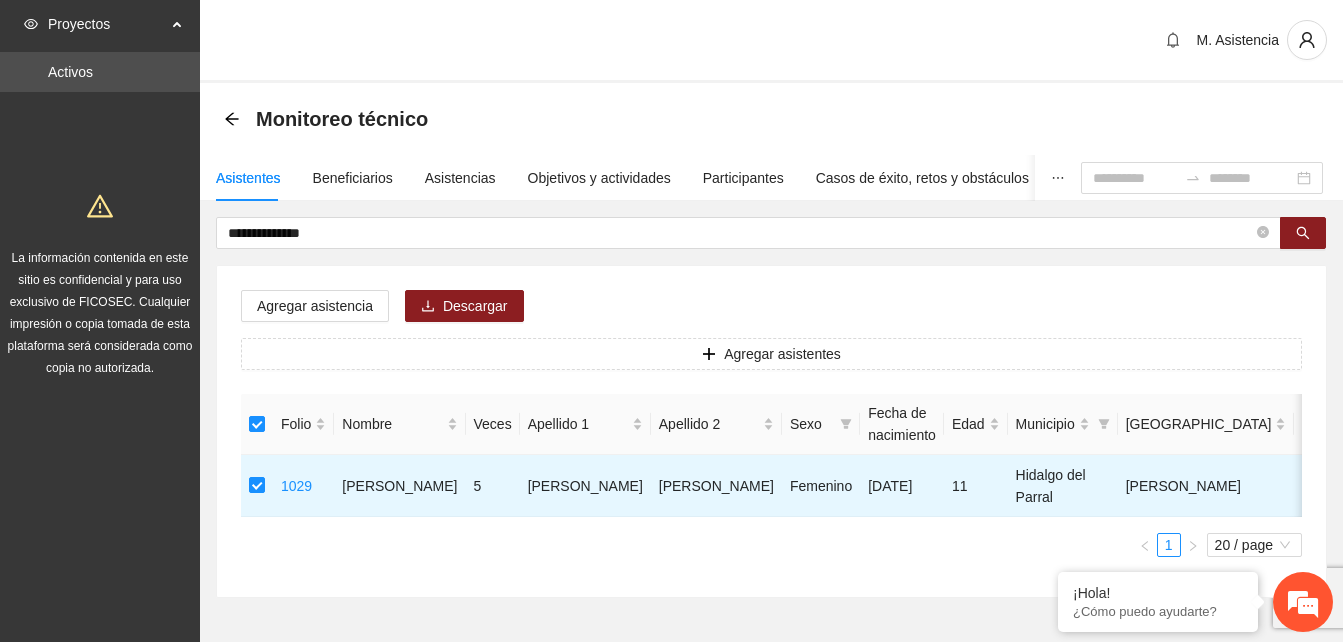 drag, startPoint x: 359, startPoint y: 225, endPoint x: 91, endPoint y: 271, distance: 271.9191 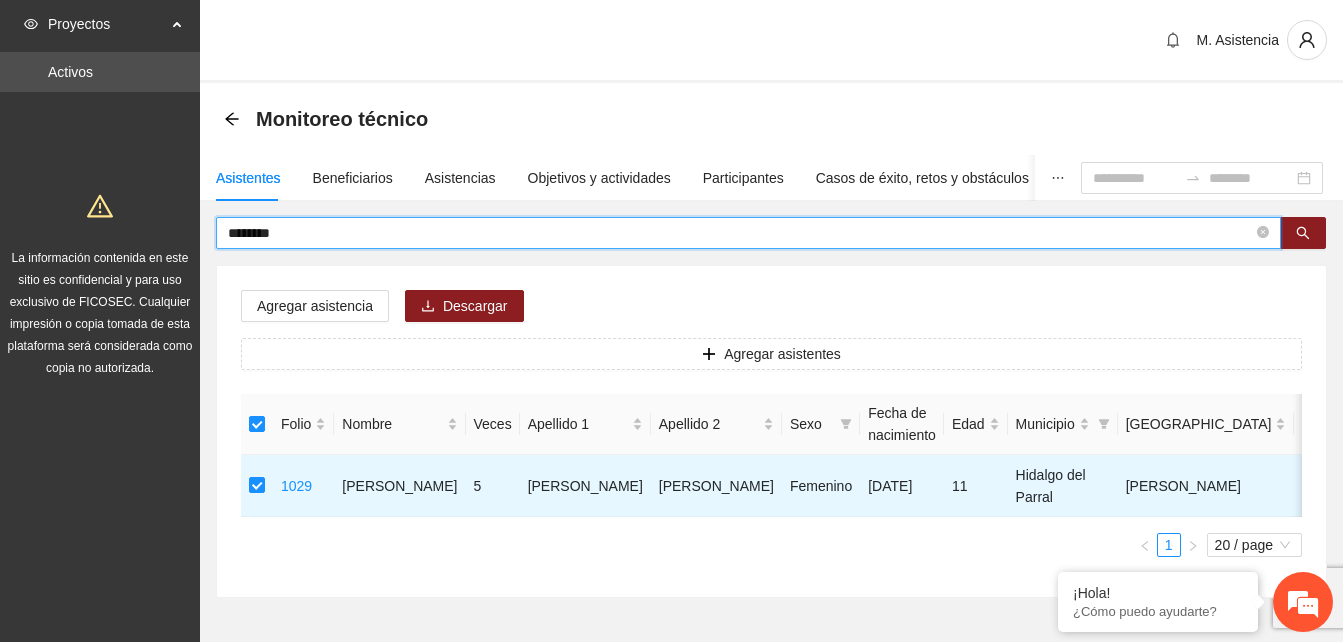 type on "********" 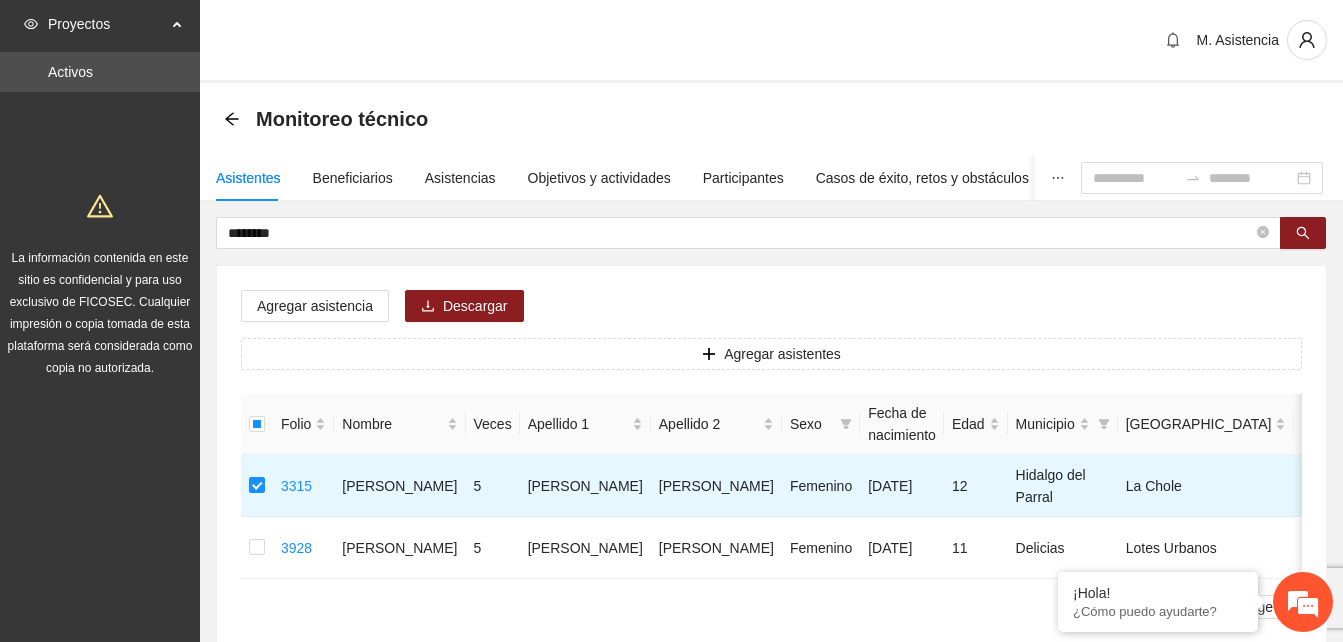 click on "Proyectos Activos La información contenida en este sitio es confidencial y para uso exclusivo de FICOSEC. Cualquier impresión o copia tomada de esta plataforma será considerada como copia no autorizada. M. Asistencia Monitoreo técnico Asistentes Beneficiarios Asistencias Objetivos y actividades Participantes Casos de éxito, retos y obstáculos Cronograma Visita de campo y entregables ******** Agregar asistencia Descargar Agregar asistentes Folio Nombre Veces Apellido 1 Apellido 2 Sexo Fecha de nacimiento Edad Municipio Colonia Teléfono Actividad                             3315 [PERSON_NAME] 5 [PERSON_NAME] Femenino [DATE] 12 Hidalgo del Parral La Chole 6271139867 U P +3 3928 [PERSON_NAME] 5 [PERSON_NAME] [DATE] 11 Delicias Lotes Urbanos 6391654928 U P +7 1 20 / page ¡Hola! ¿Cómo puedo ayudarte? Casos de éxito, retos y obstáculos Cronograma Visita de campo y entregables" at bounding box center (671, 321) 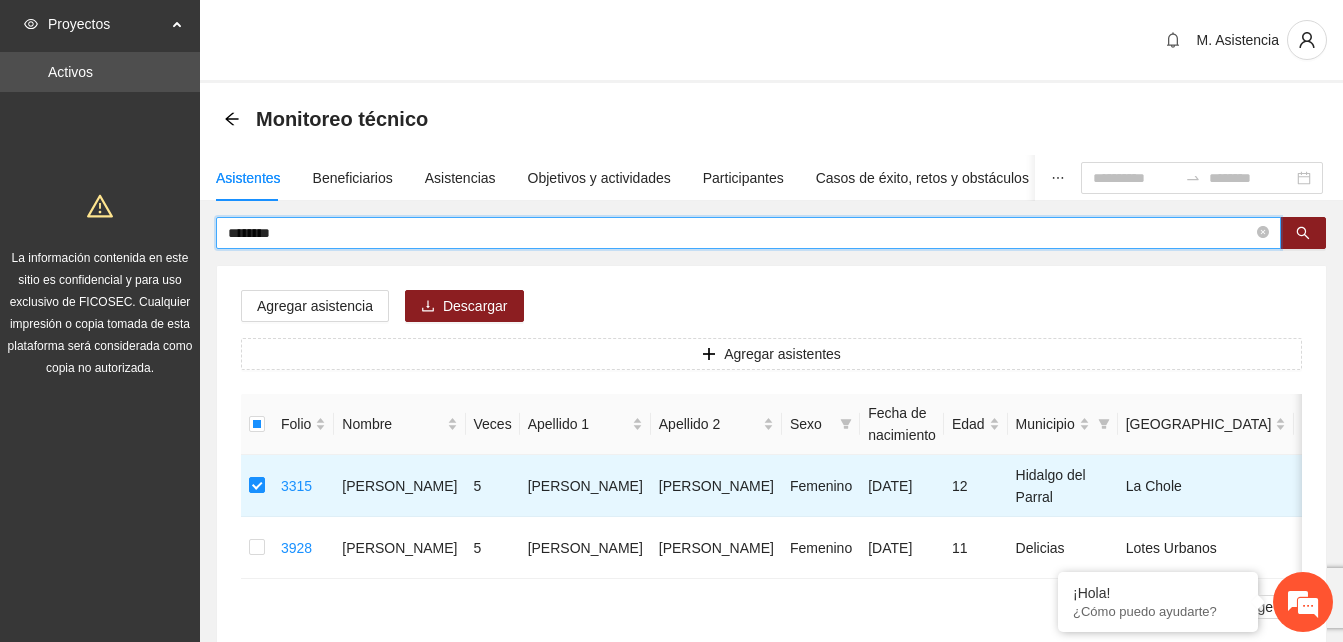 type on "********" 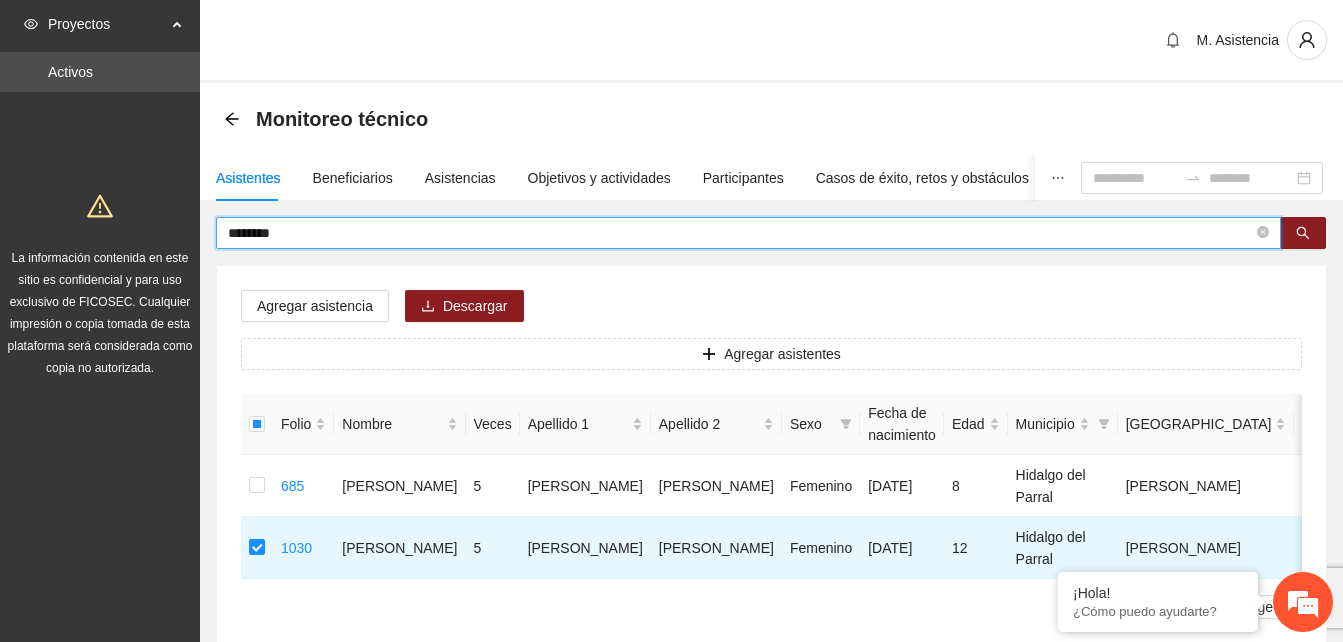 drag, startPoint x: 477, startPoint y: 238, endPoint x: -4, endPoint y: 157, distance: 487.7725 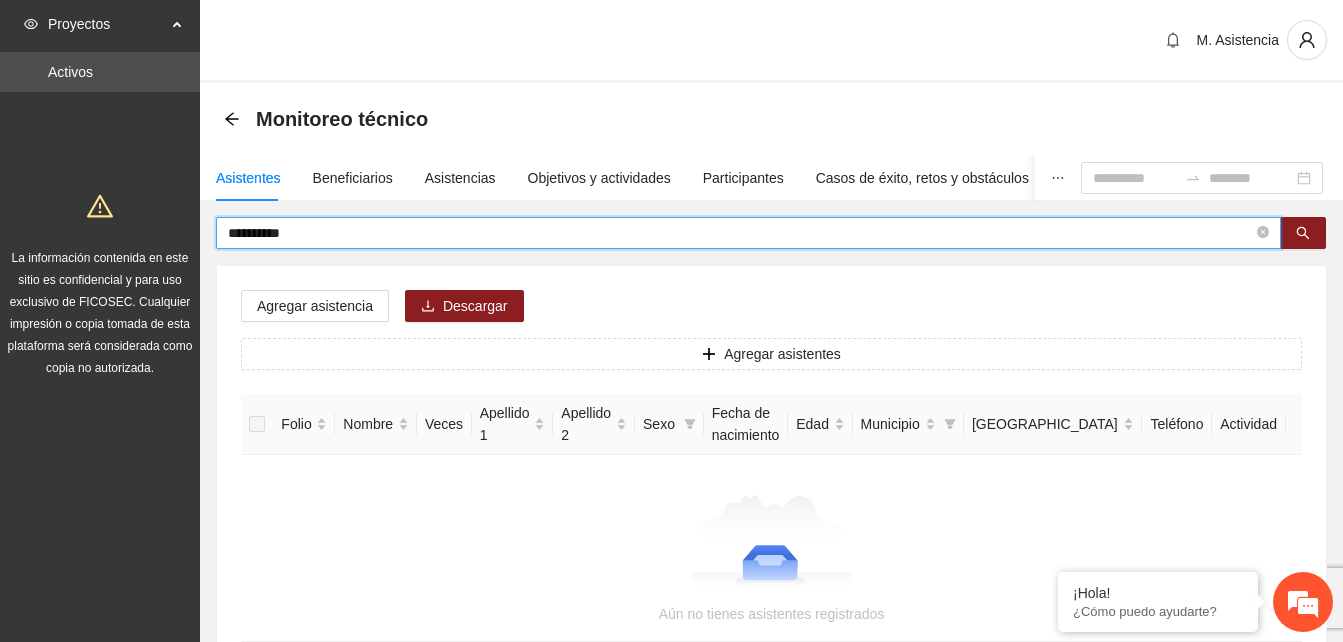 click on "**********" at bounding box center [671, 321] 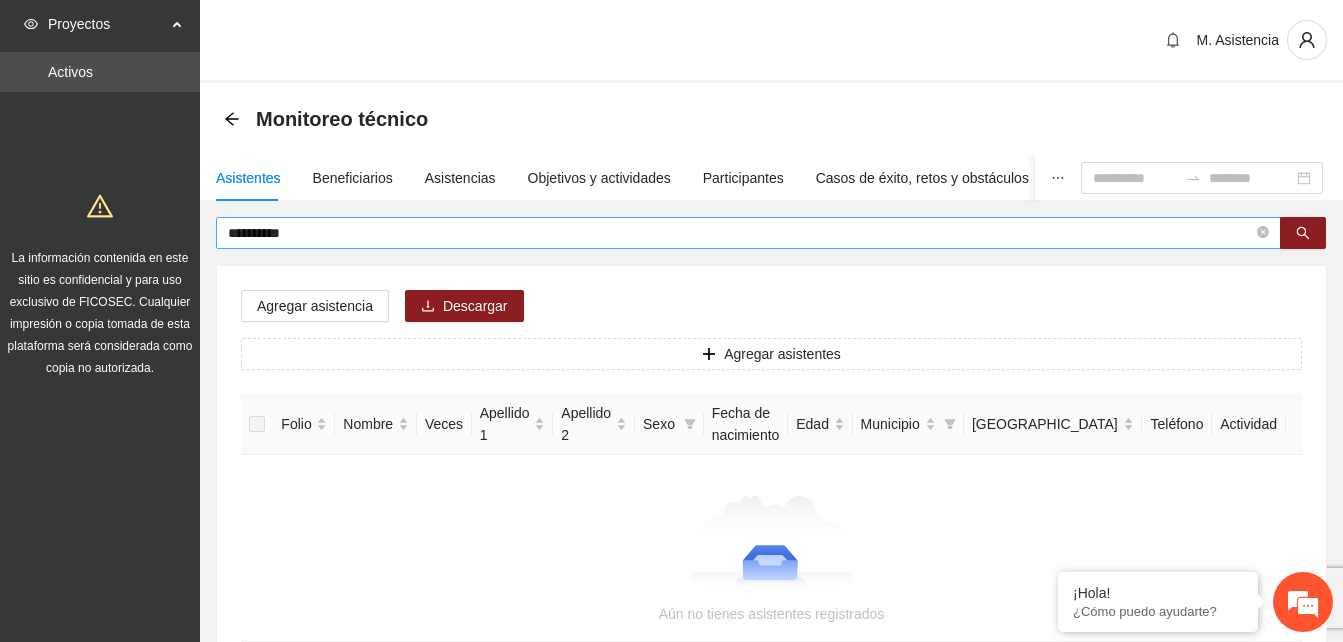 click on "**********" at bounding box center [740, 233] 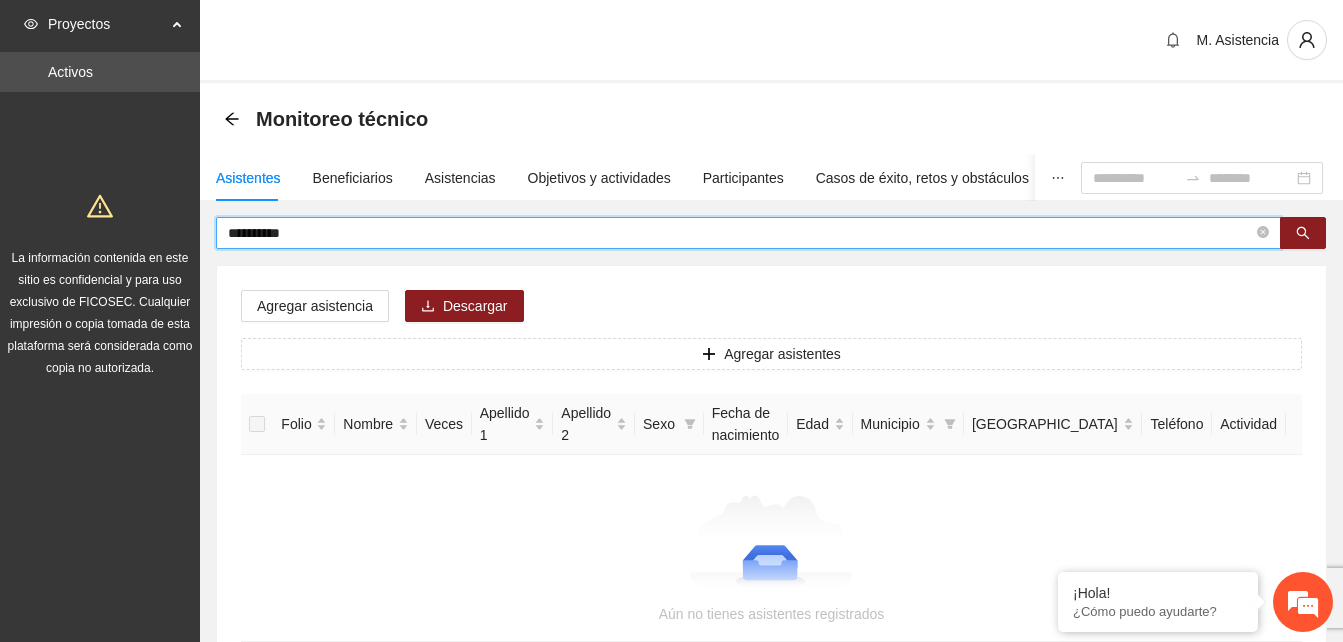 type on "**********" 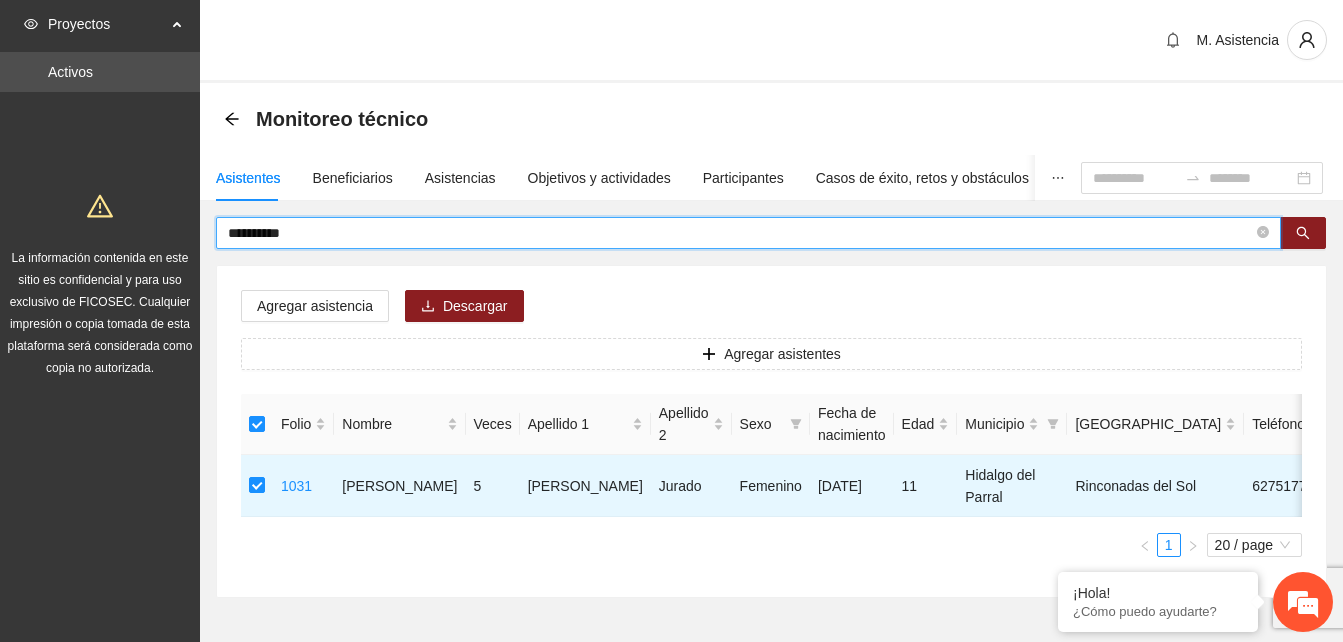 drag, startPoint x: 327, startPoint y: 239, endPoint x: 0, endPoint y: 207, distance: 328.562 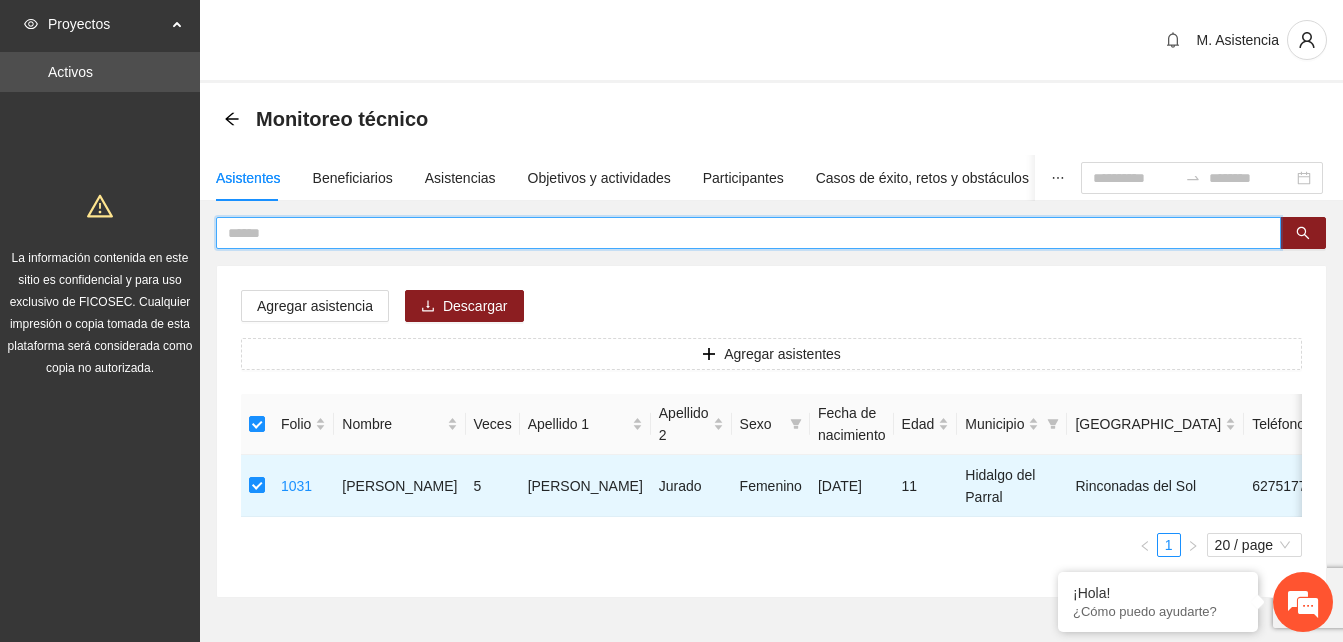 type on "*" 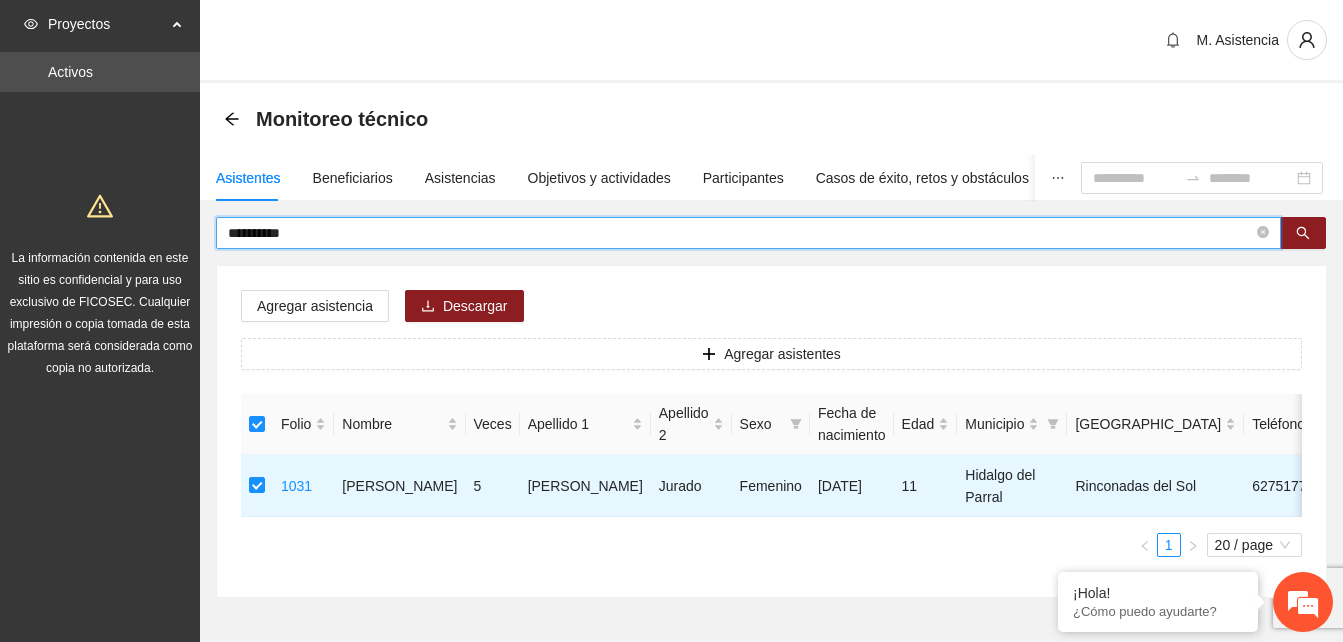 type on "**********" 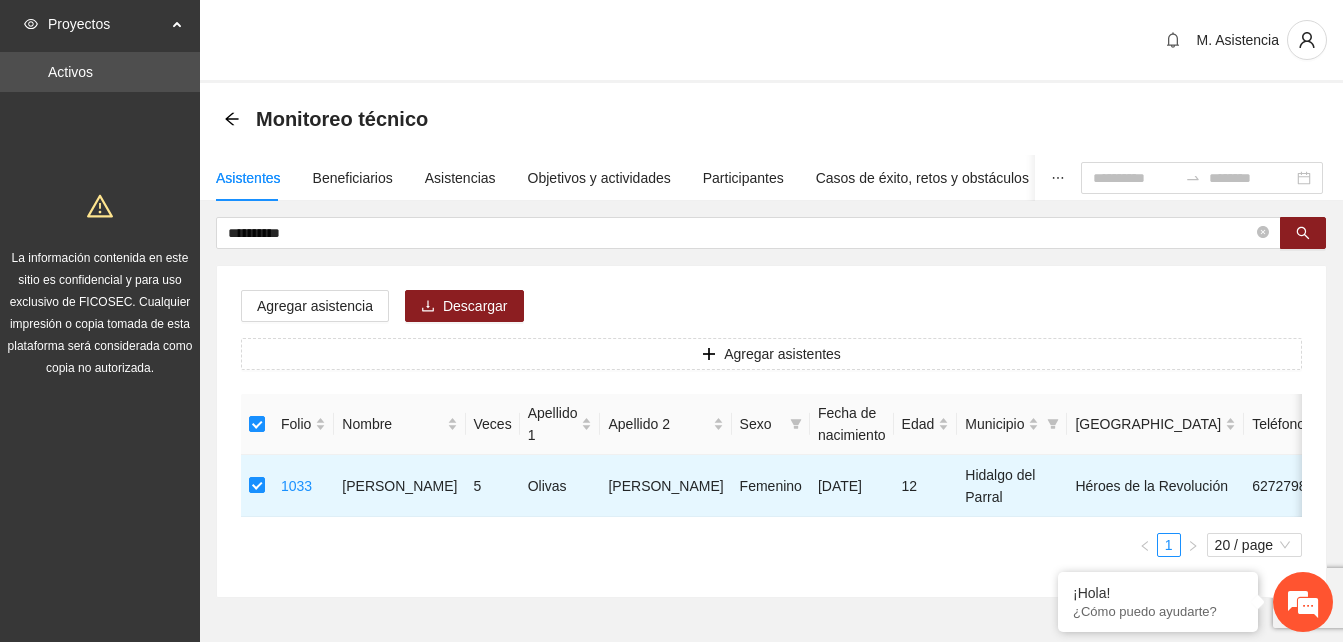 drag, startPoint x: 333, startPoint y: 236, endPoint x: 0, endPoint y: 247, distance: 333.18164 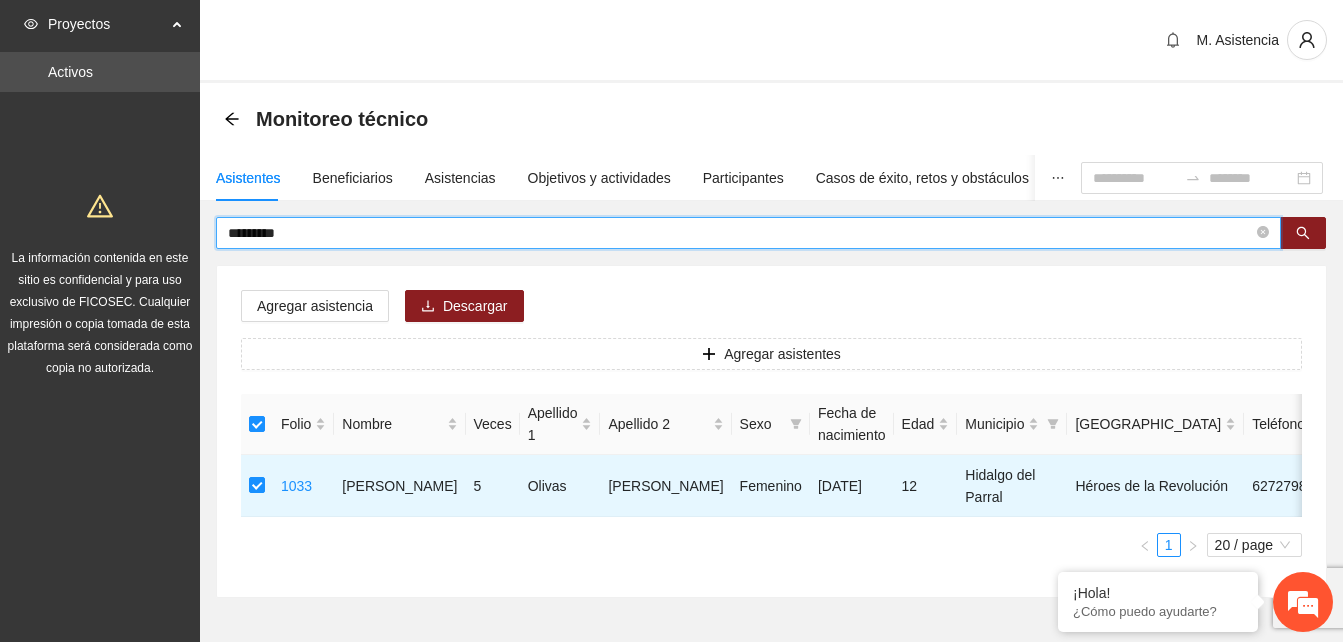 type on "*********" 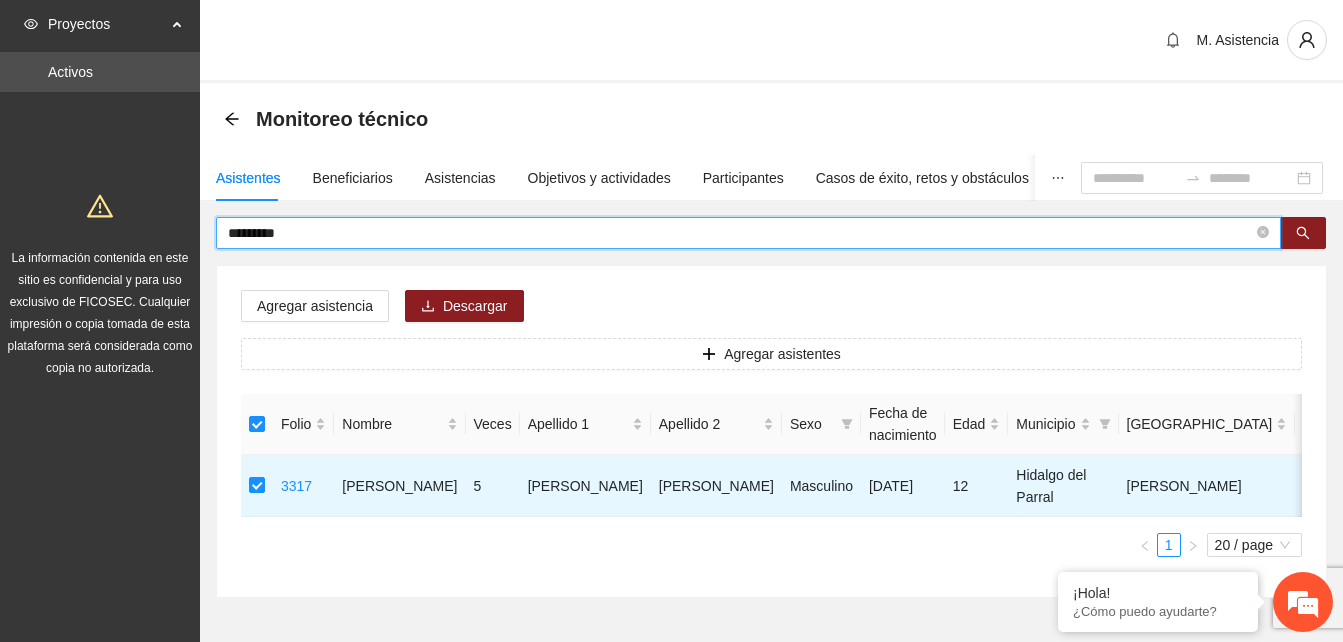 drag, startPoint x: 329, startPoint y: 228, endPoint x: 0, endPoint y: 236, distance: 329.09726 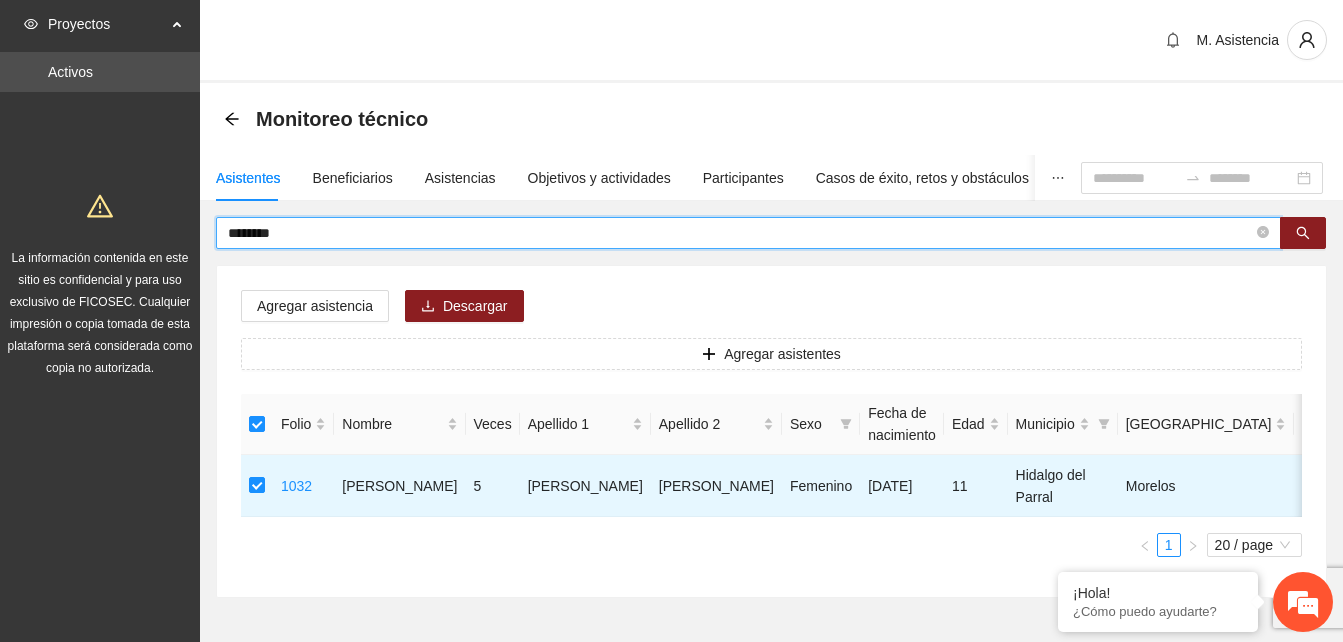 click on "********" at bounding box center (740, 233) 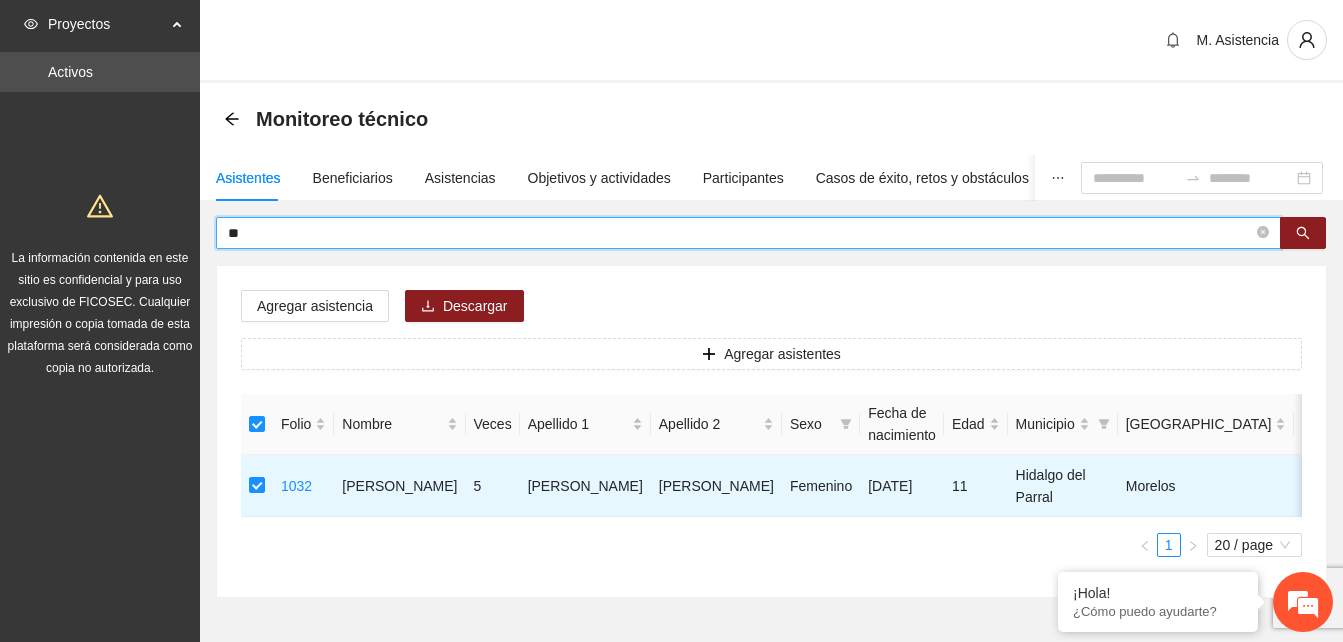 type on "*" 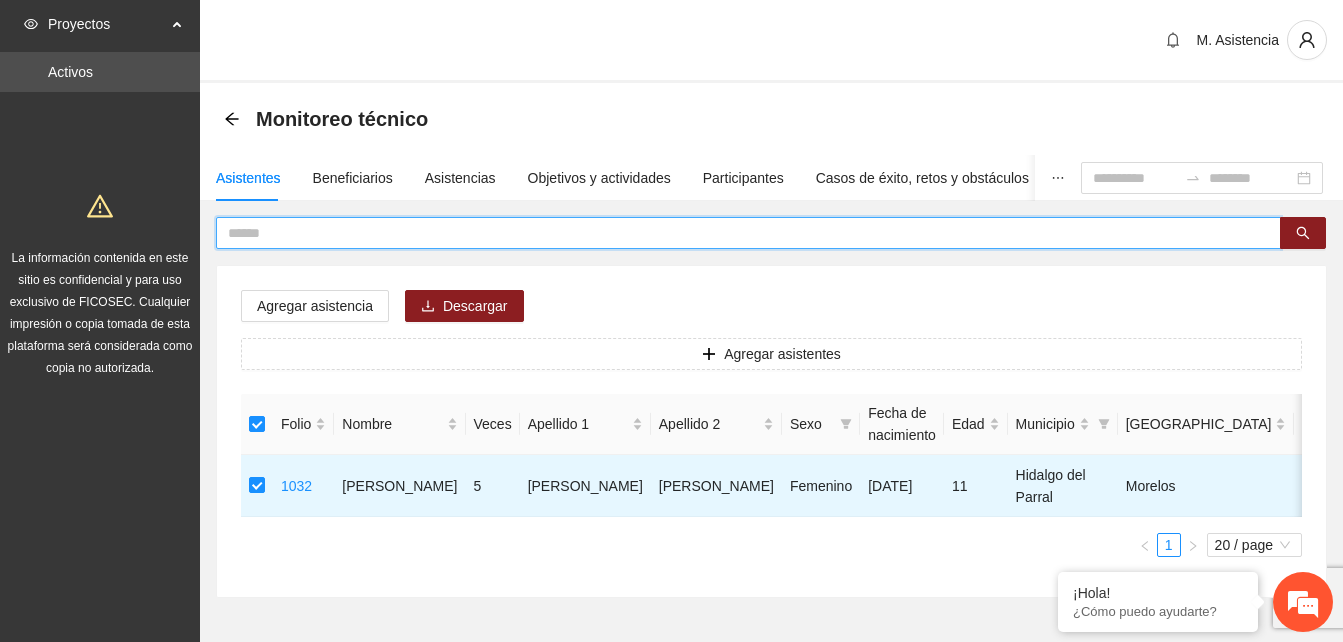 paste on "**********" 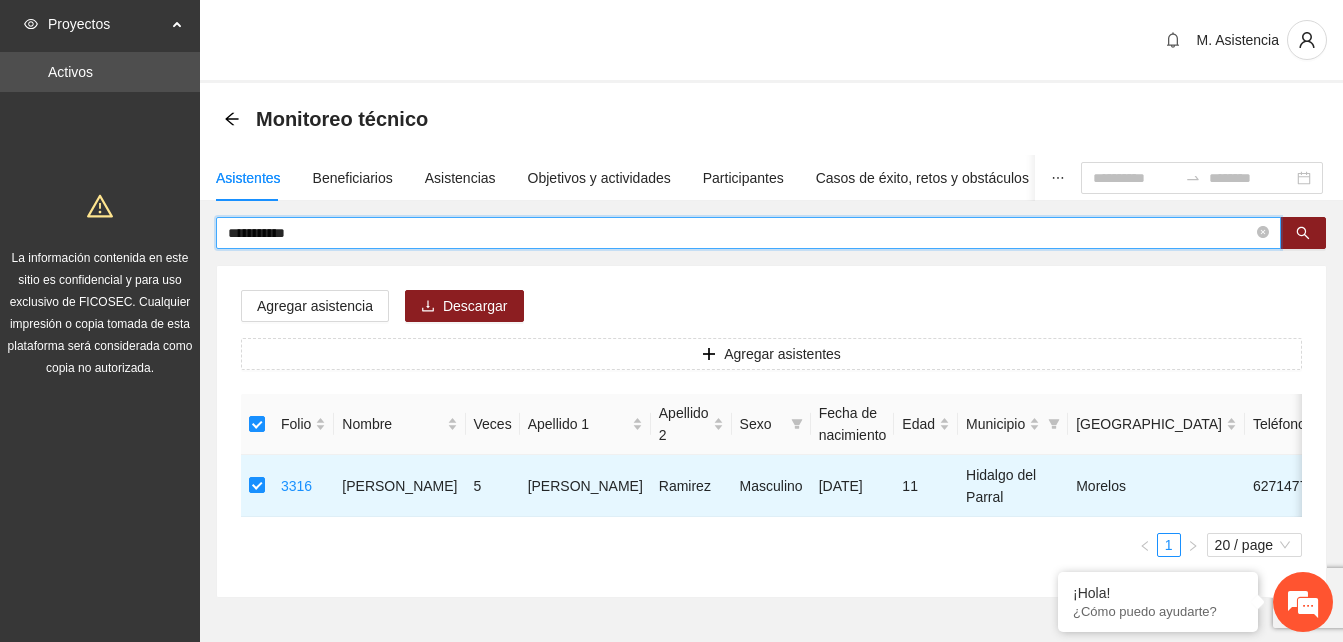 drag, startPoint x: 335, startPoint y: 229, endPoint x: 186, endPoint y: 244, distance: 149.75313 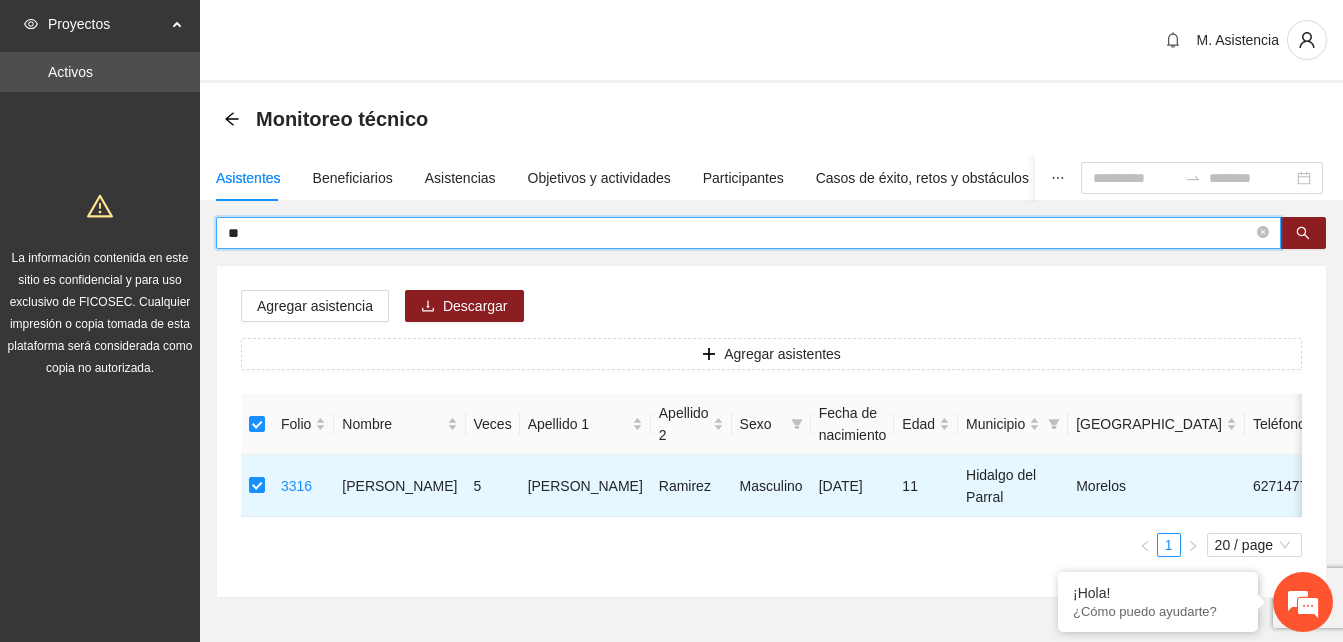type on "*" 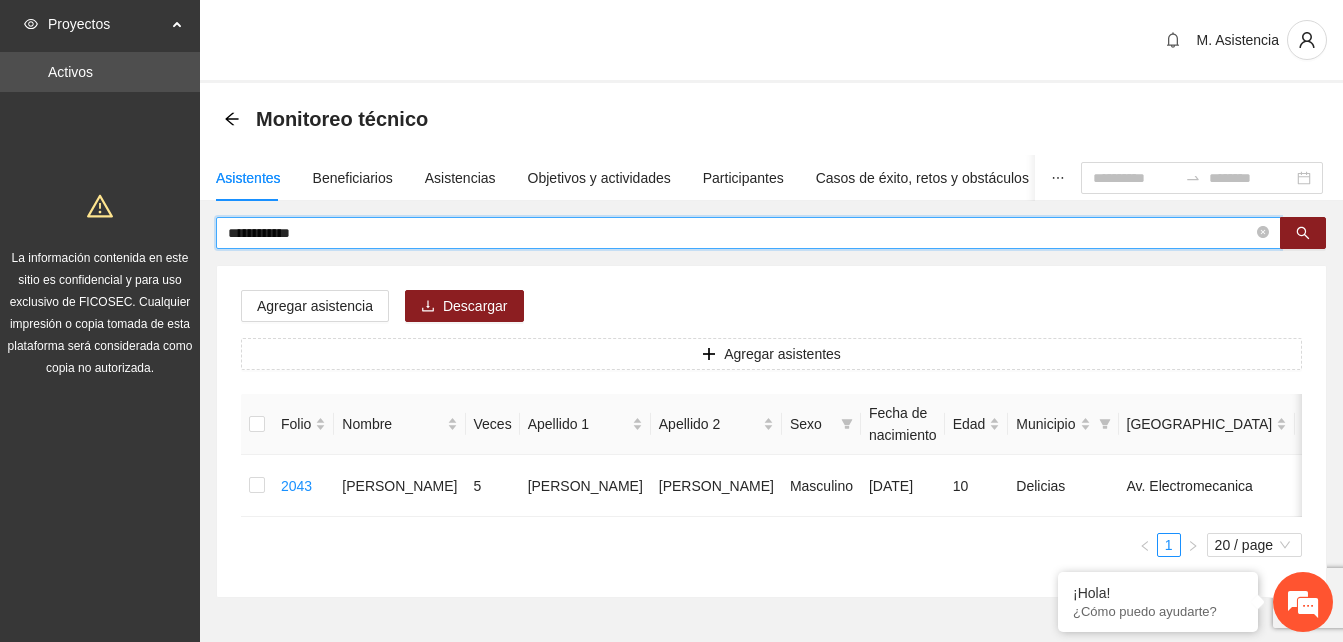 click on "**********" at bounding box center (748, 233) 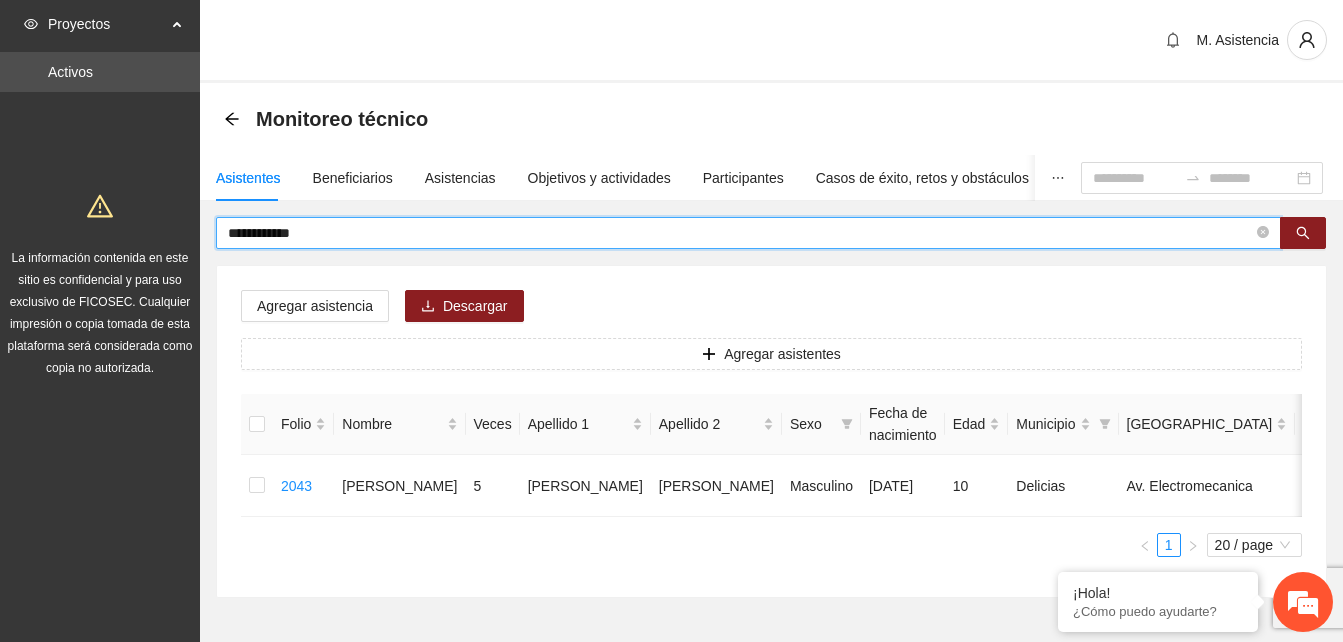 click on "**********" at bounding box center (740, 233) 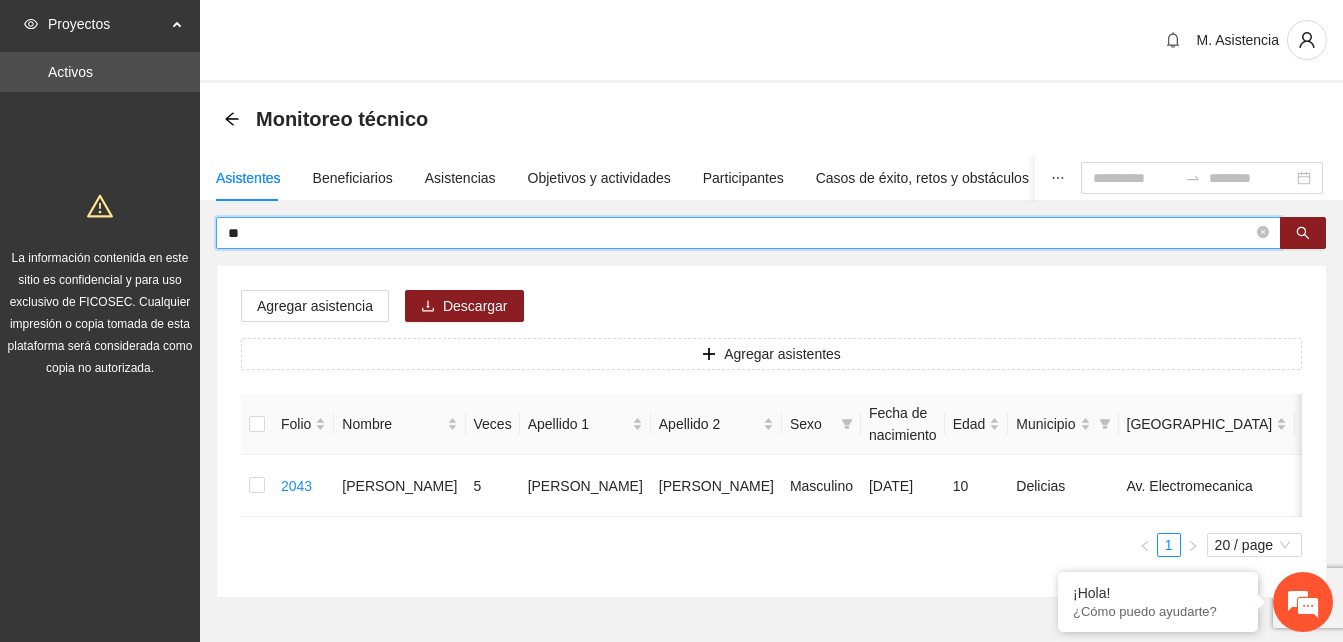 type on "*" 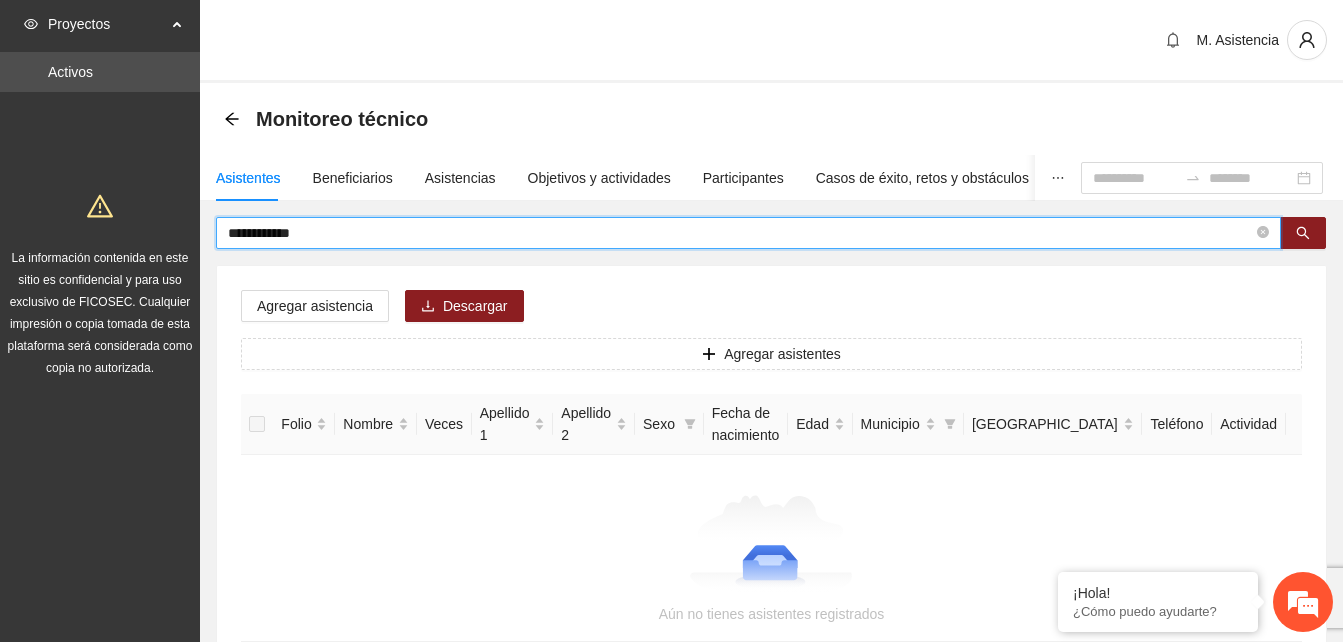 type on "**********" 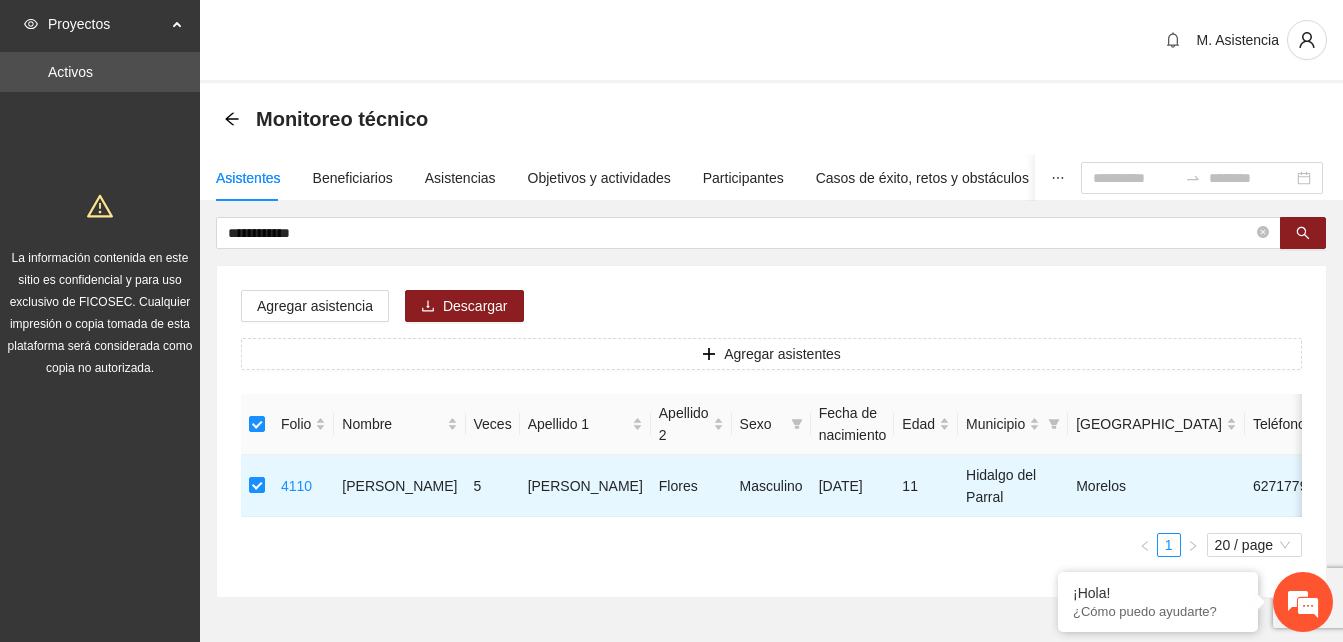 drag, startPoint x: 333, startPoint y: 224, endPoint x: 42, endPoint y: 232, distance: 291.10995 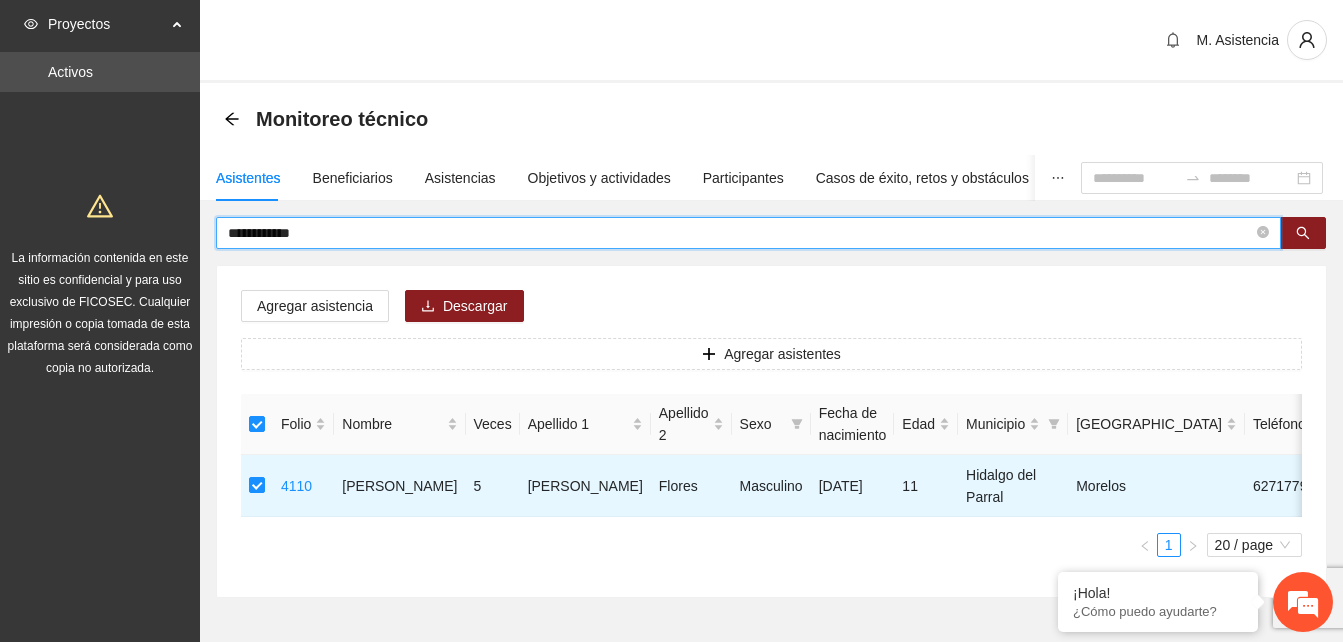 type on "**********" 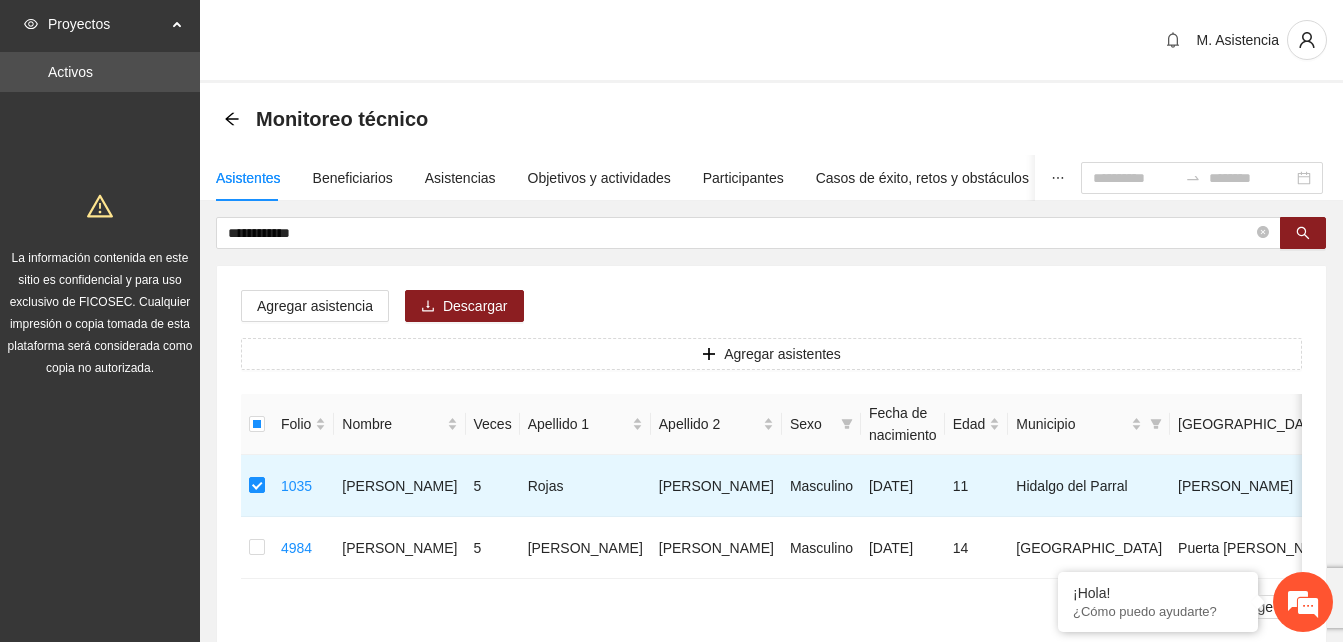 drag, startPoint x: 338, startPoint y: 239, endPoint x: 32, endPoint y: 244, distance: 306.04083 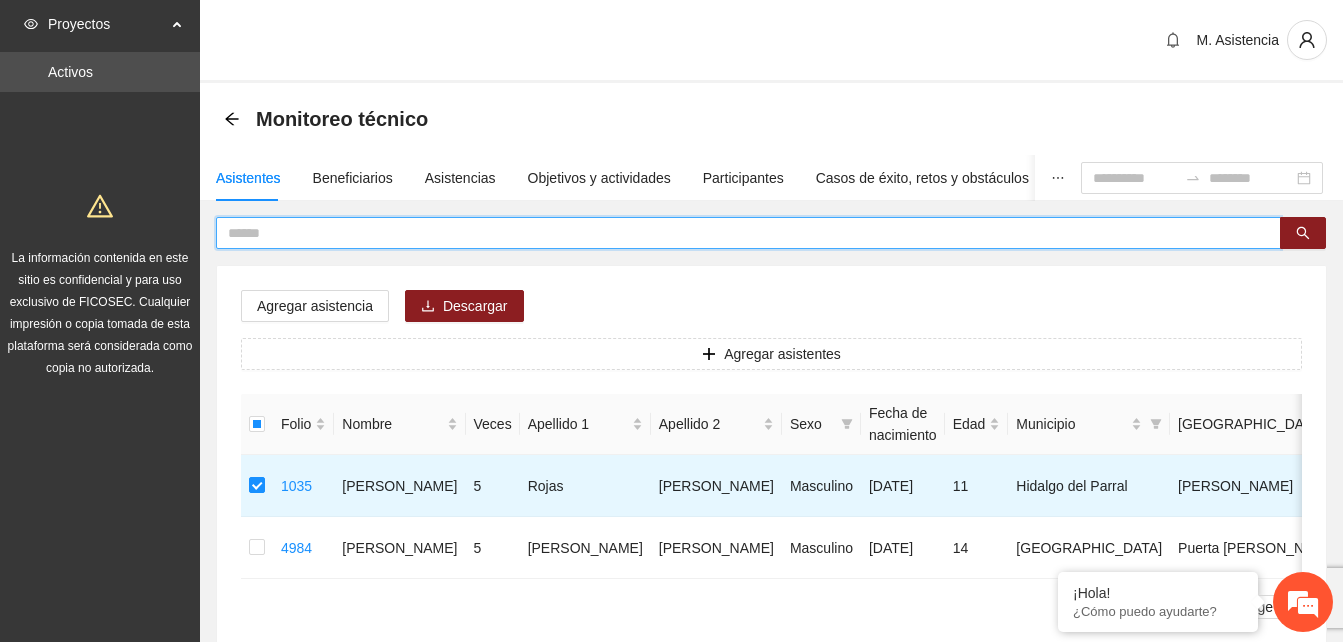 paste on "**********" 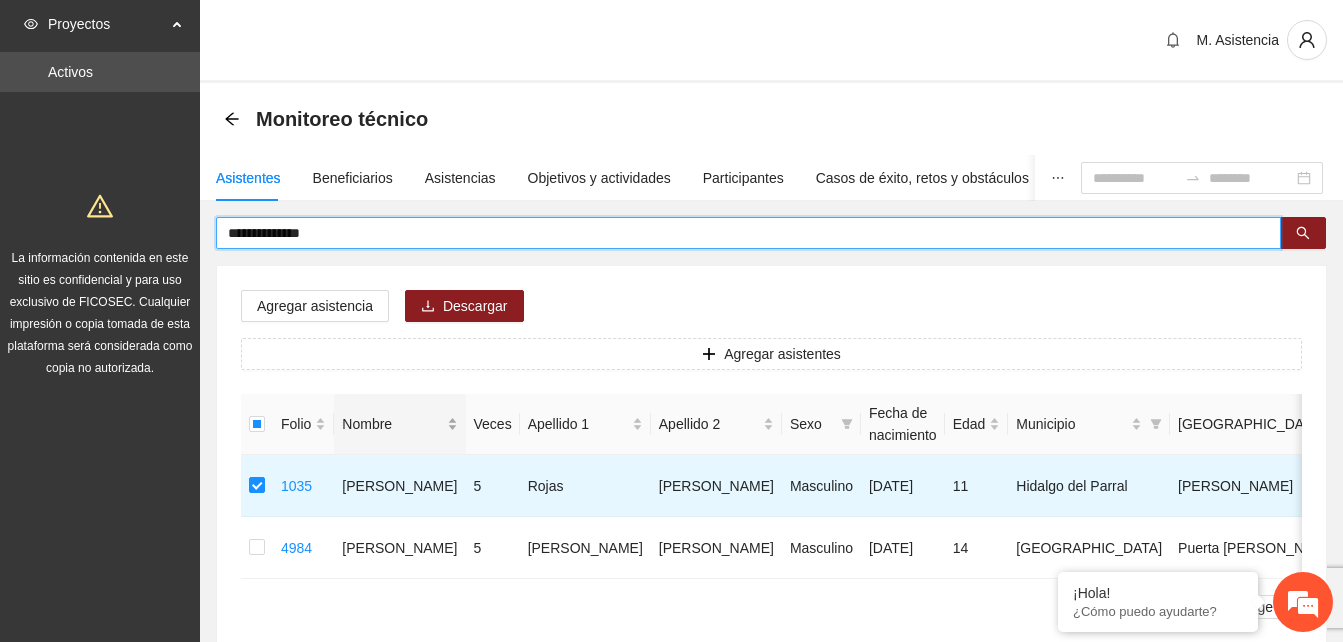 type on "**********" 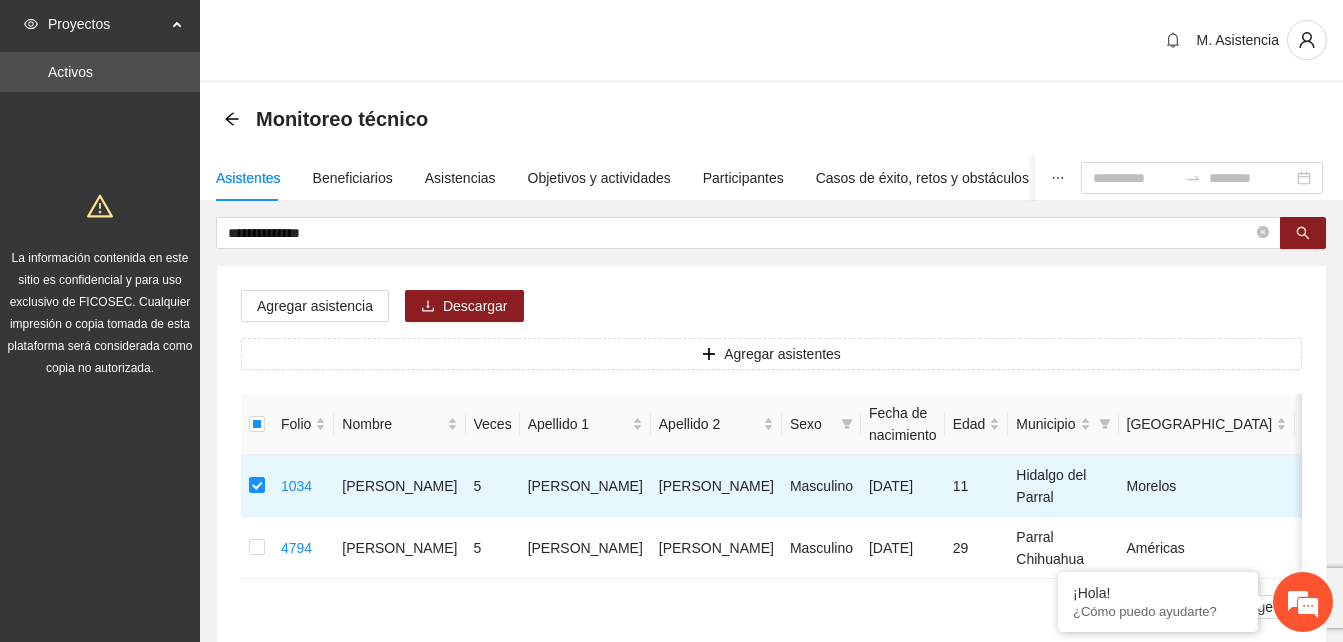 drag, startPoint x: 356, startPoint y: 238, endPoint x: 0, endPoint y: 172, distance: 362.06628 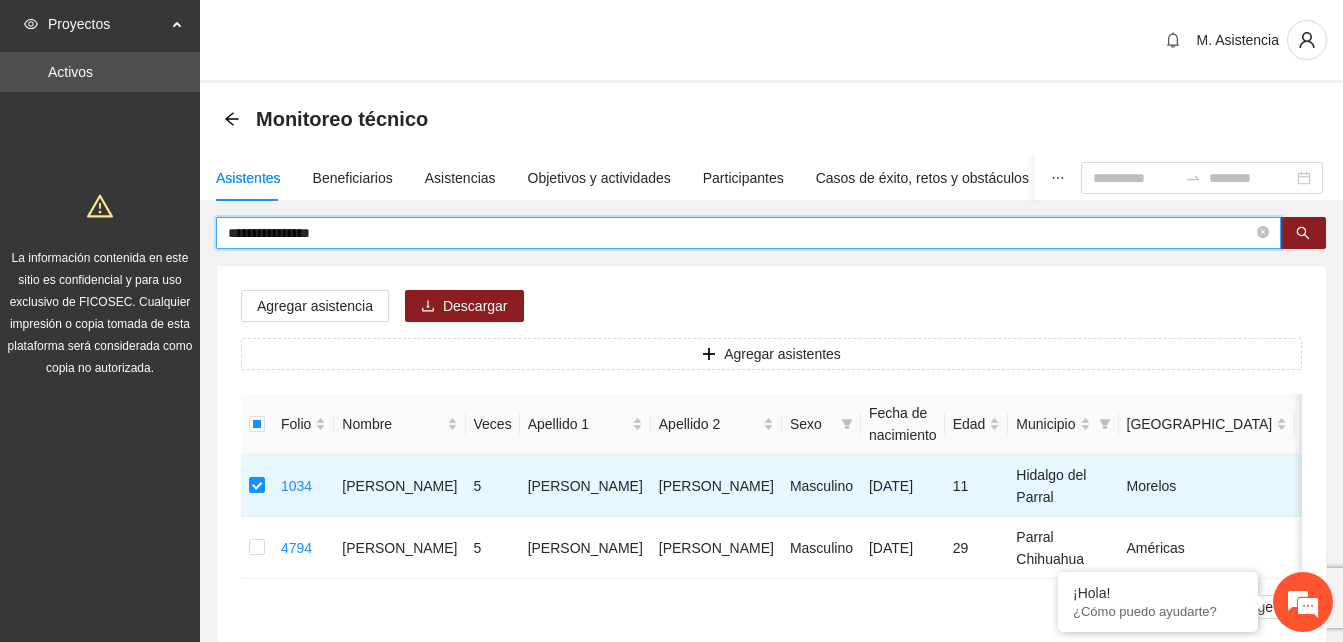 type on "**********" 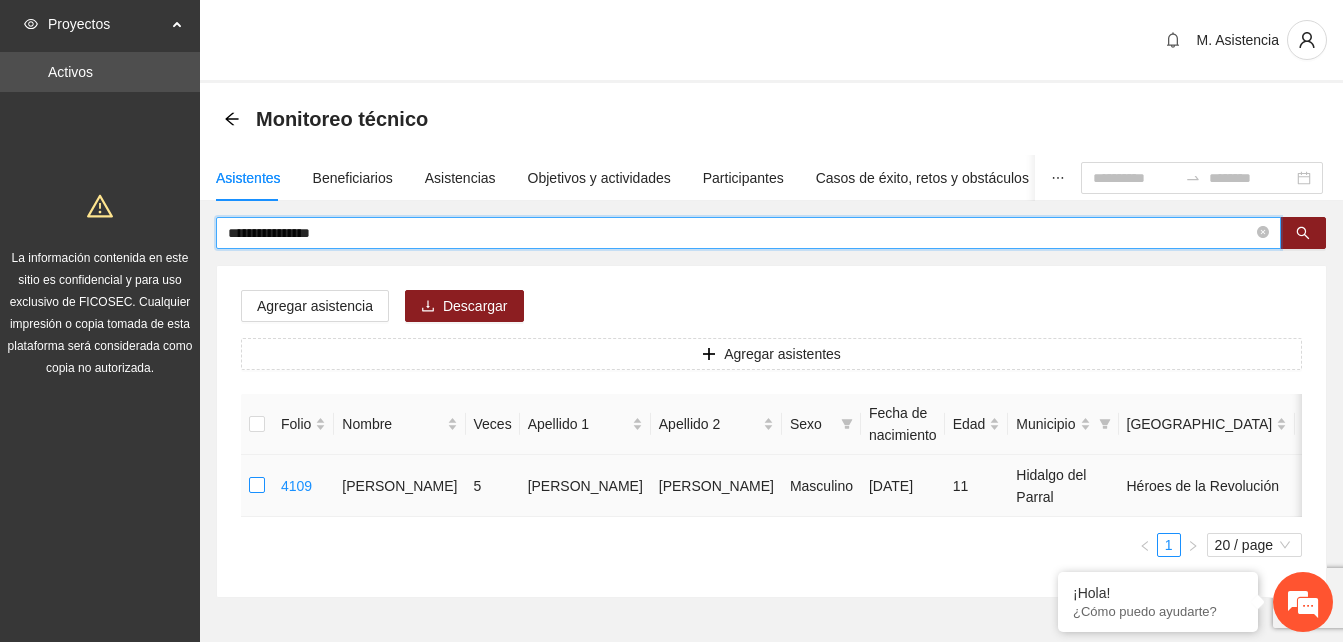 click at bounding box center [257, 486] 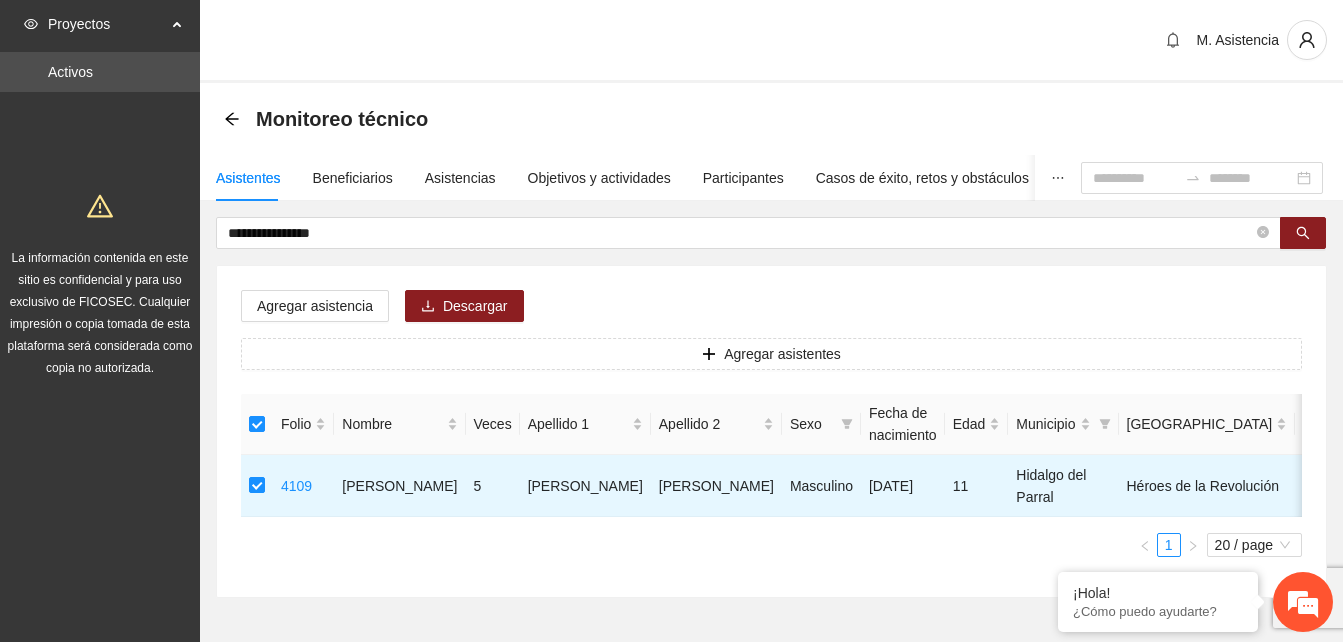 drag, startPoint x: 348, startPoint y: 229, endPoint x: -4, endPoint y: 162, distance: 358.3197 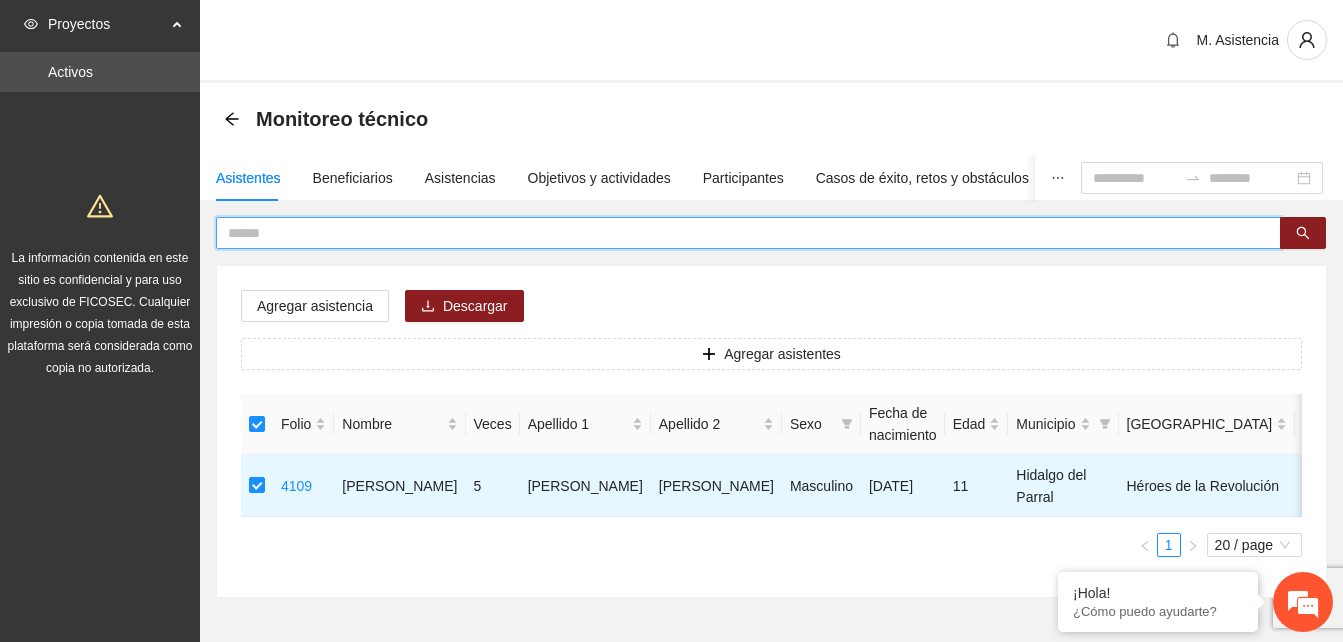 paste on "**********" 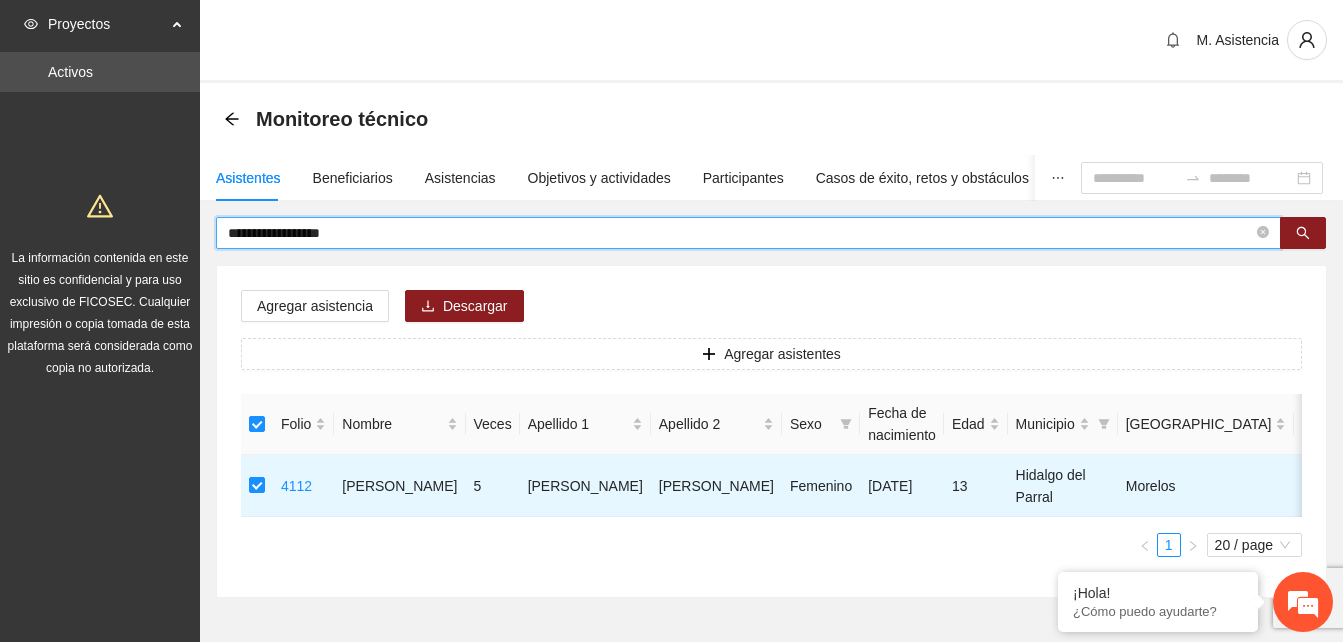 click on "**********" at bounding box center (740, 233) 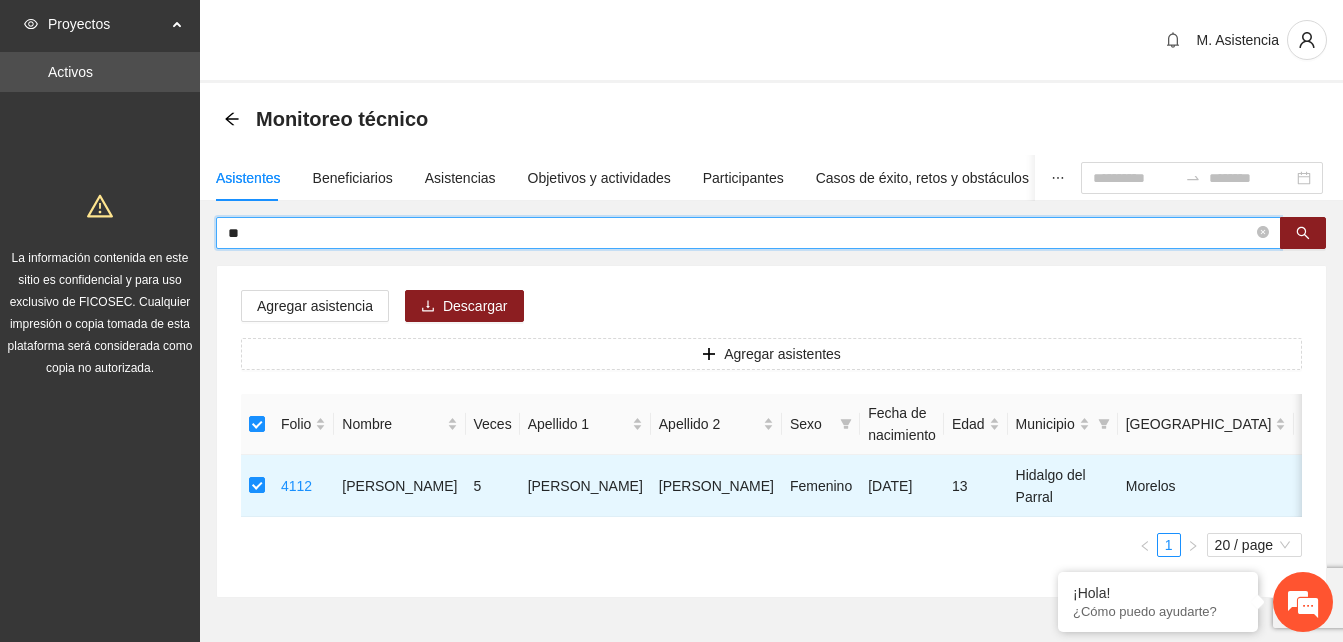 type on "*" 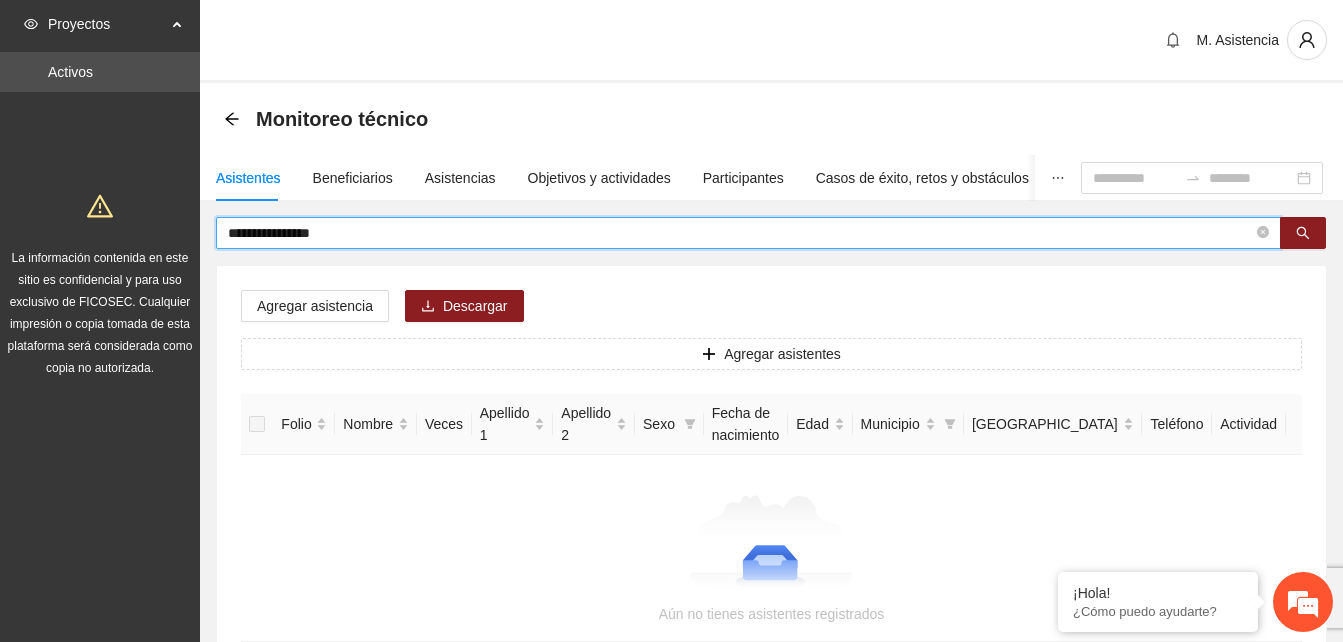 type on "**********" 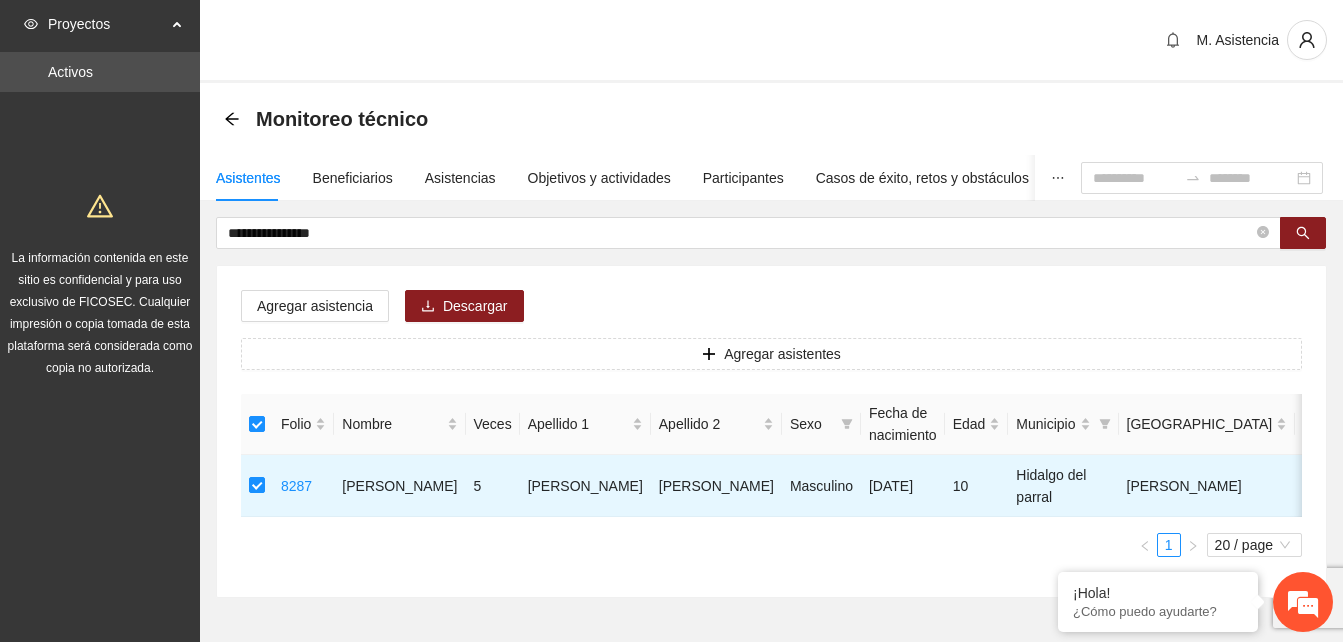 drag, startPoint x: 354, startPoint y: 227, endPoint x: 0, endPoint y: 187, distance: 356.25272 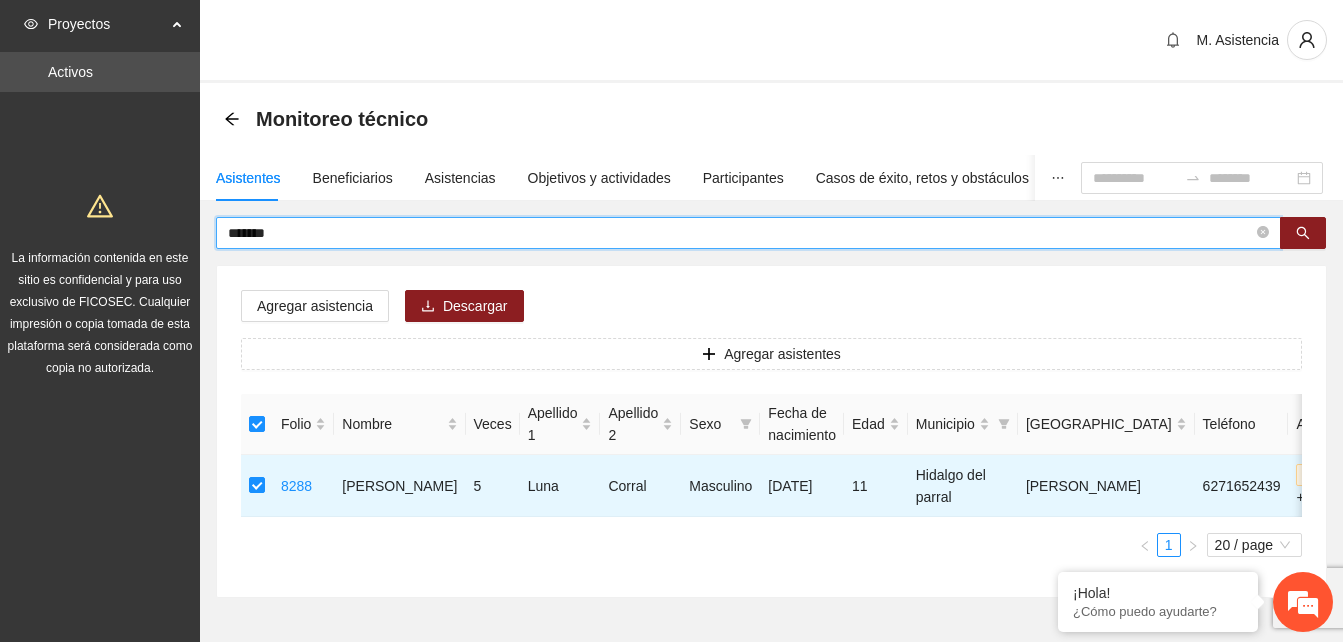 click on "*******" at bounding box center [740, 233] 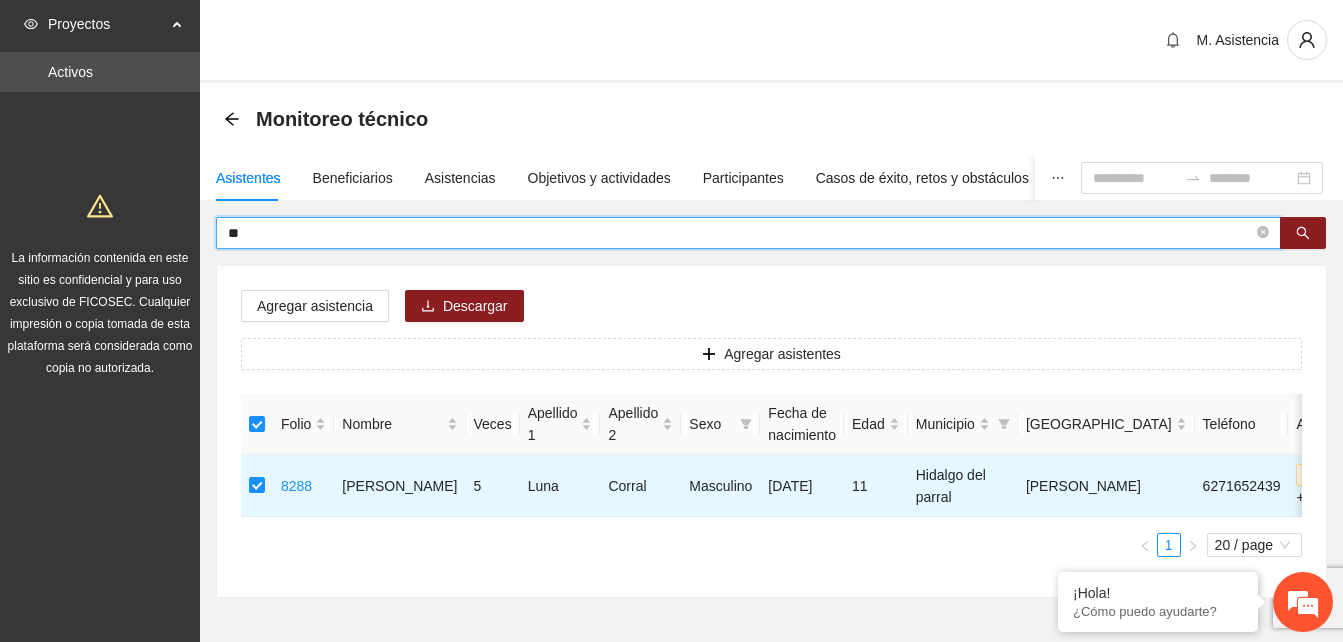 paste on "**********" 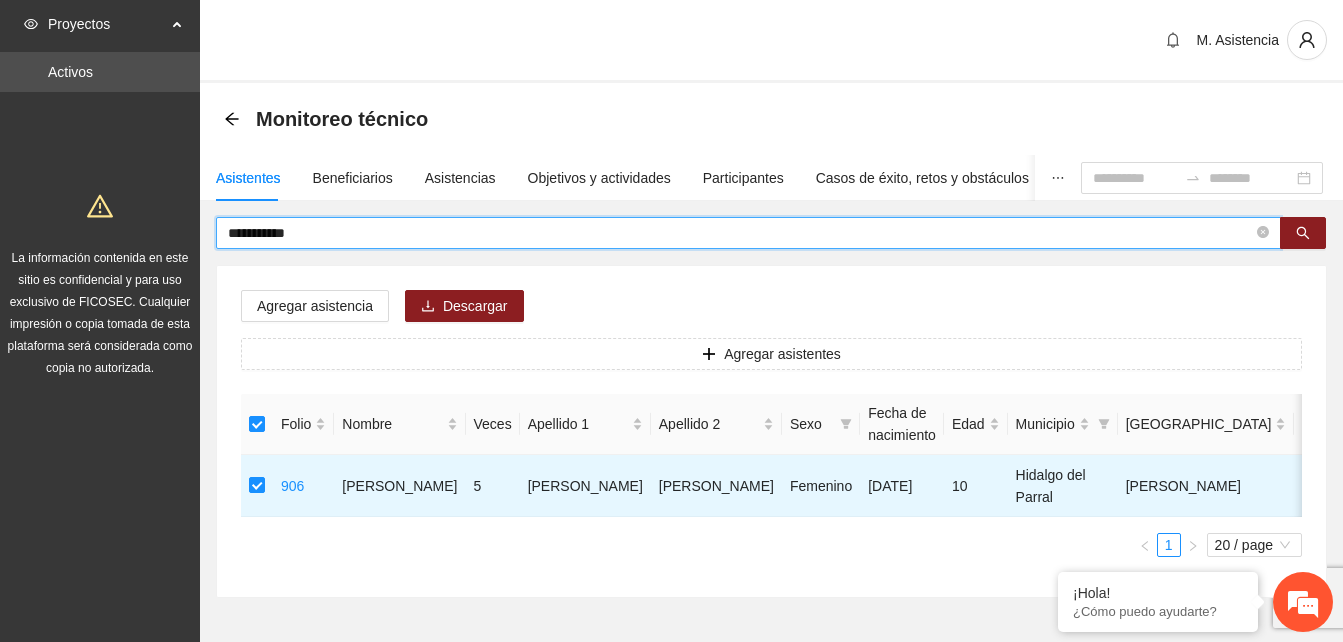 click on "**********" at bounding box center (740, 233) 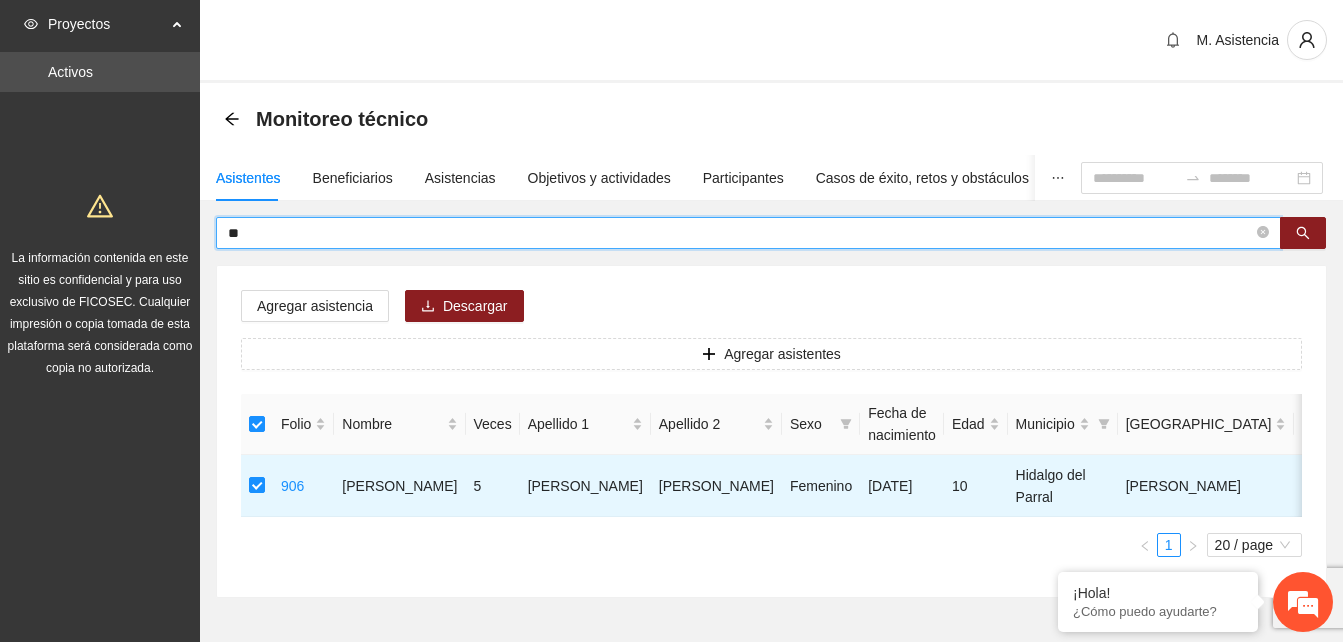 type on "*" 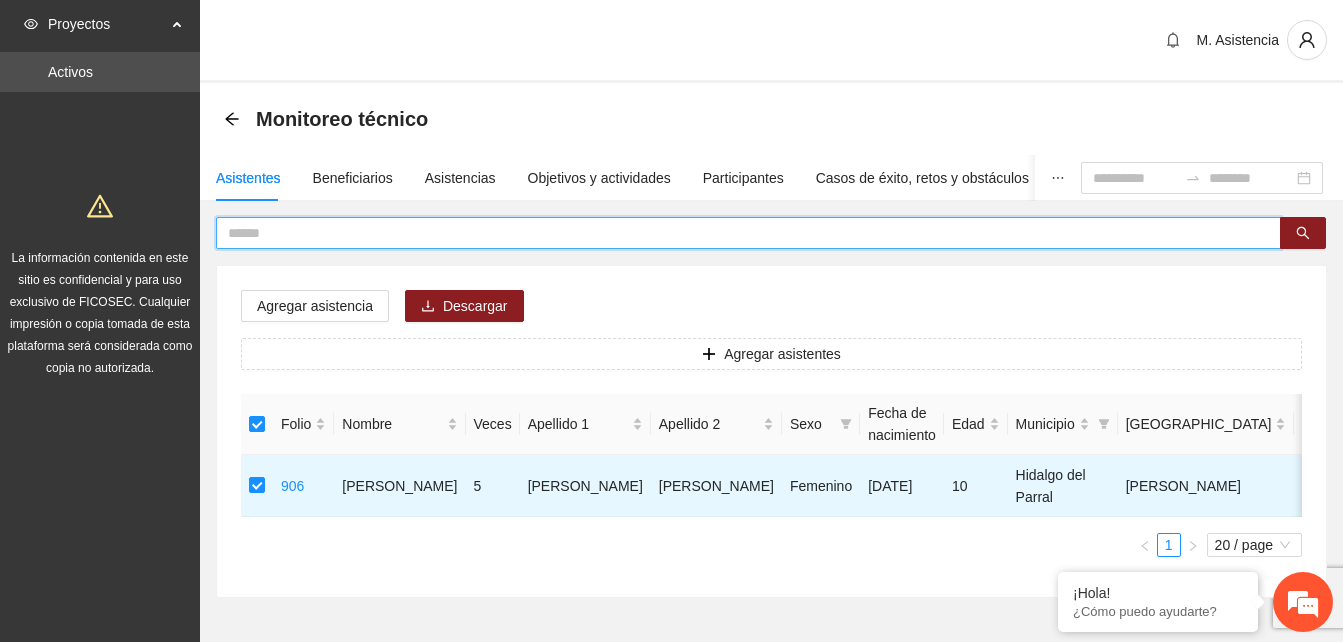 paste on "**********" 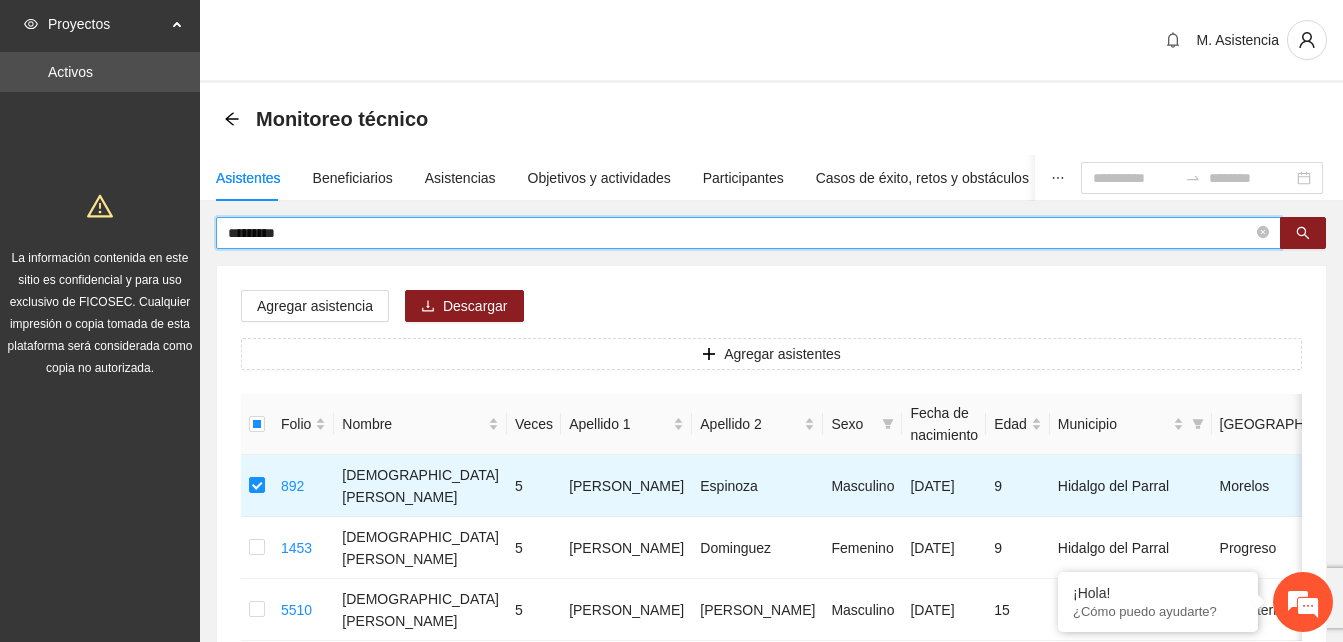 click on "*********" at bounding box center (740, 233) 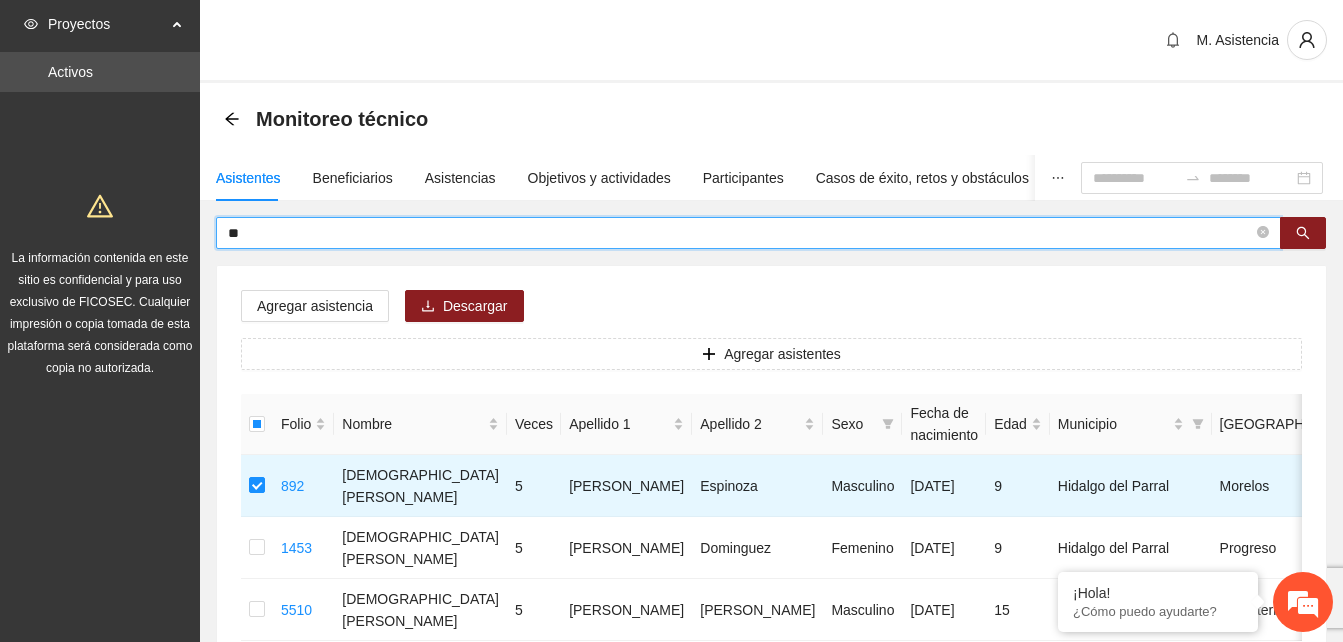 type on "*" 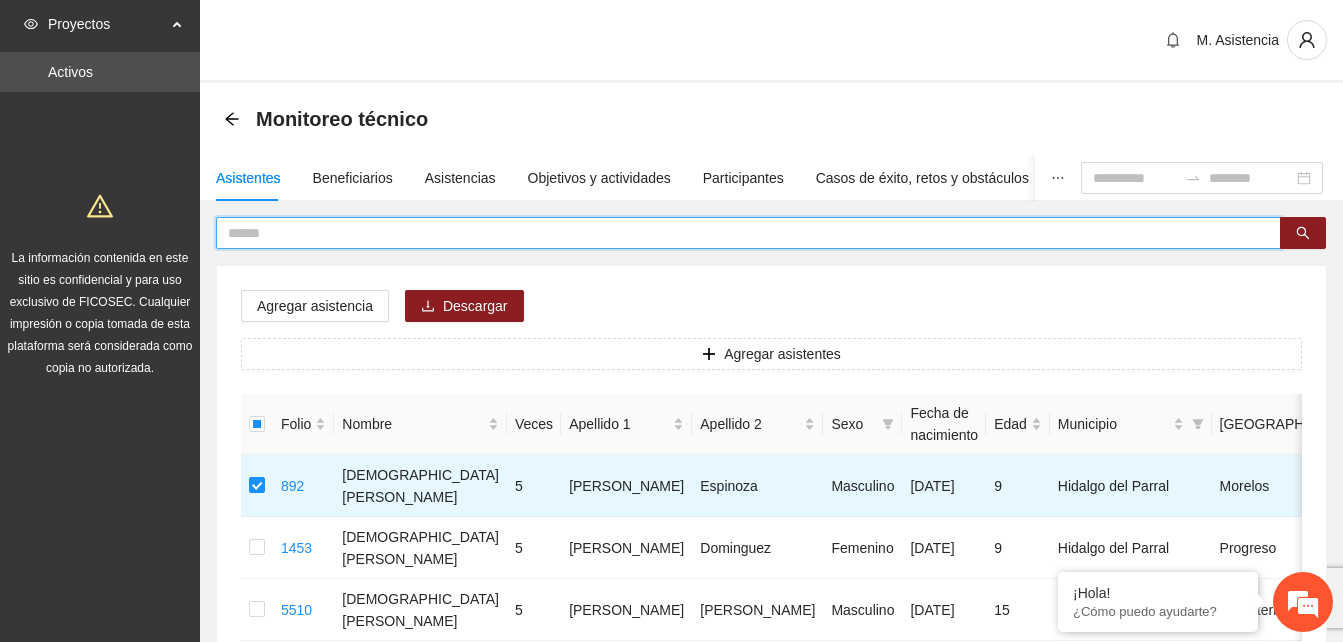 paste on "**********" 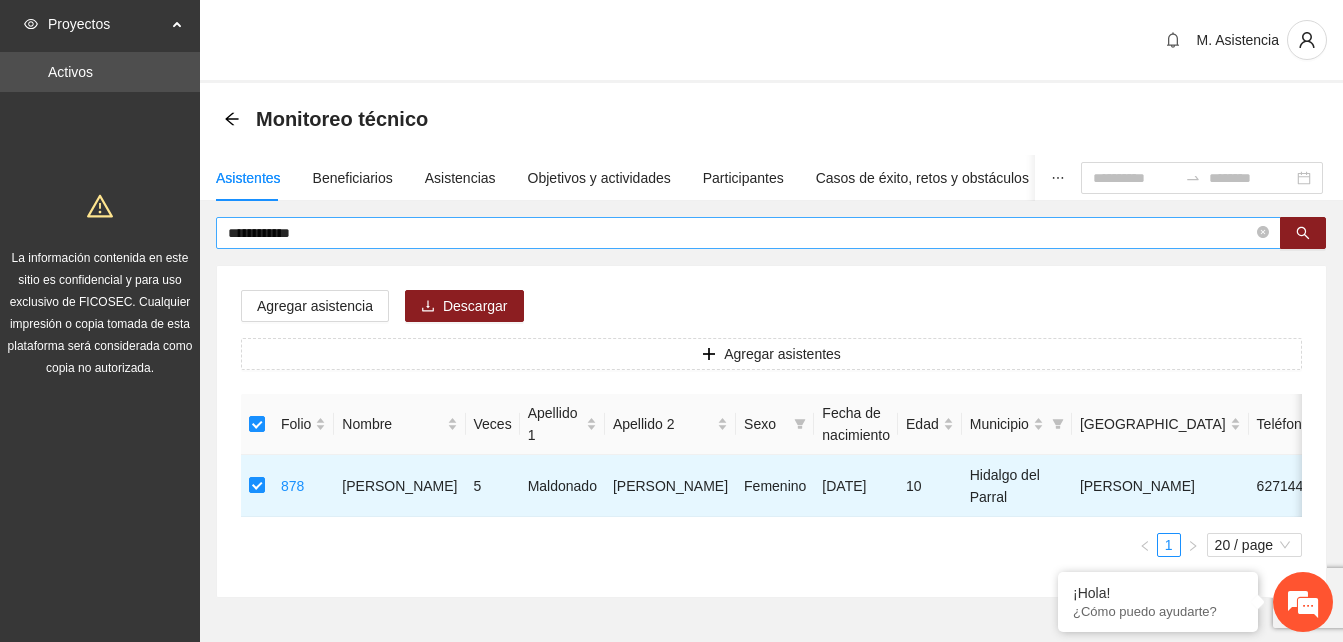 click on "**********" at bounding box center [748, 233] 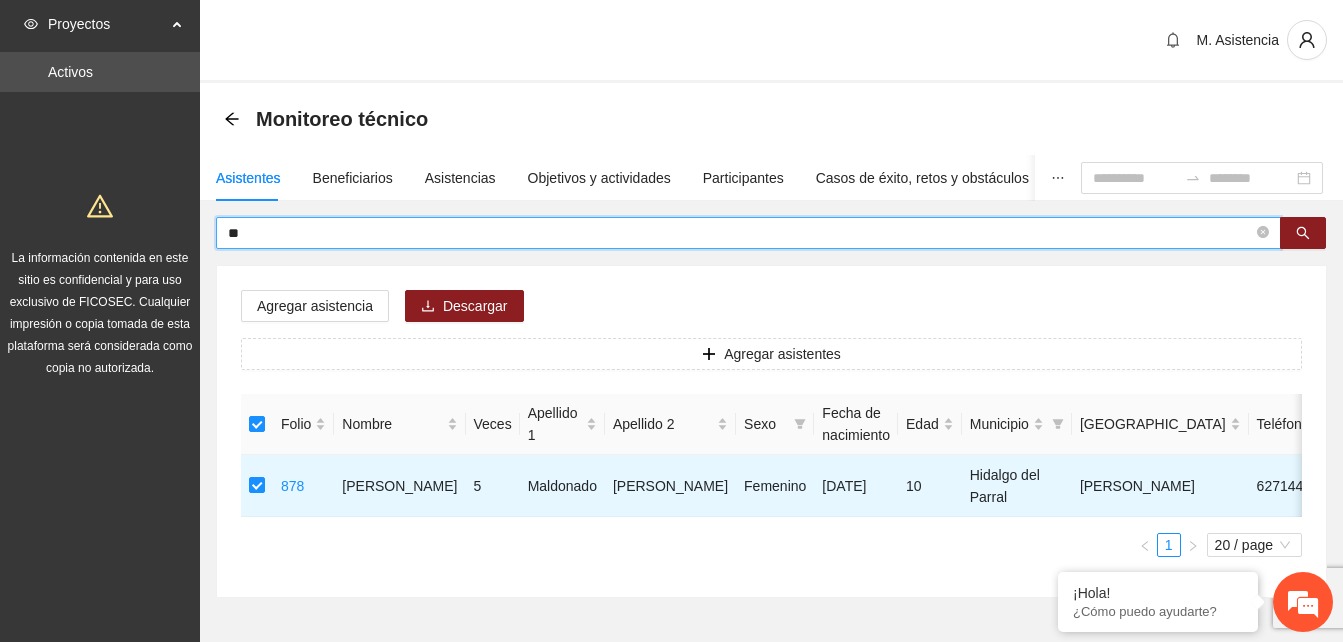 type on "*" 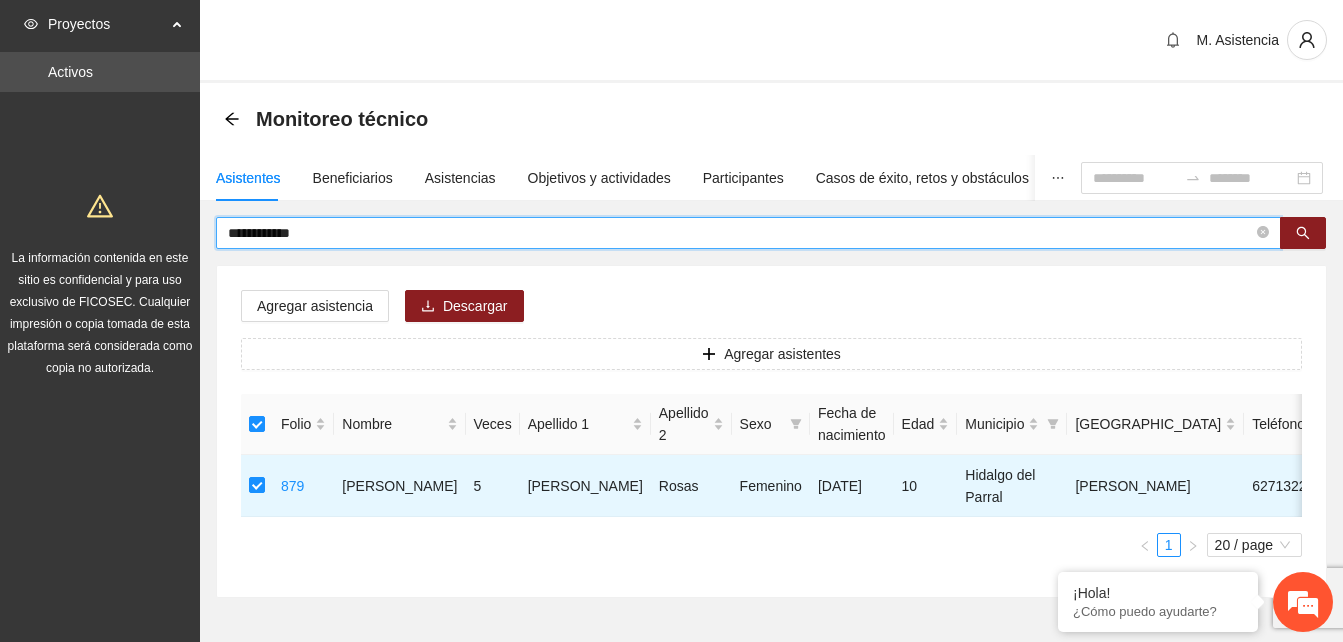 click on "**********" at bounding box center [740, 233] 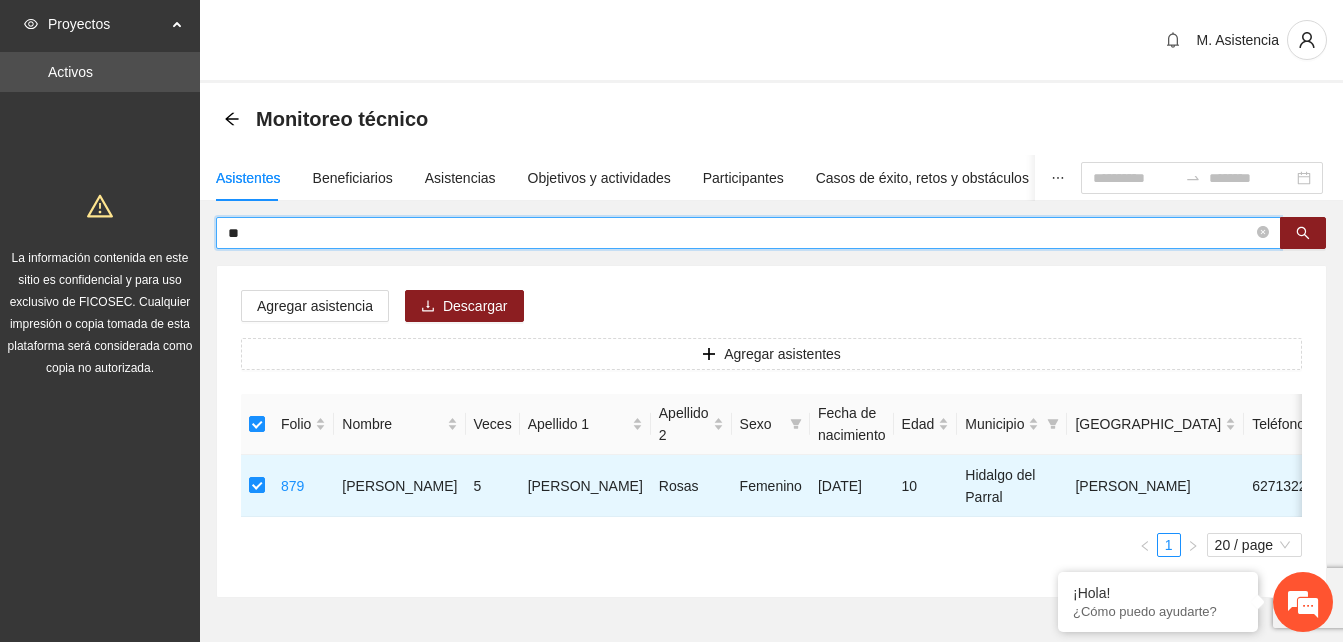type on "*" 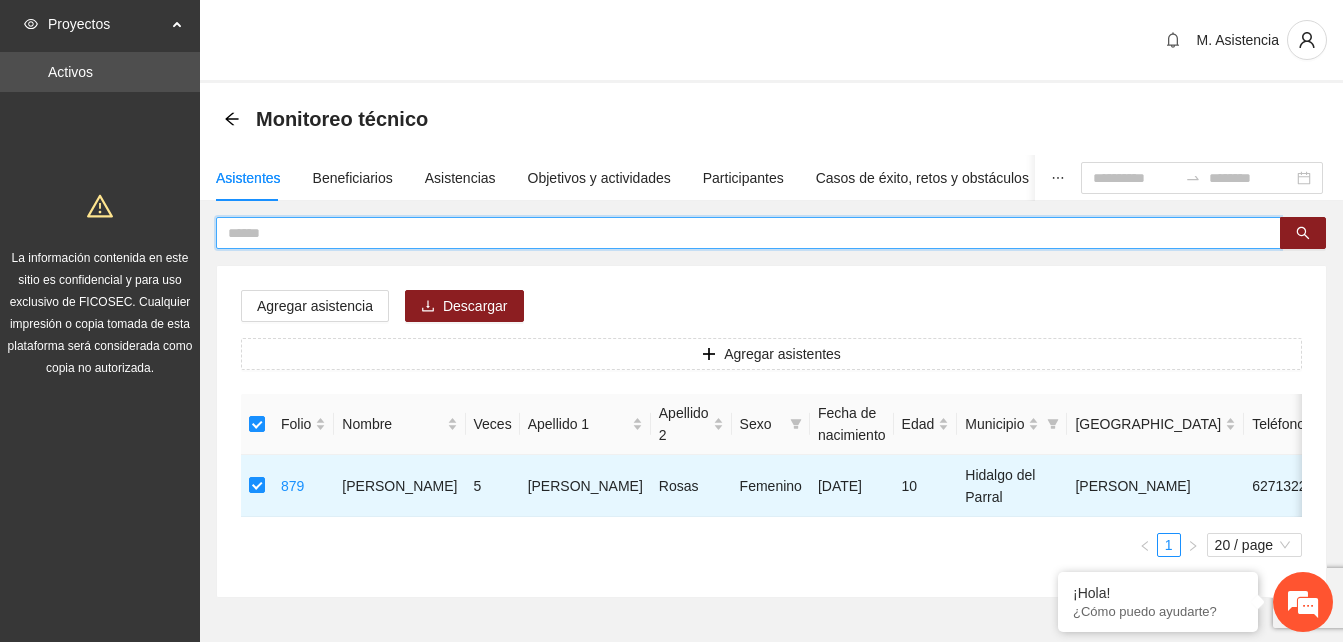 paste on "**********" 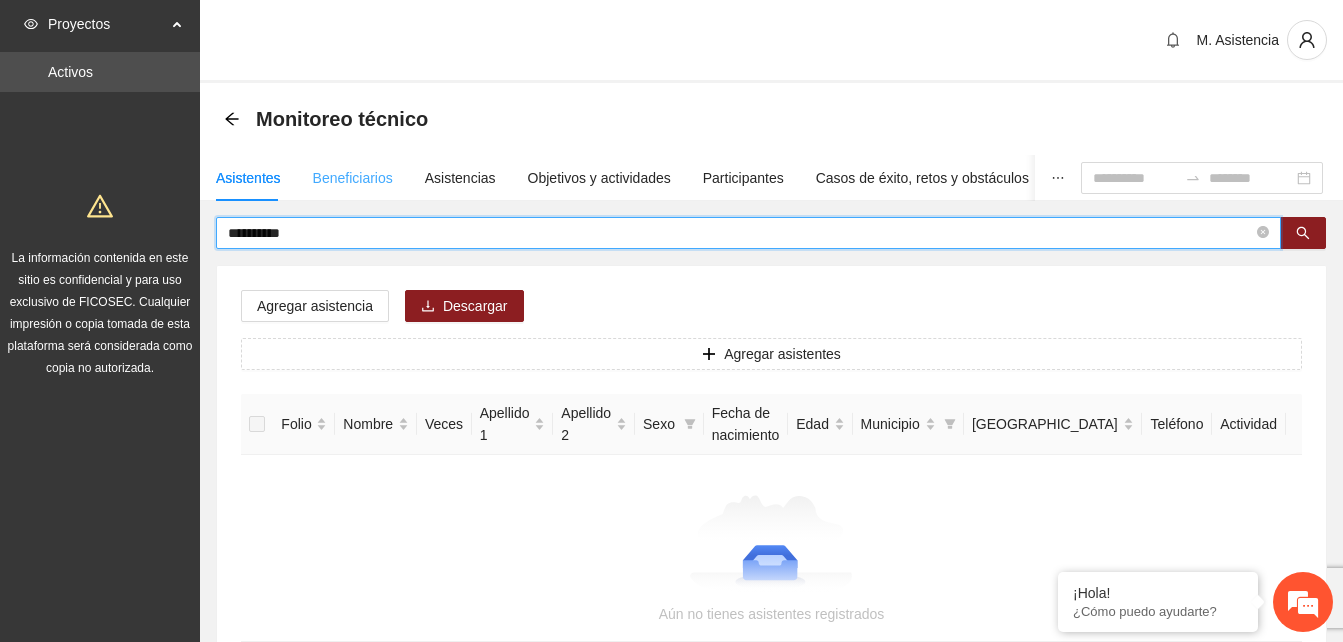 type on "**********" 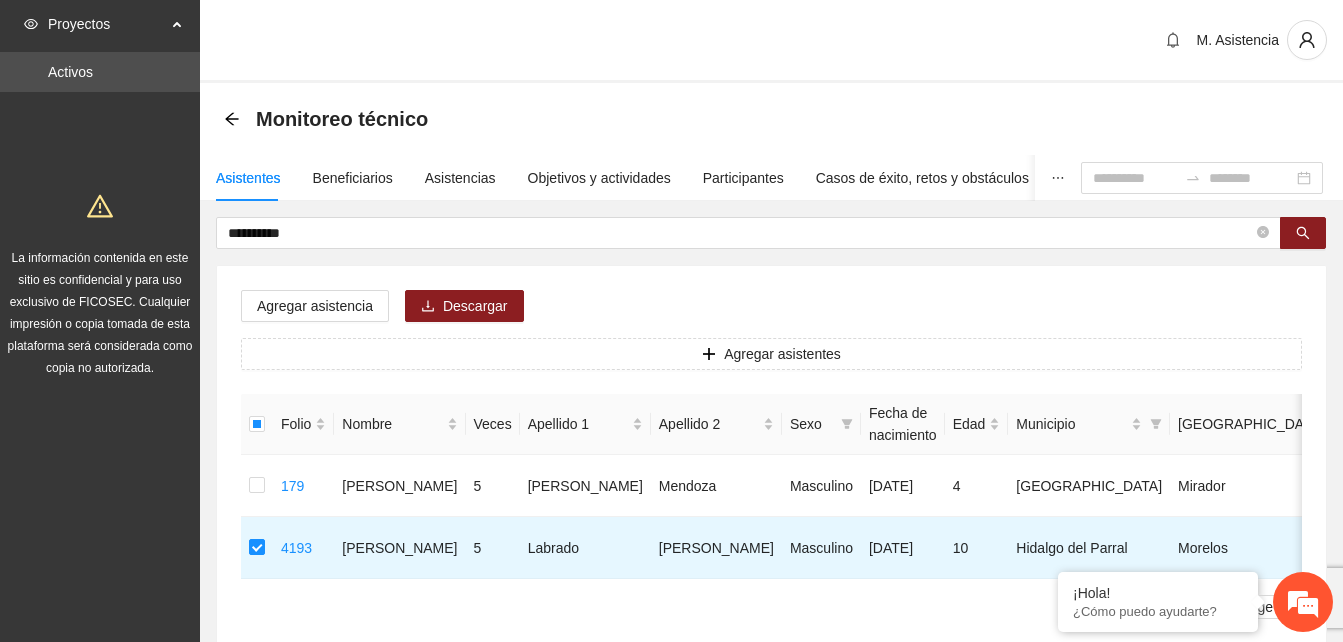 drag, startPoint x: 354, startPoint y: 236, endPoint x: 0, endPoint y: 249, distance: 354.23862 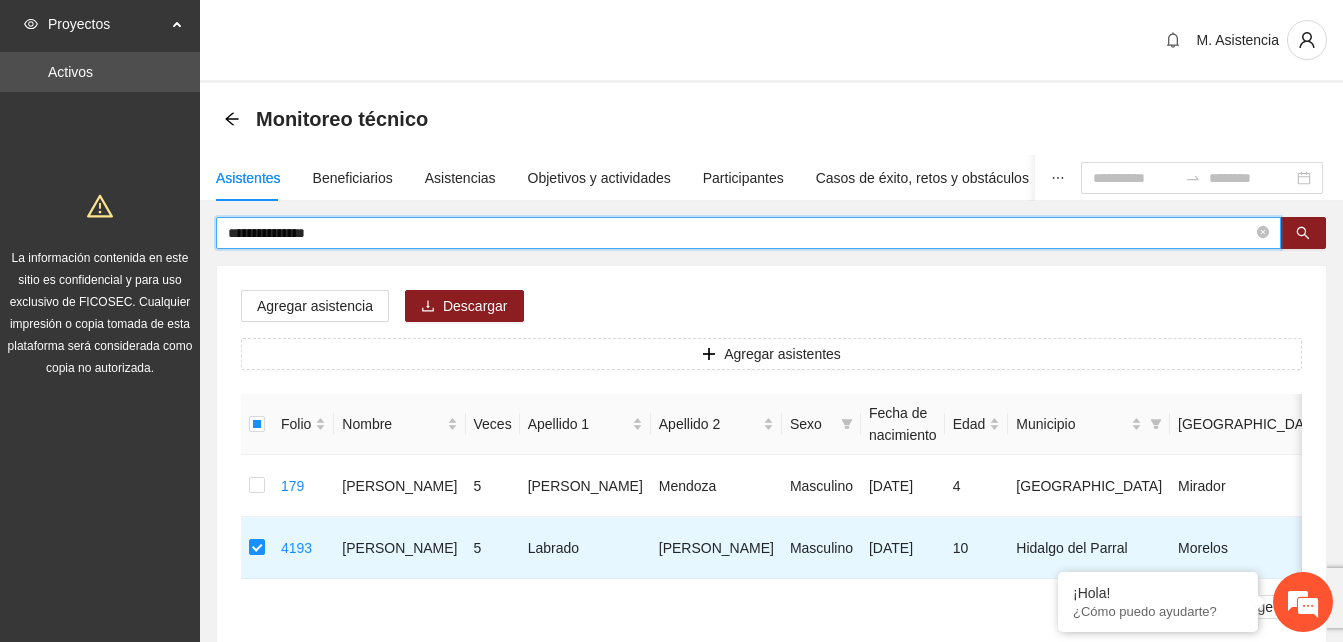 type on "**********" 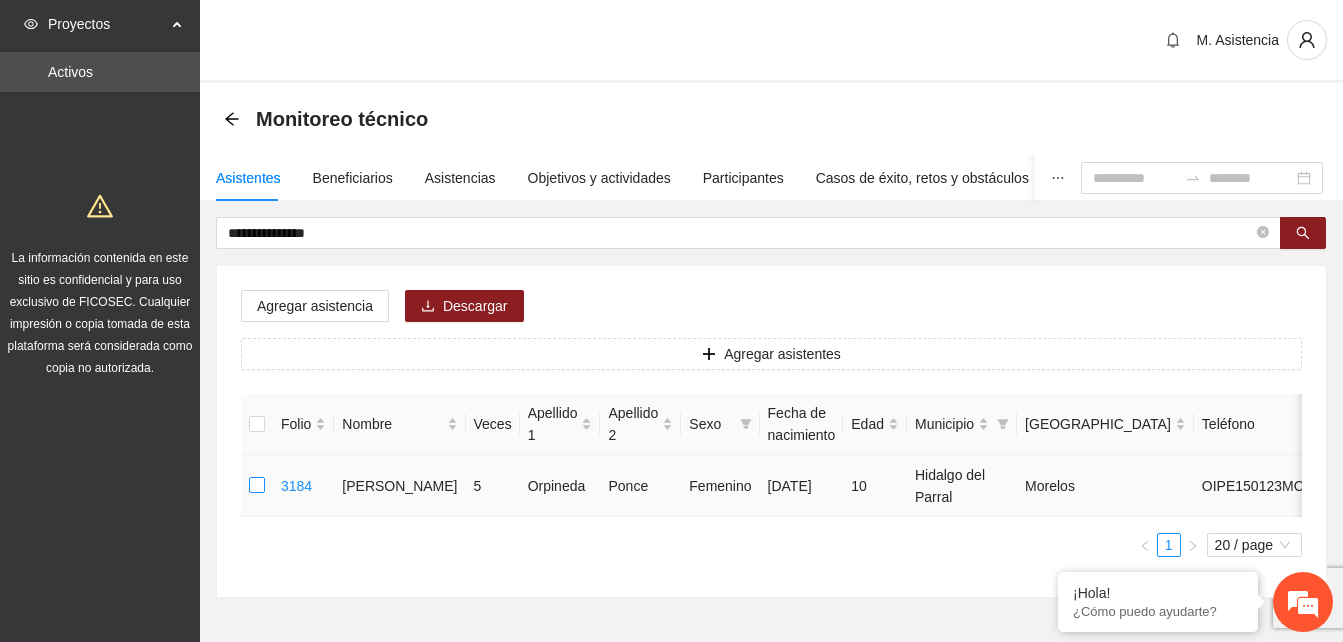 click at bounding box center [257, 486] 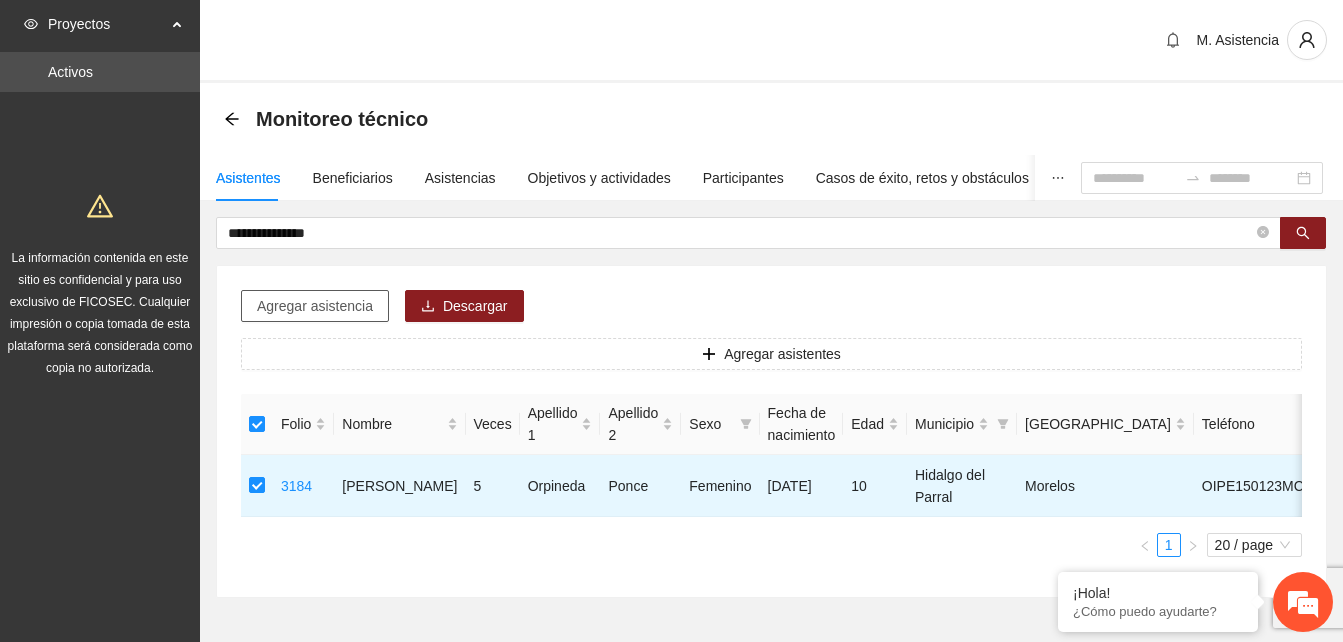 click on "Agregar asistencia" at bounding box center (315, 306) 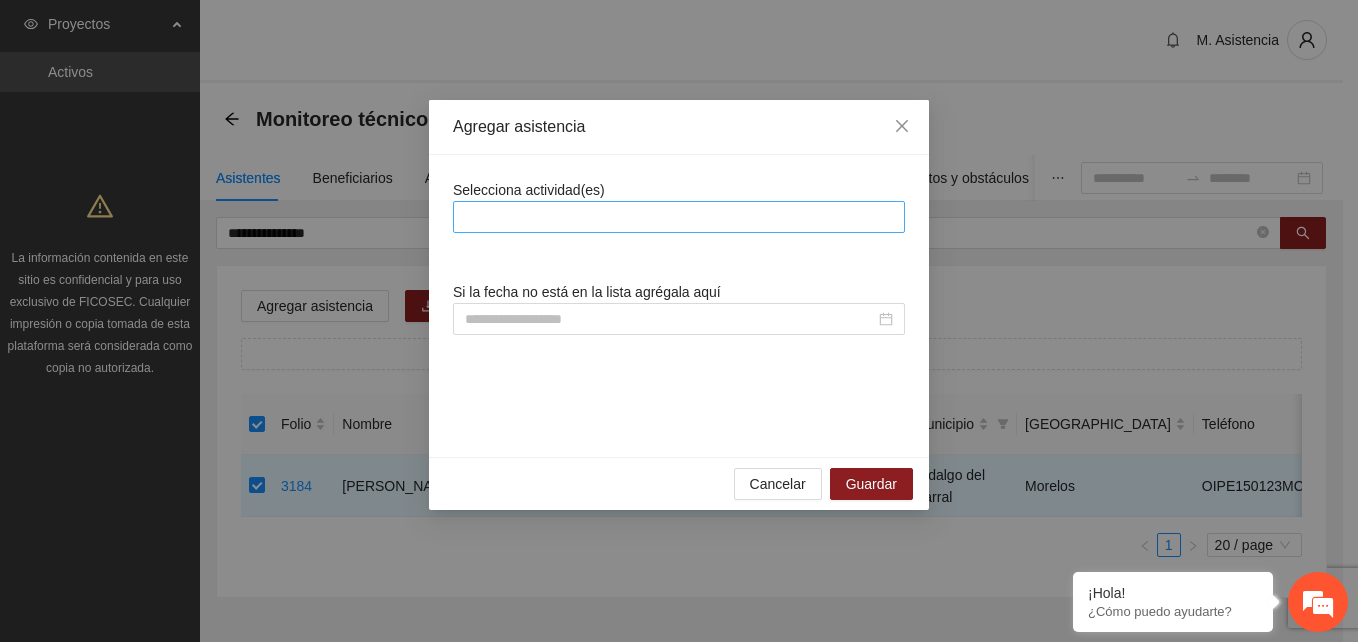 click at bounding box center (461, 217) 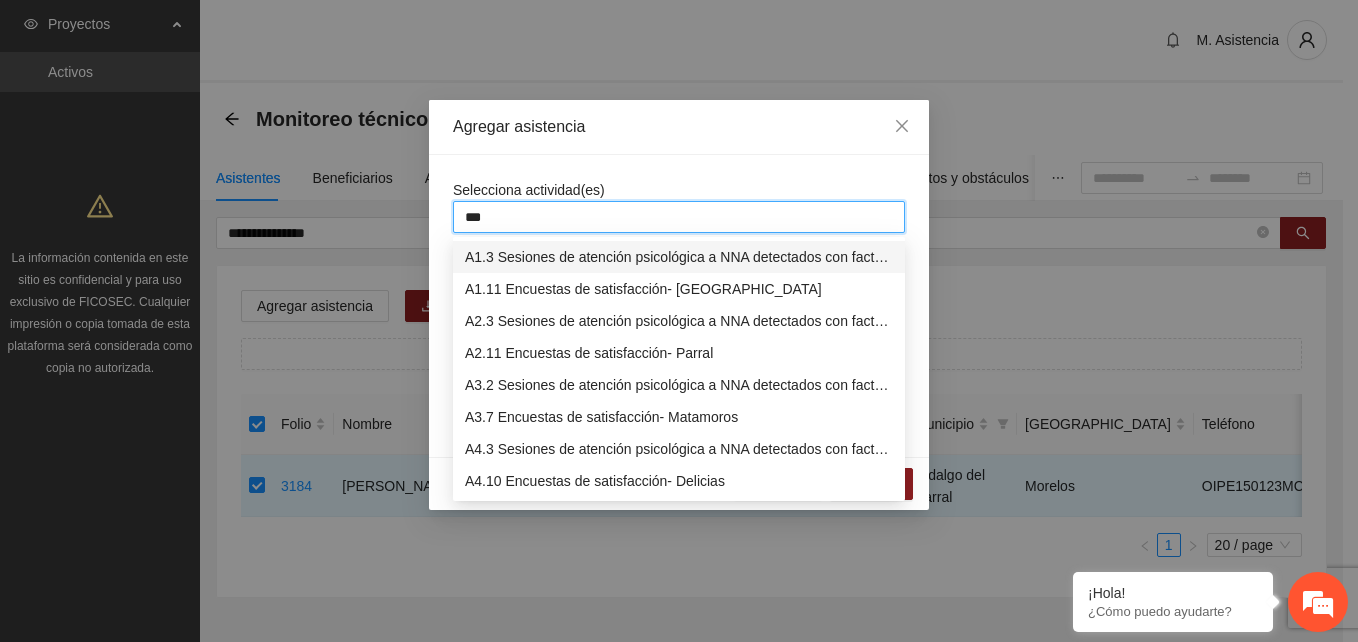 type on "****" 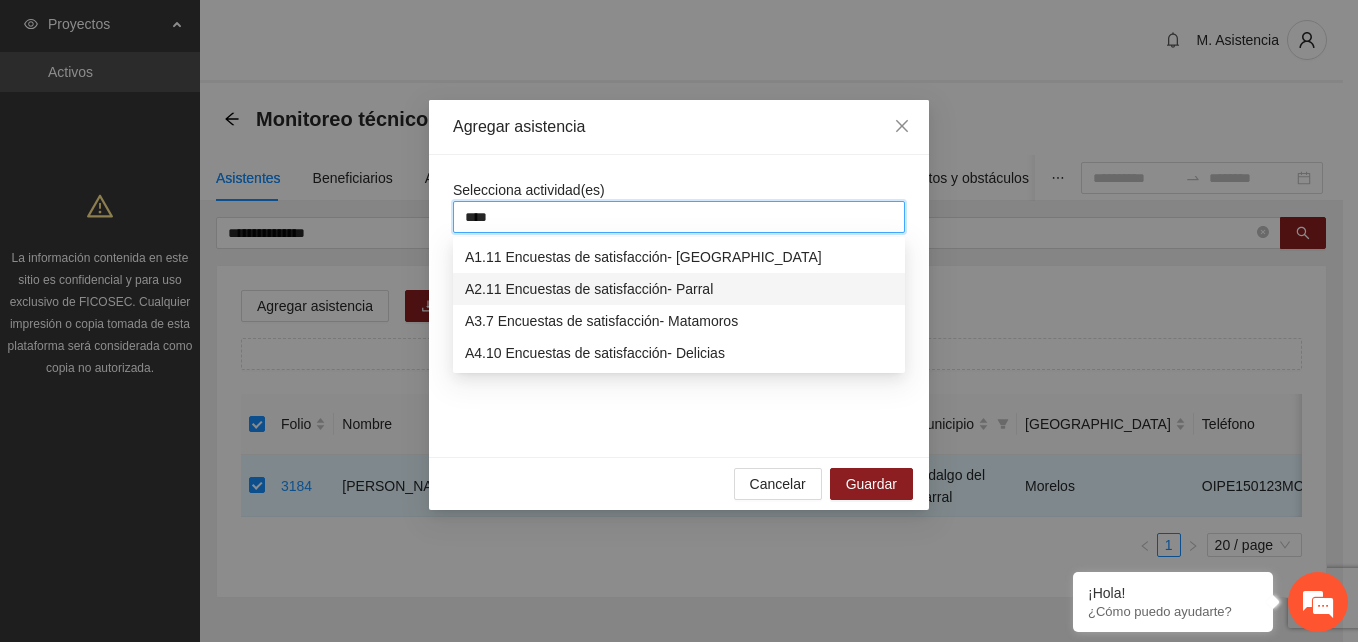 click on "A2.11 Encuestas de satisfacción- Parral" at bounding box center (679, 289) 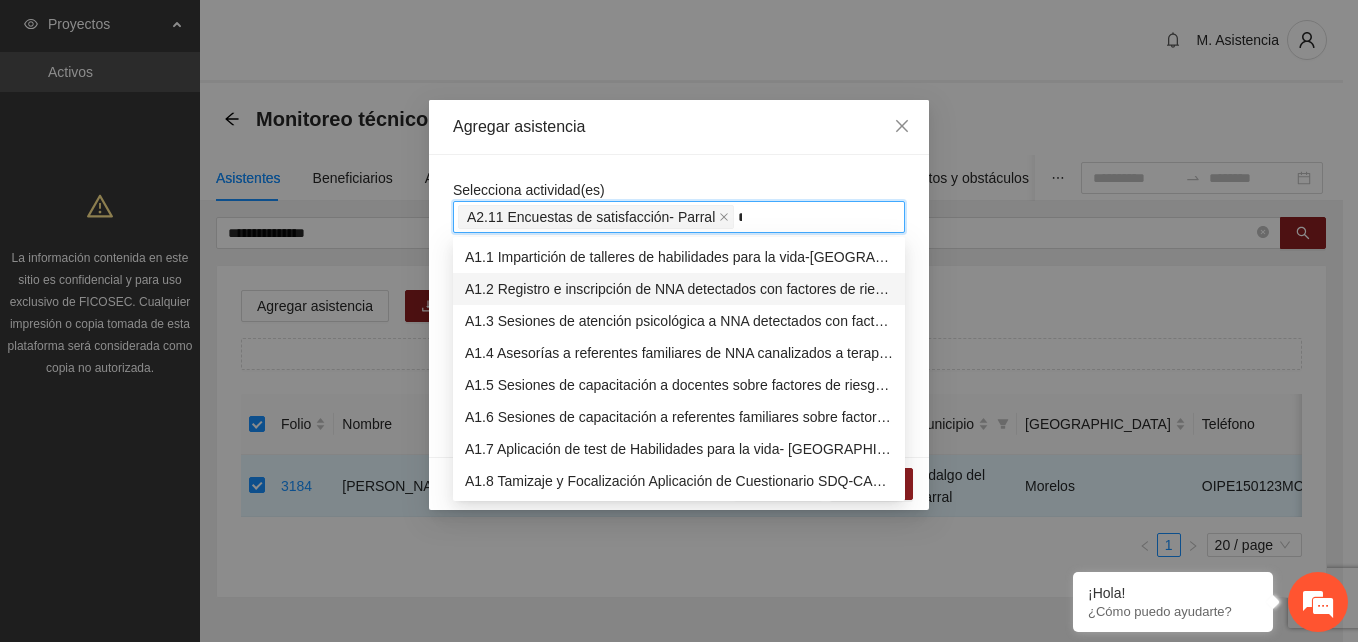 type 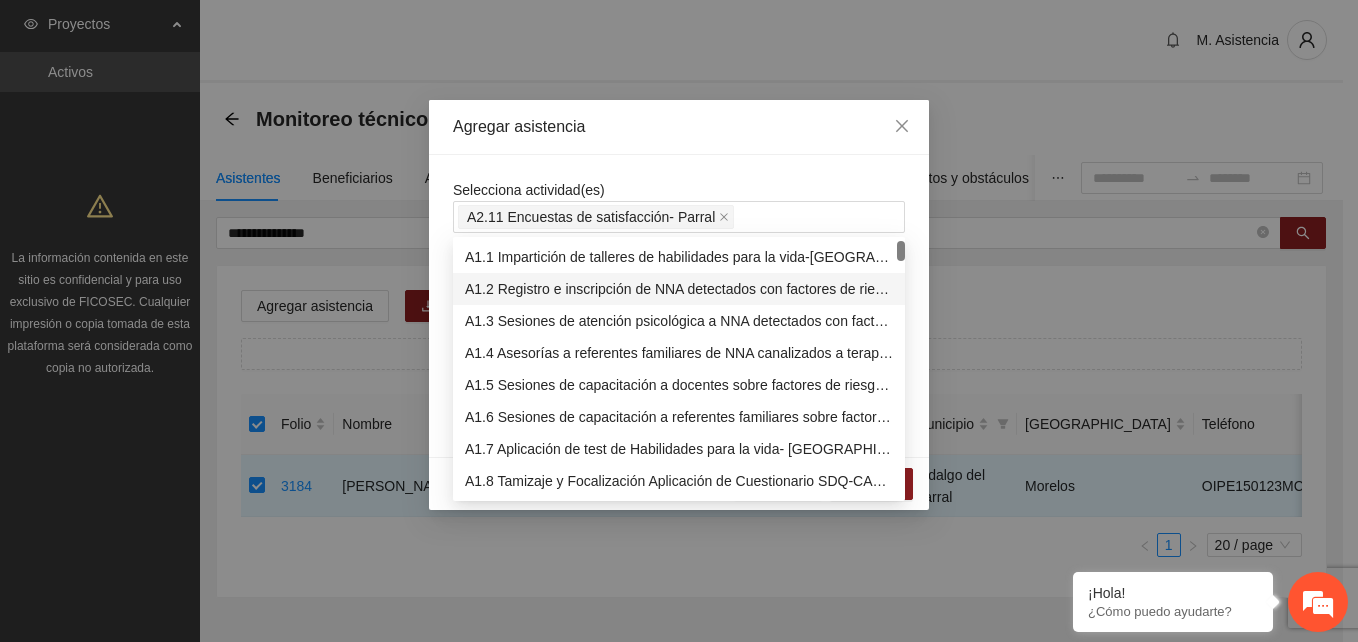 click on "Selecciona actividad(es) A2.11 Encuestas de satisfacción- Parral   Si la fecha no está en la lista agrégala aquí" at bounding box center [679, 306] 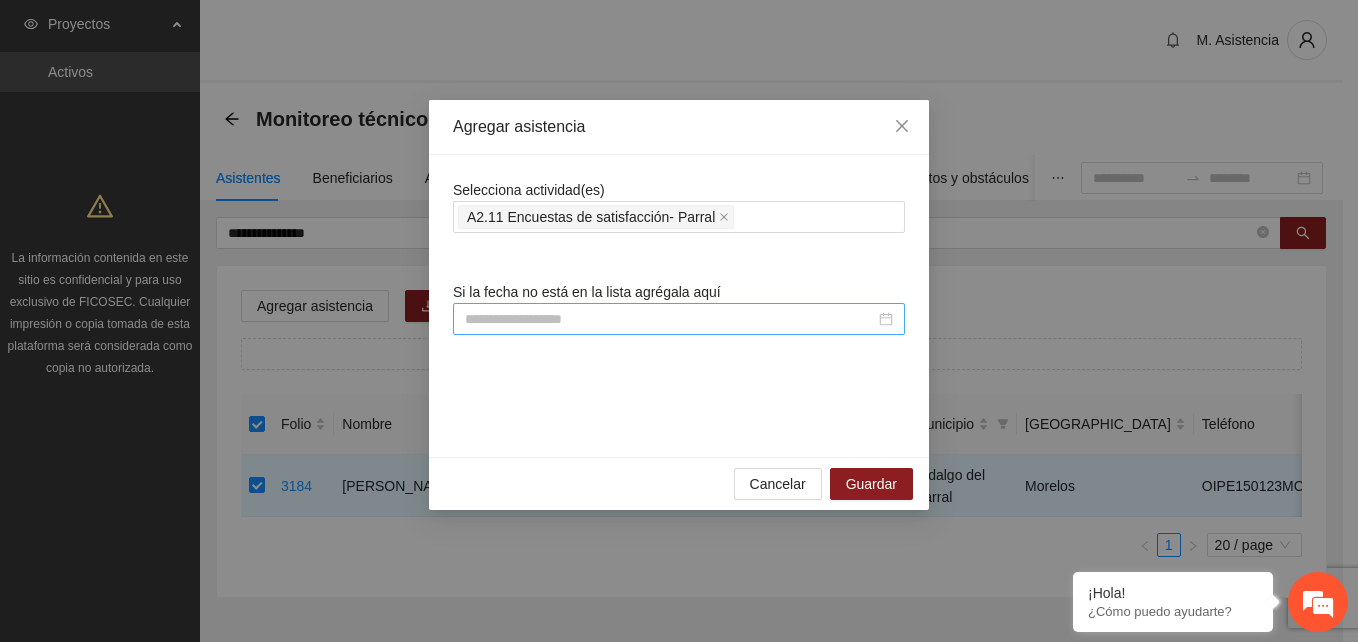 click at bounding box center [670, 319] 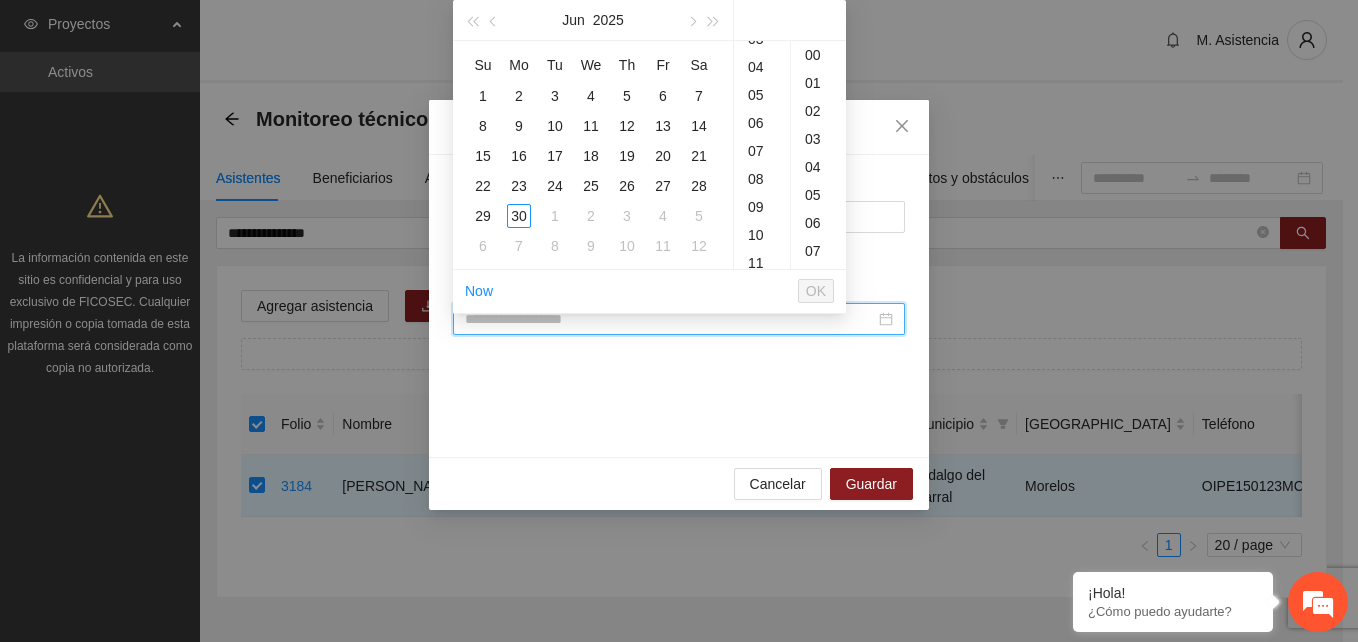 scroll, scrollTop: 120, scrollLeft: 0, axis: vertical 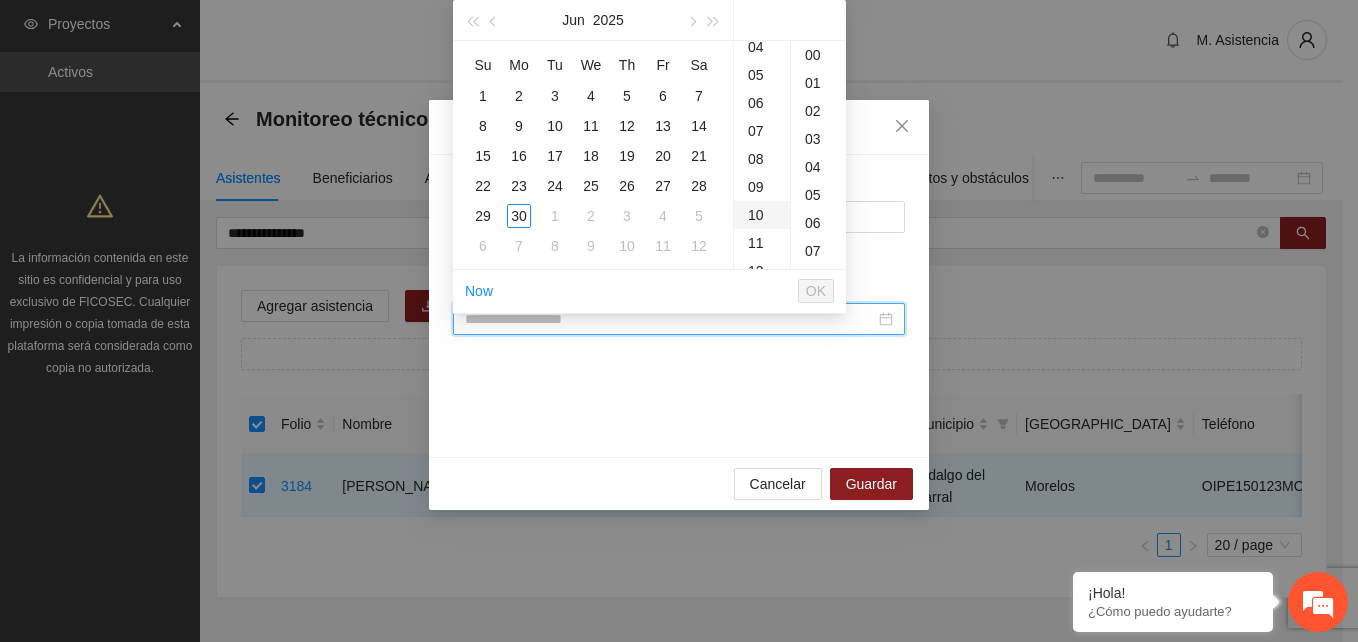 click on "10" at bounding box center (762, 215) 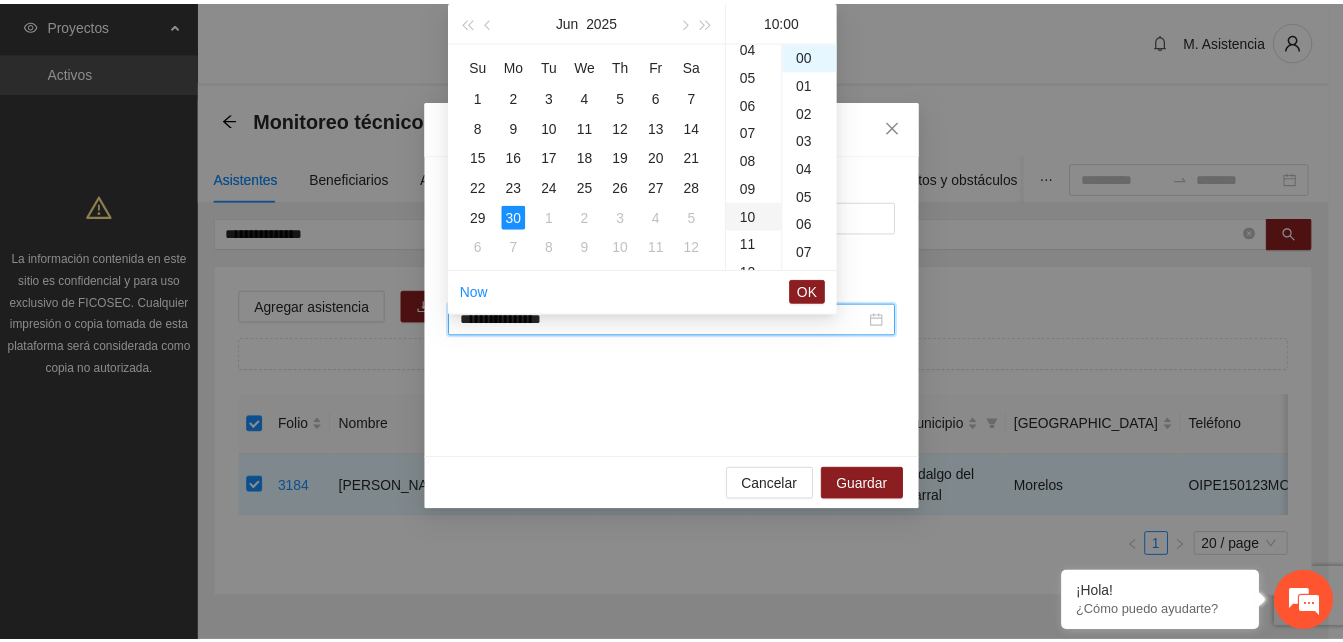 scroll, scrollTop: 280, scrollLeft: 0, axis: vertical 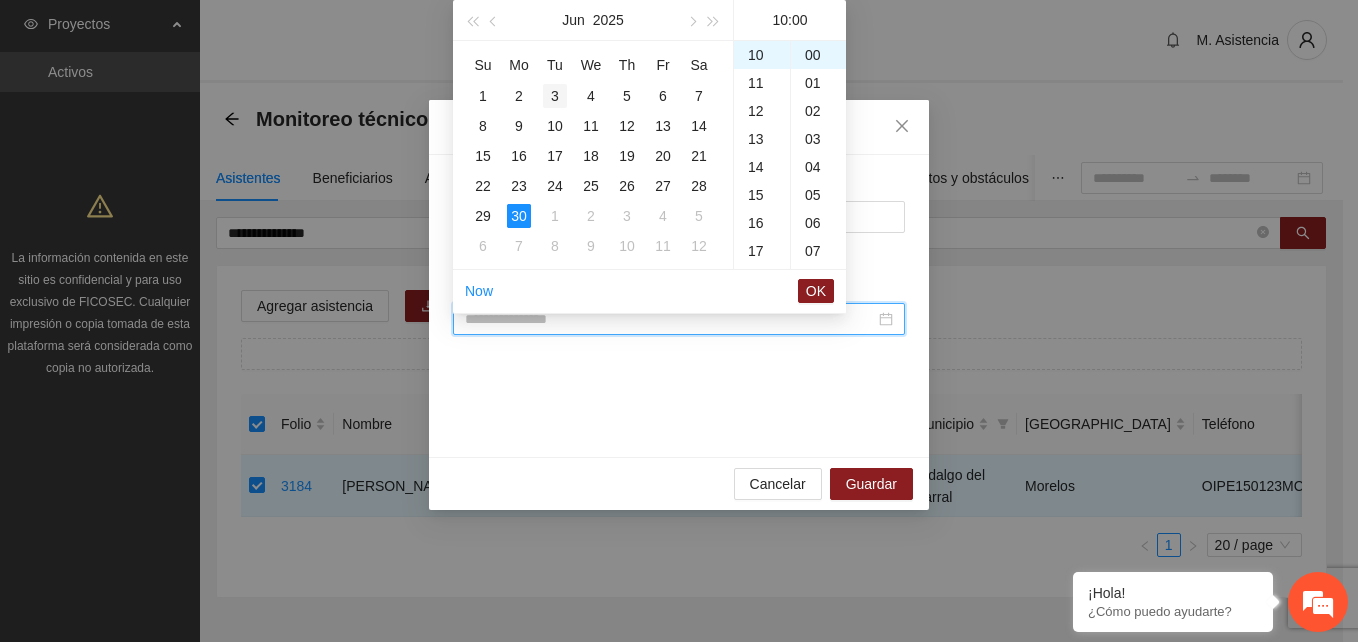 click on "3" at bounding box center [555, 96] 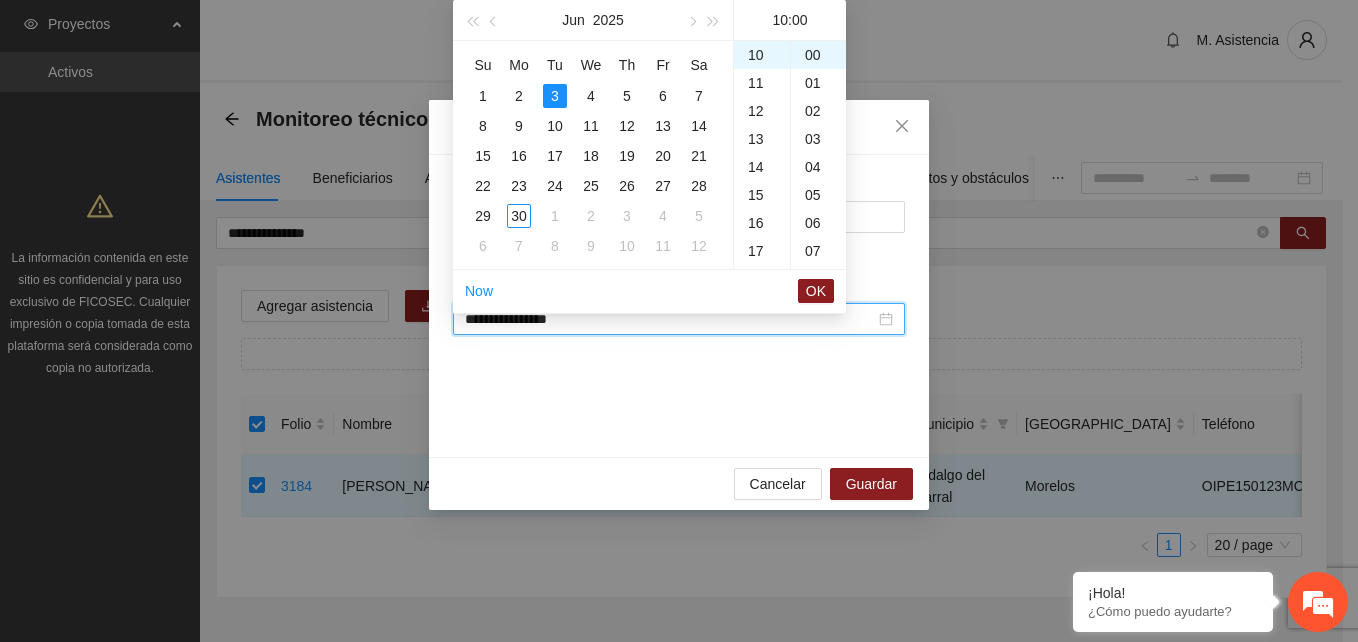 type on "**********" 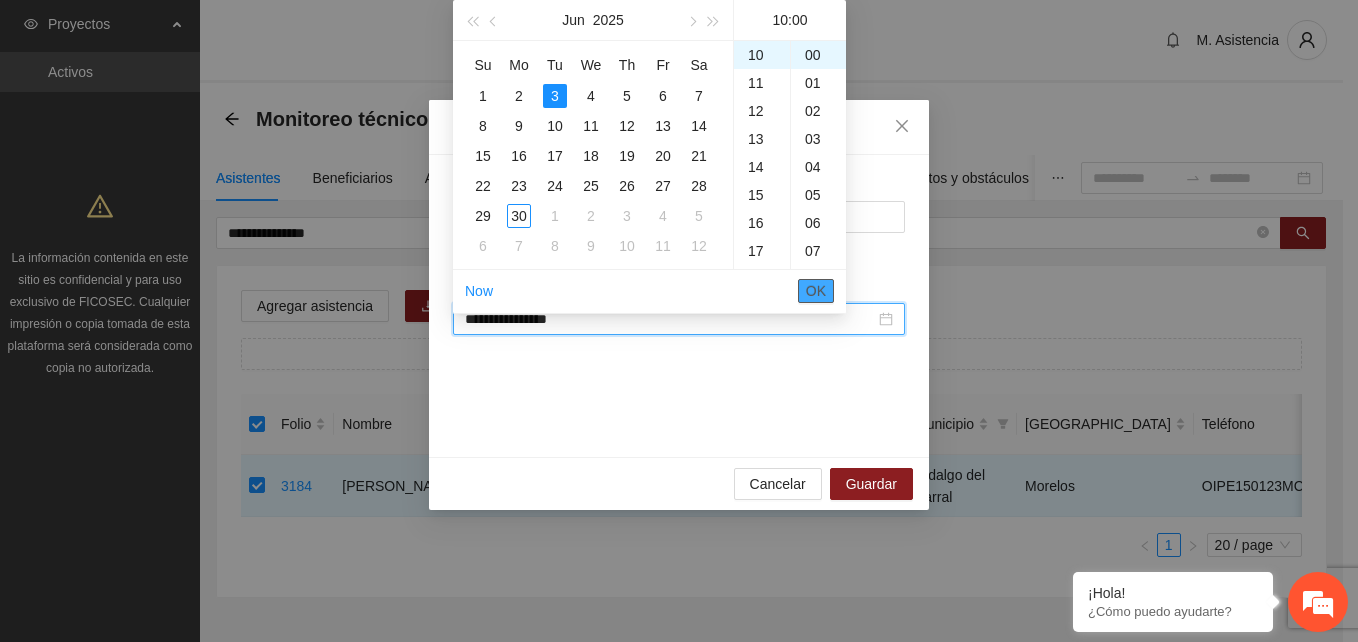 click on "OK" at bounding box center [816, 291] 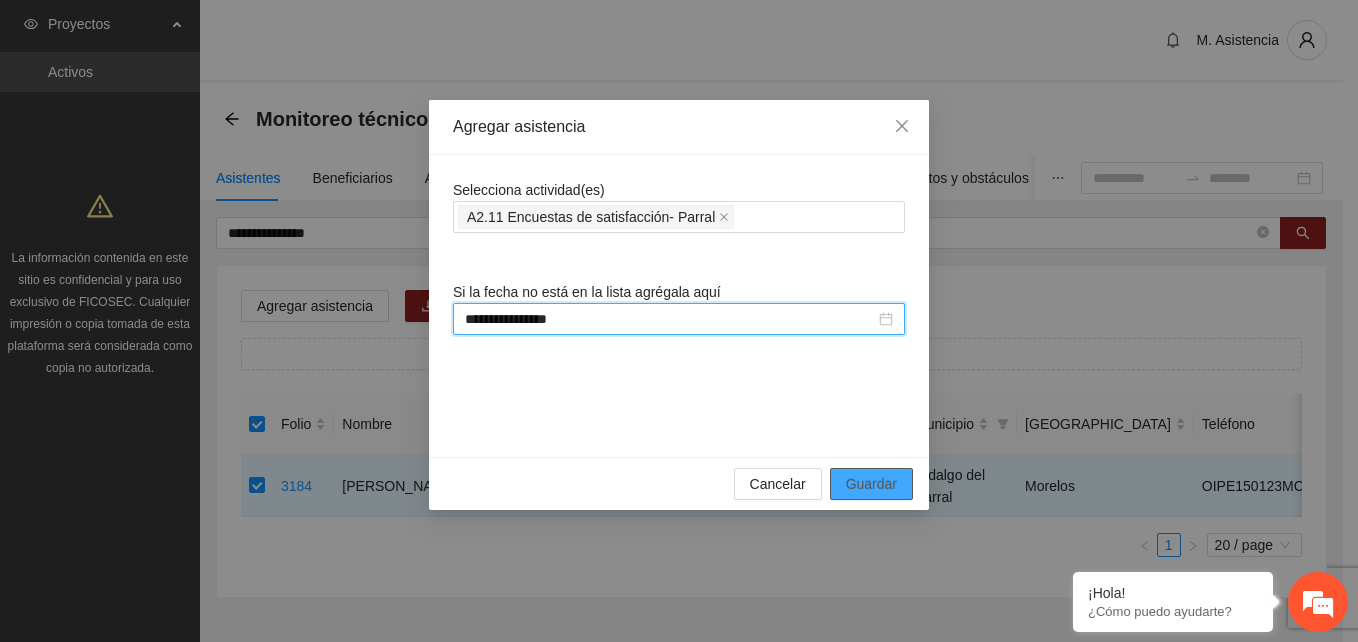 click on "Guardar" at bounding box center (871, 484) 